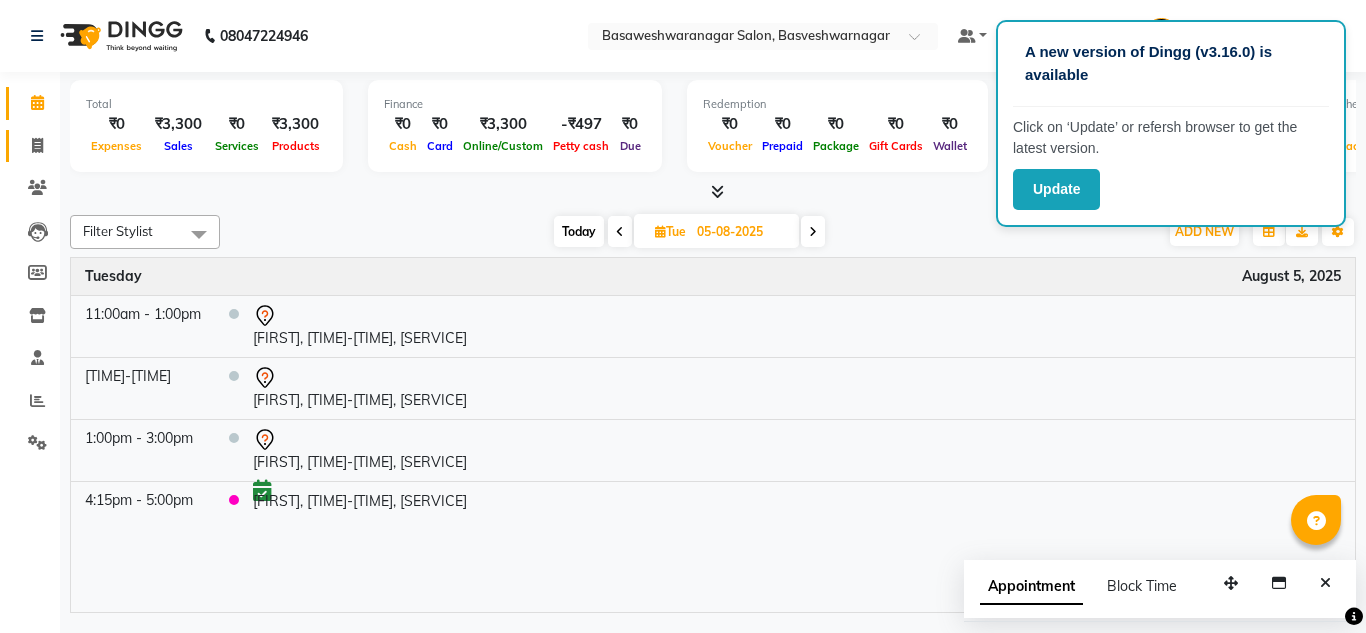 scroll, scrollTop: 0, scrollLeft: 0, axis: both 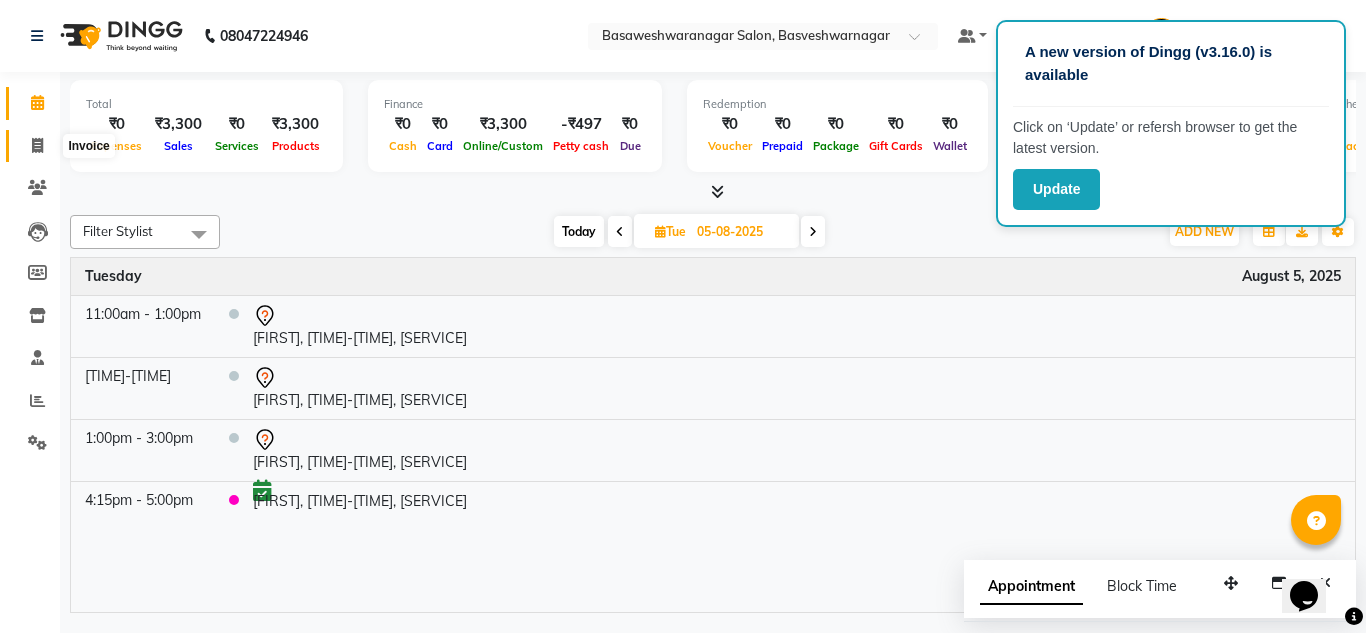 click 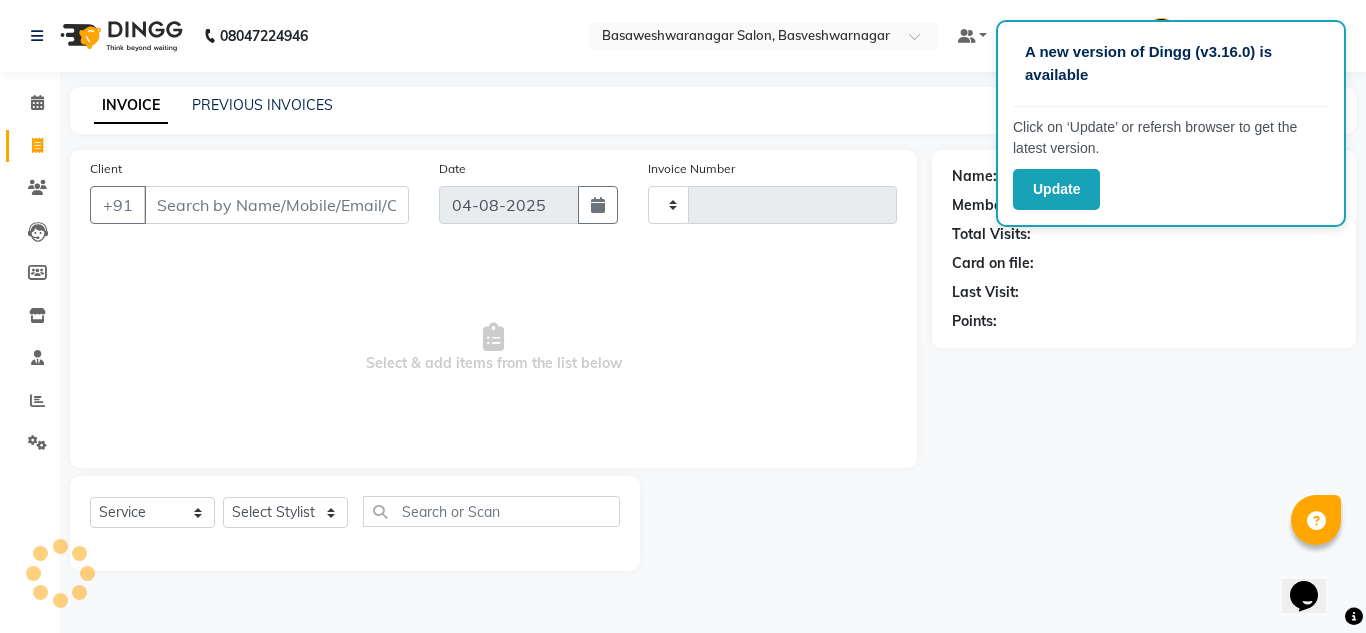 type on "0832" 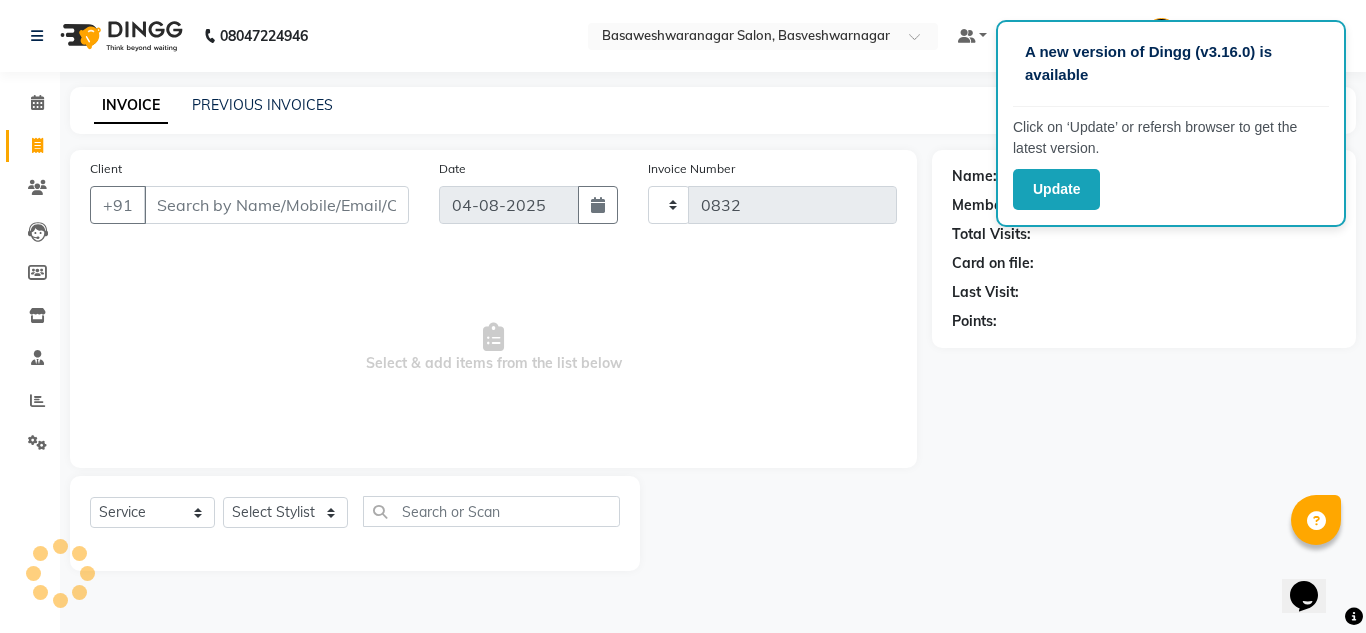 select on "842" 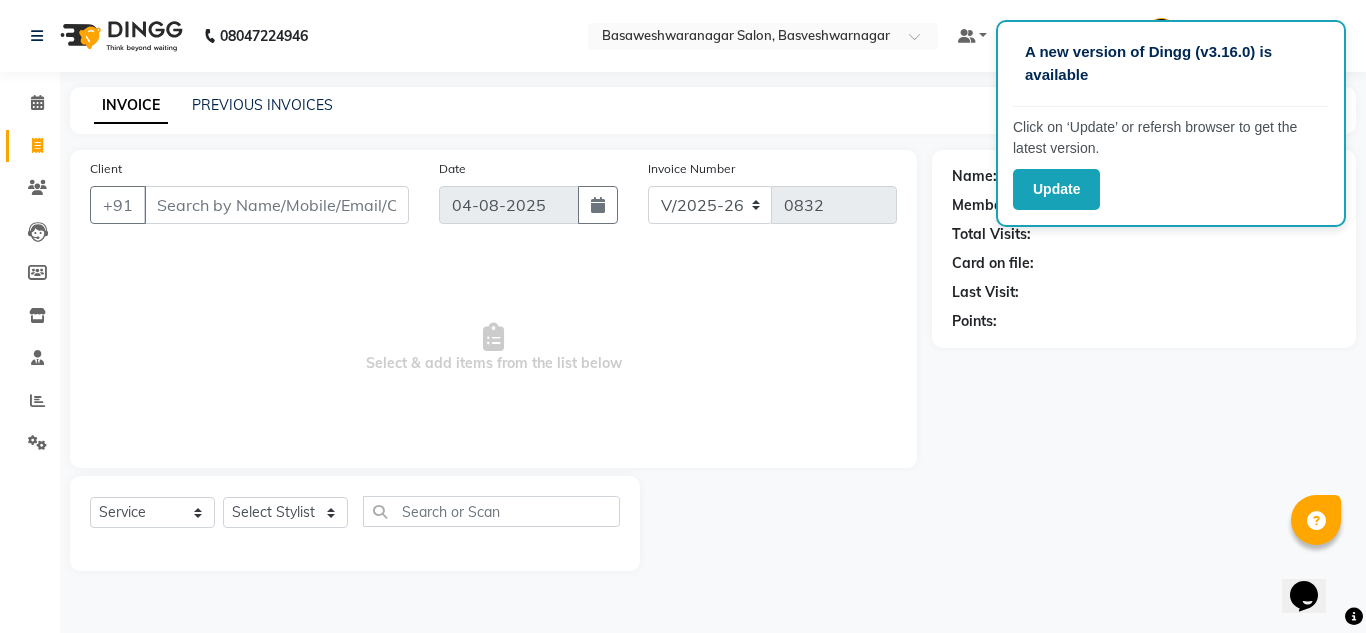 click on "Client" at bounding box center (276, 205) 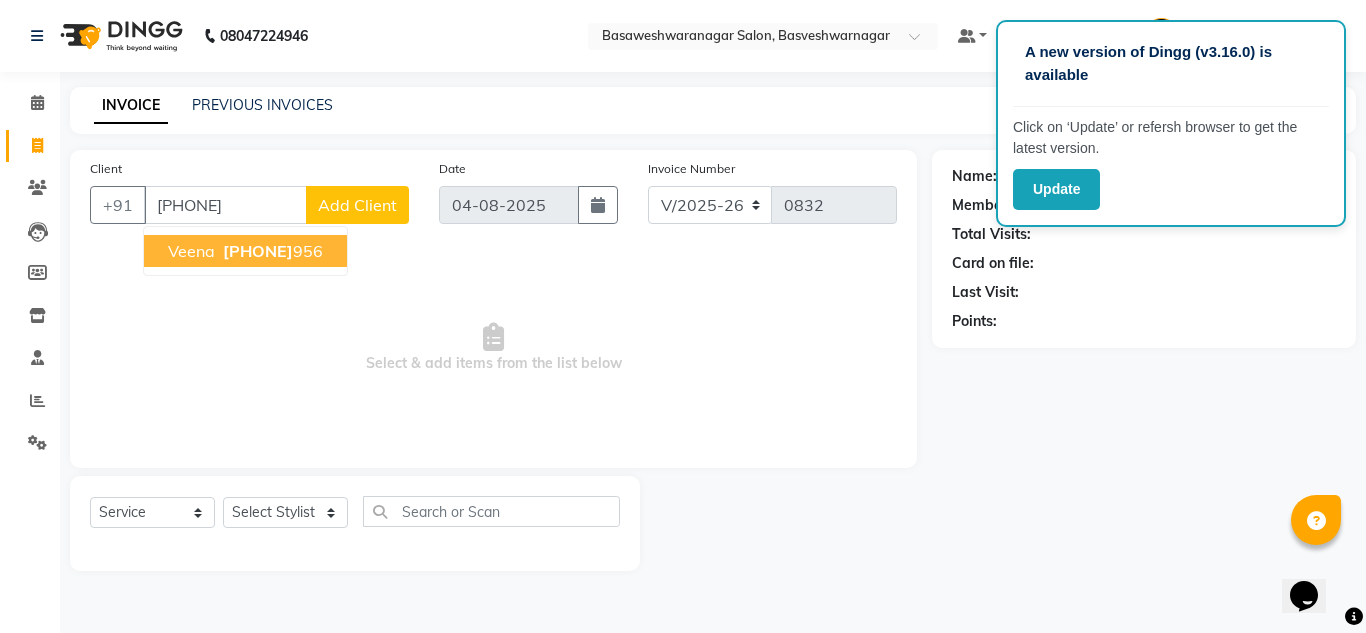click on "[PHONE]" at bounding box center (258, 251) 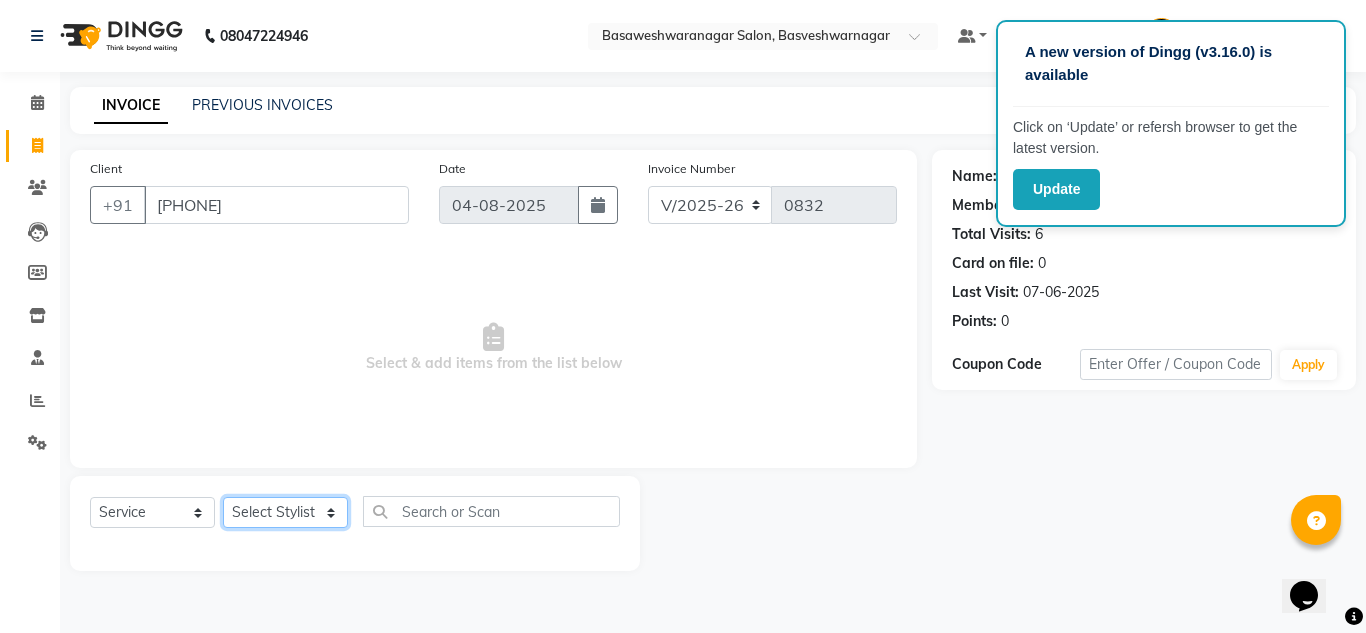 click on "Select Stylist ashwini branch manager bsv Dr.Jabin Dr mehzabin GURISH JASSI Jayshree Navya pooja accounts PRATIK RAJEESHA Rasna Sanskruthi shangnimwom SMIRTI SUMITH SUNITHA SUNNY Tanveer  TEZZ The Glam Room theja Trishna urmi" 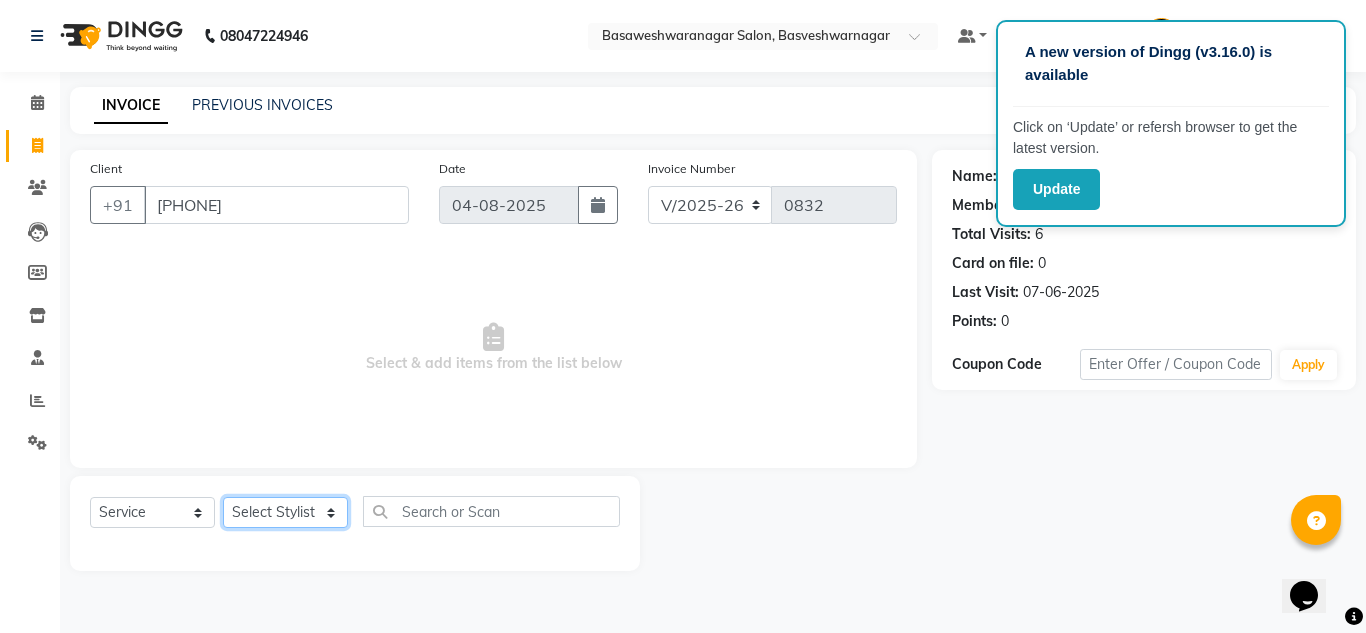 select on "30333" 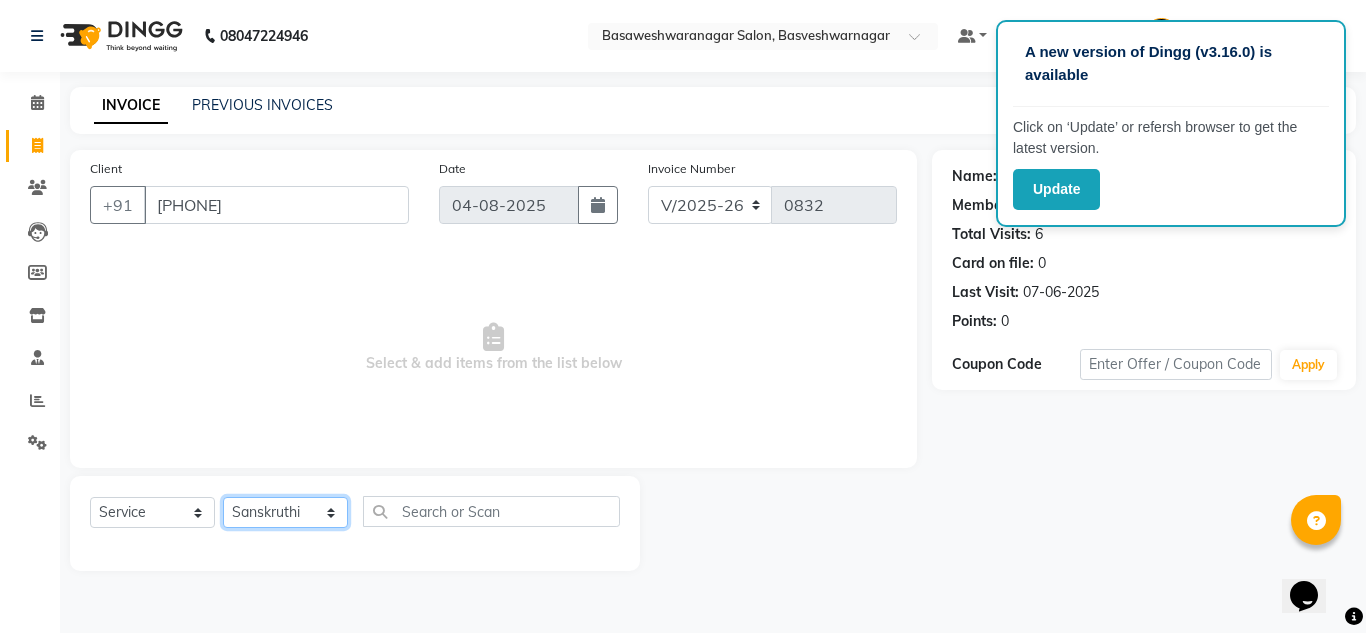 click on "Select Stylist ashwini branch manager bsv Dr.Jabin Dr mehzabin GURISH JASSI Jayshree Navya pooja accounts PRATIK RAJEESHA Rasna Sanskruthi shangnimwom SMIRTI SUMITH SUNITHA SUNNY Tanveer  TEZZ The Glam Room theja Trishna urmi" 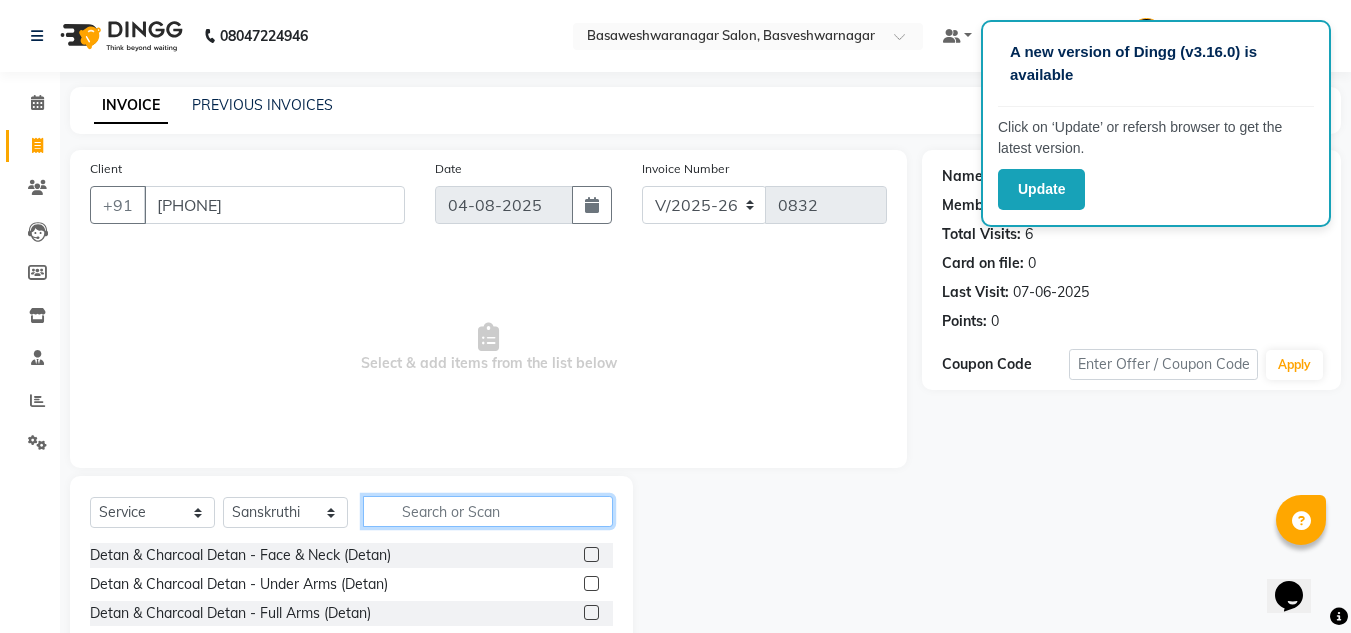 click 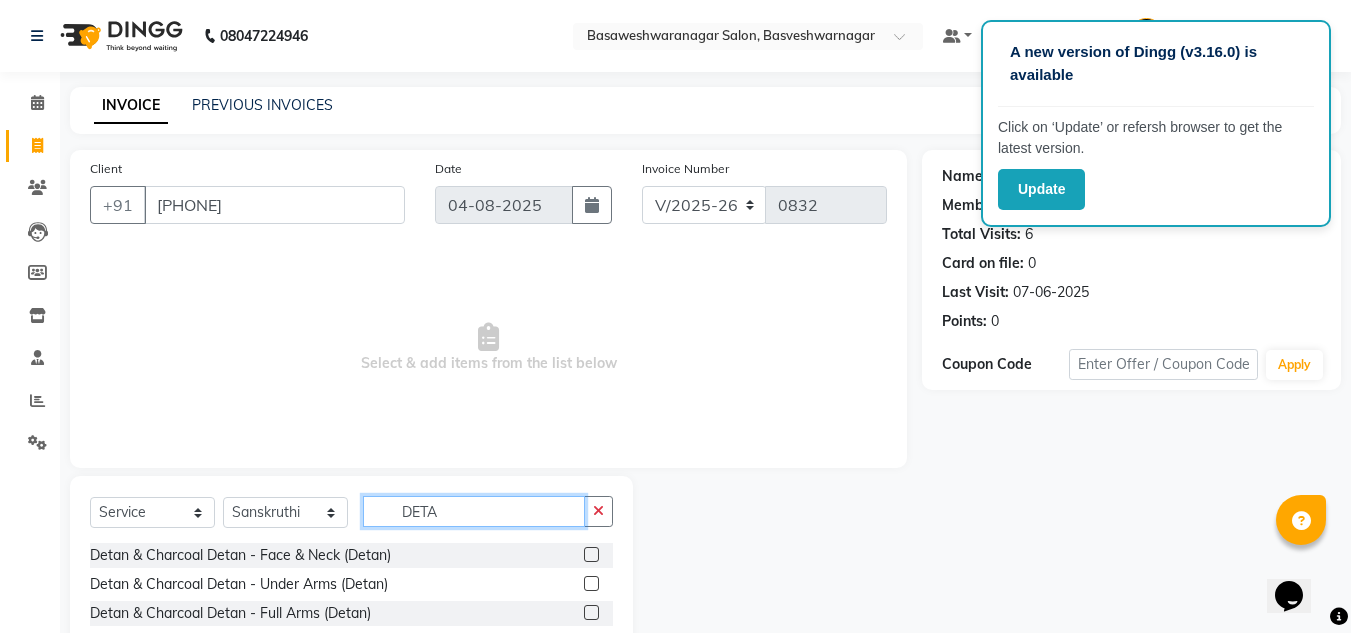 type on "DETA" 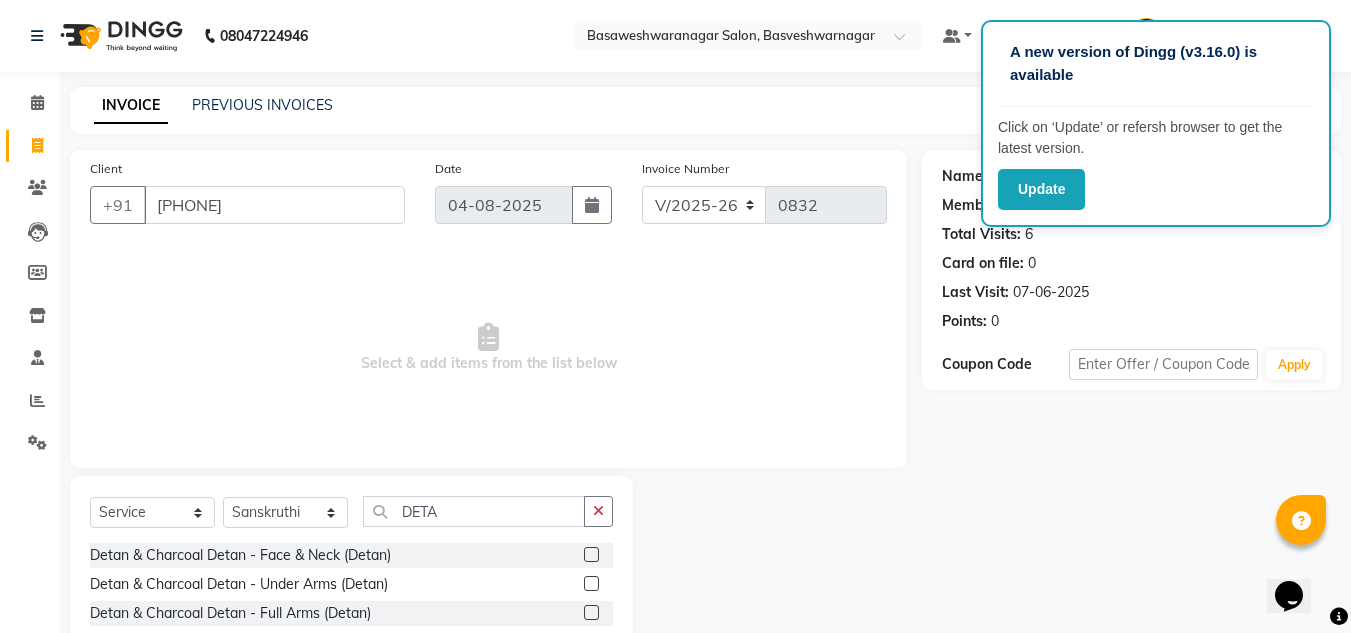 click 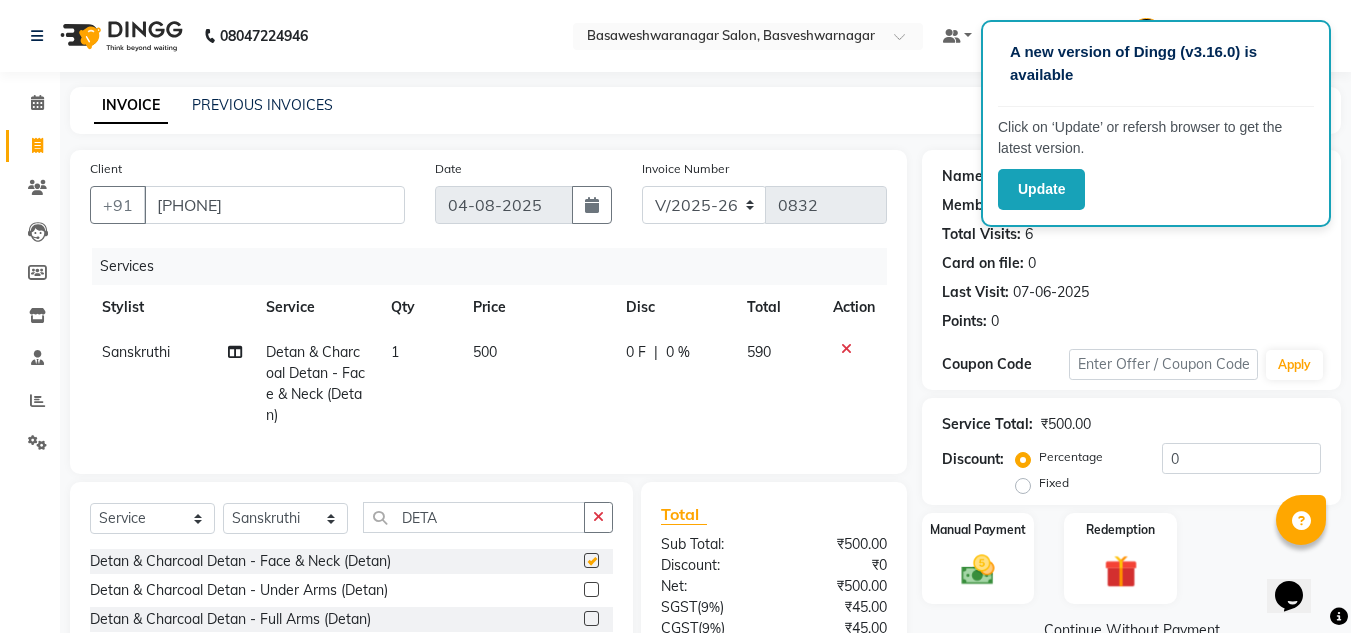 checkbox on "false" 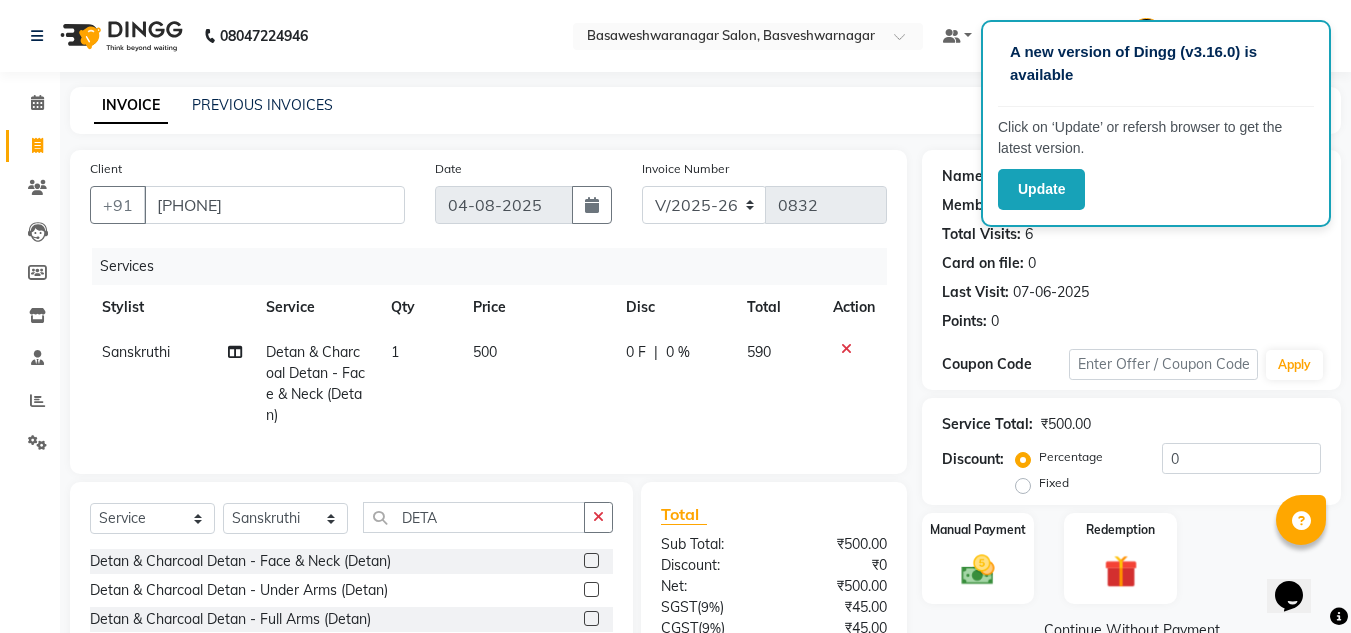 click on "500" 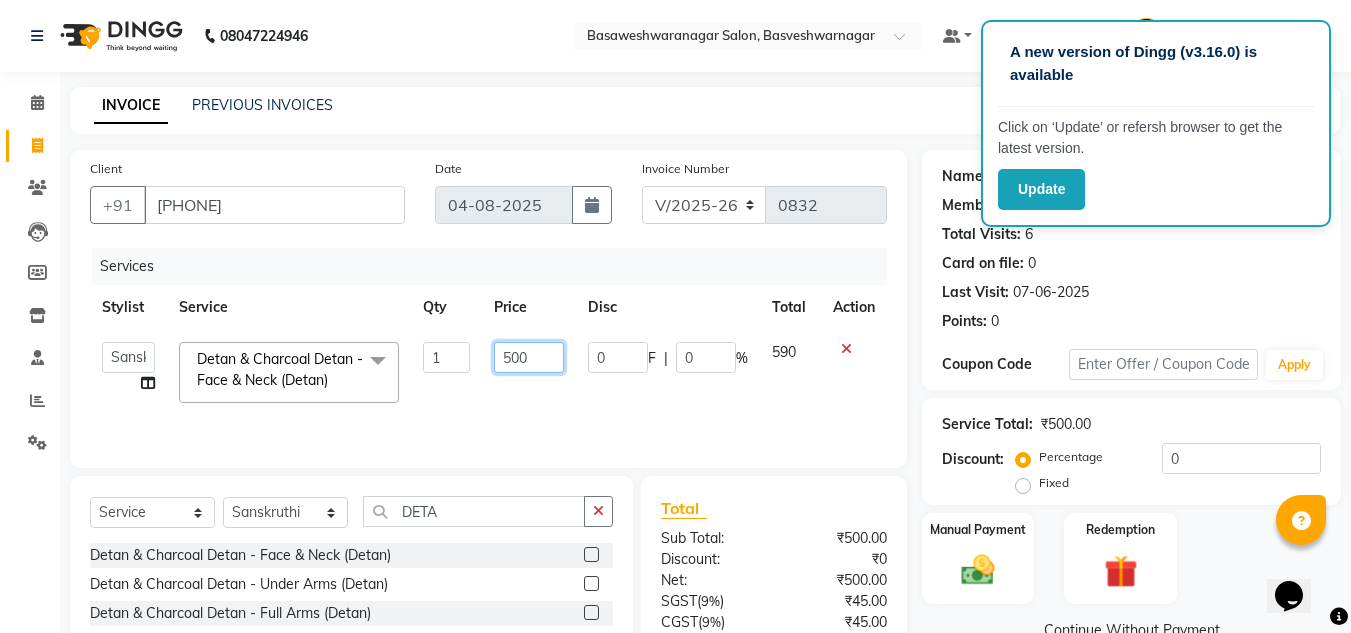 click on "500" 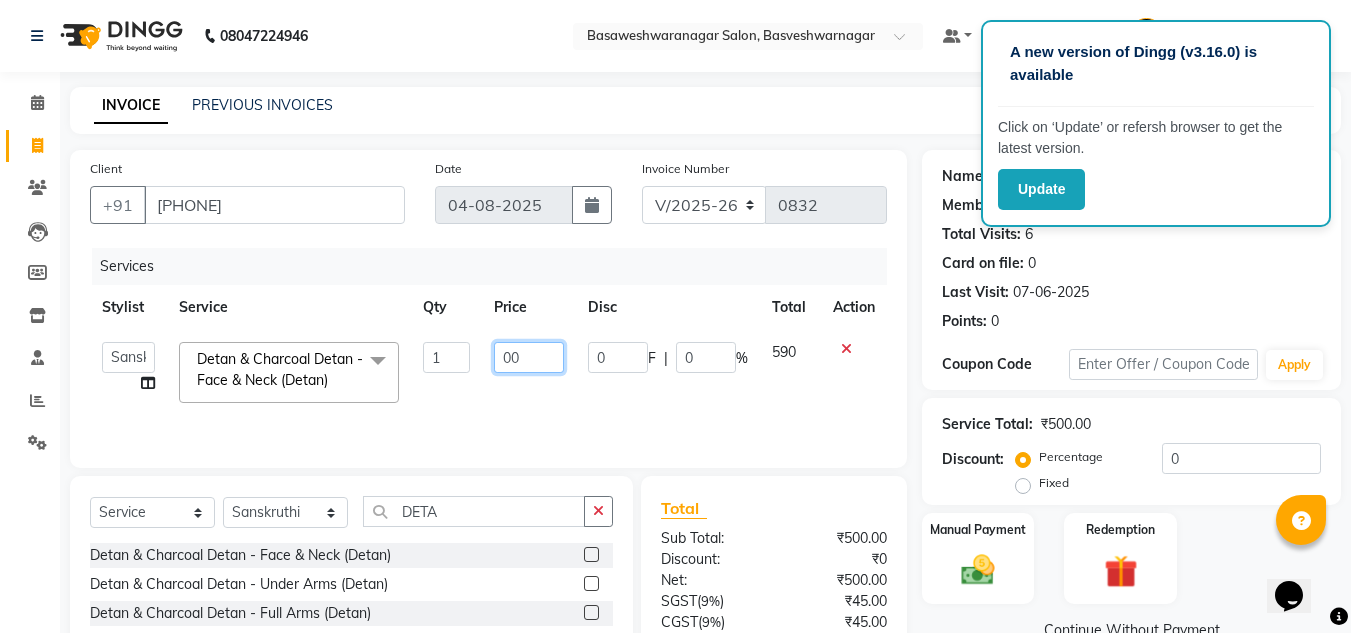 type on "800" 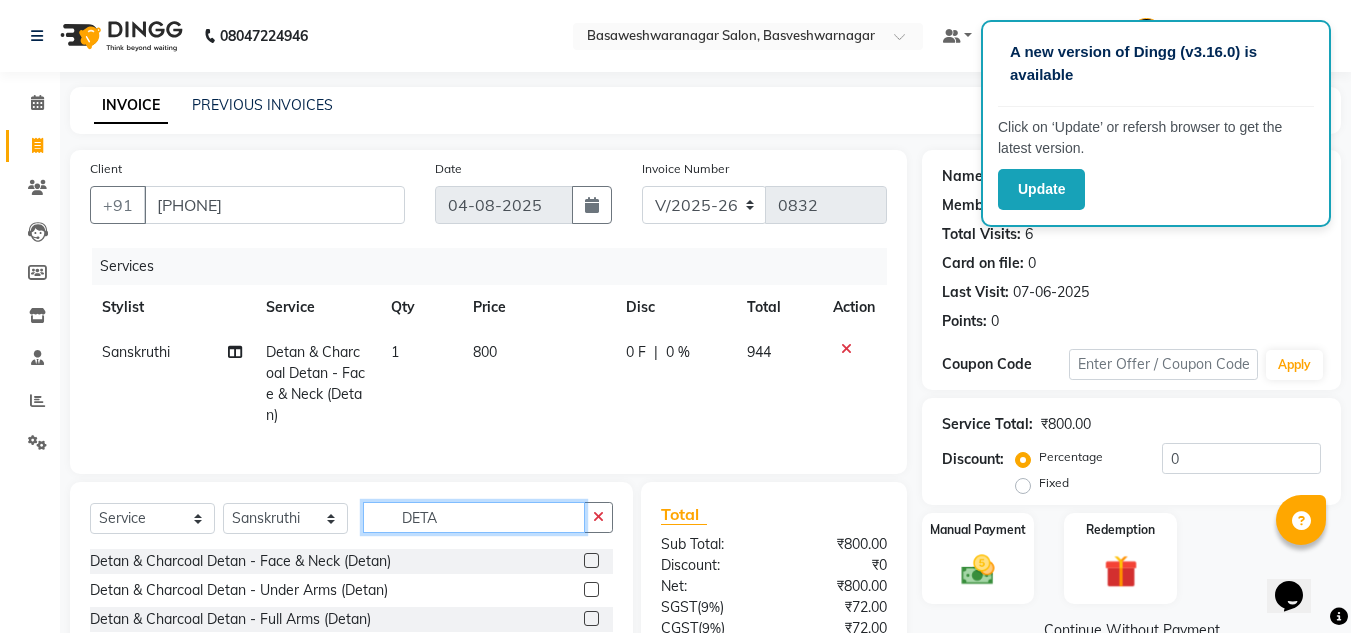 click on "DETA" 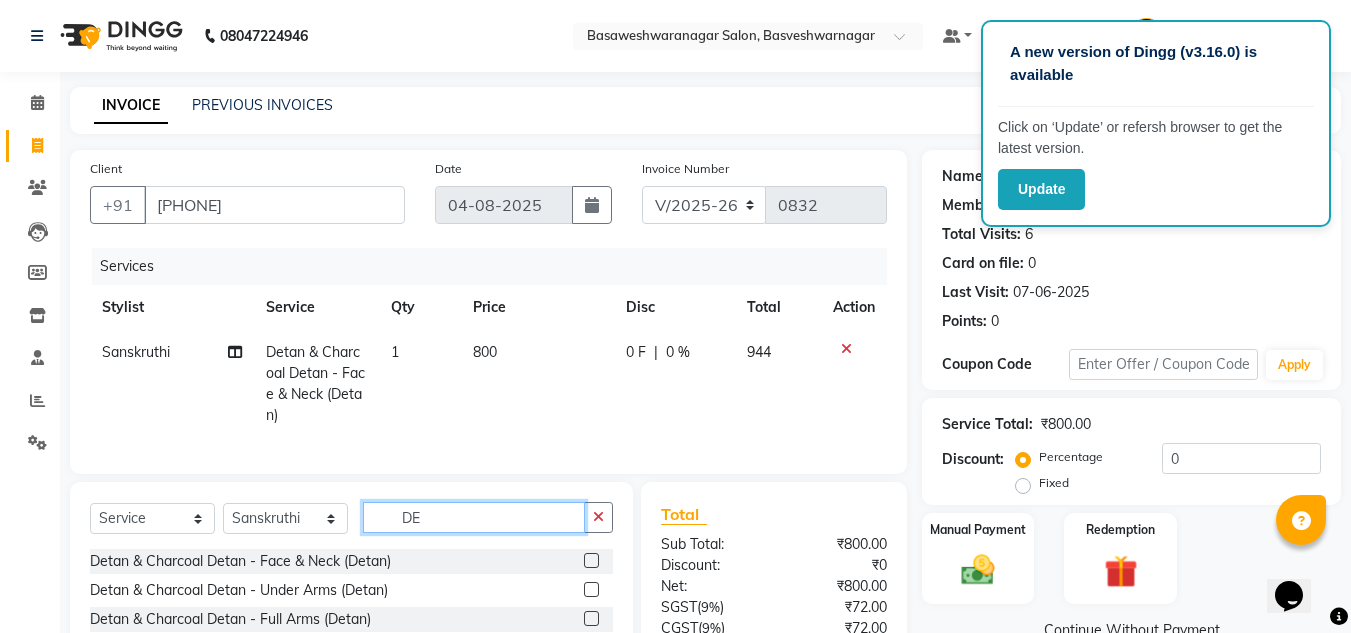 type on "D" 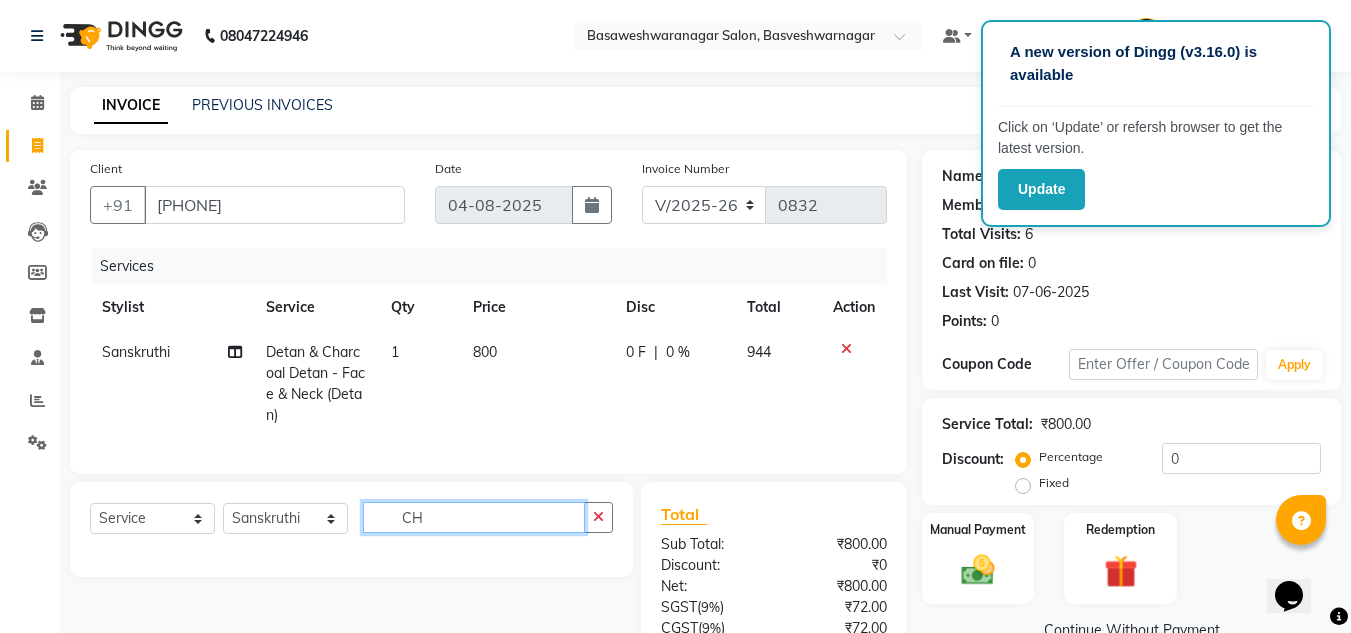 type on "C" 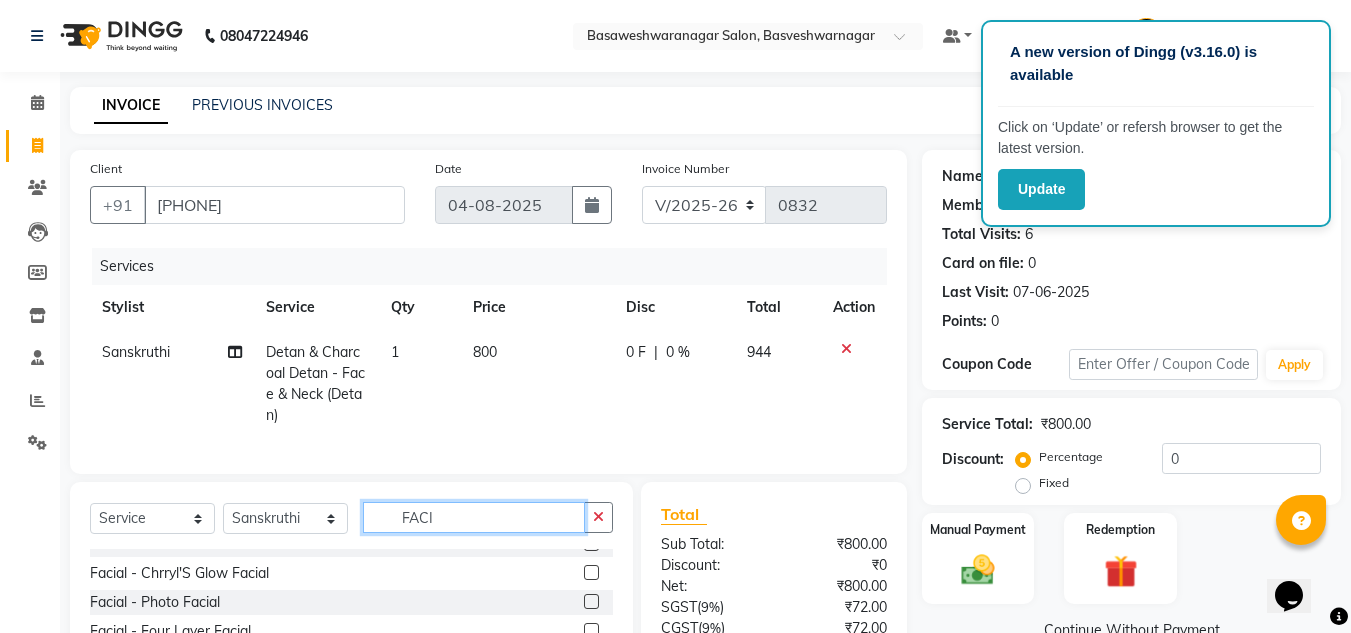 scroll, scrollTop: 134, scrollLeft: 0, axis: vertical 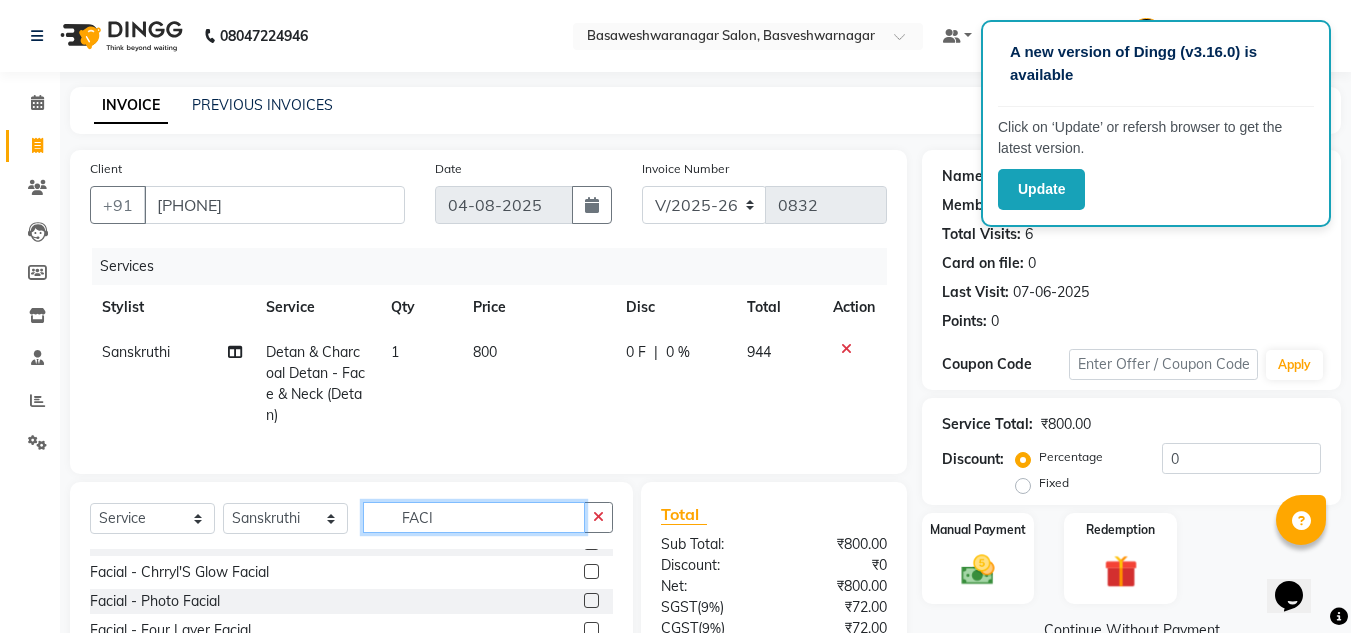 type on "FACI" 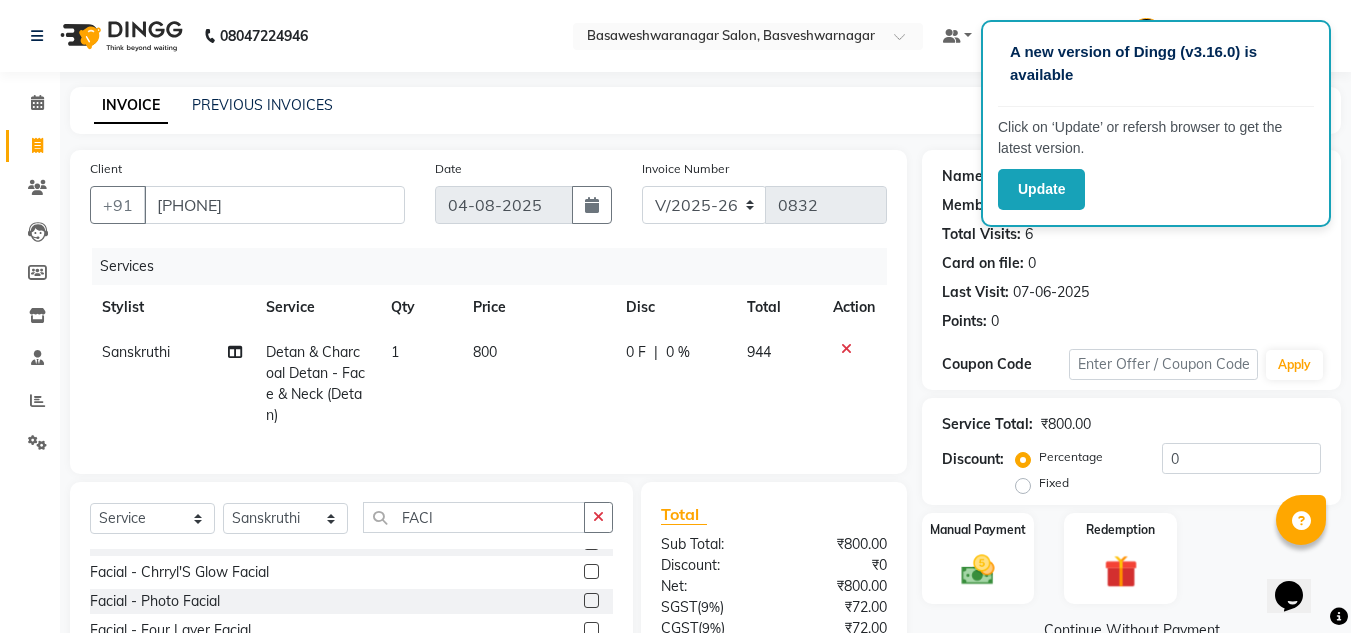 click 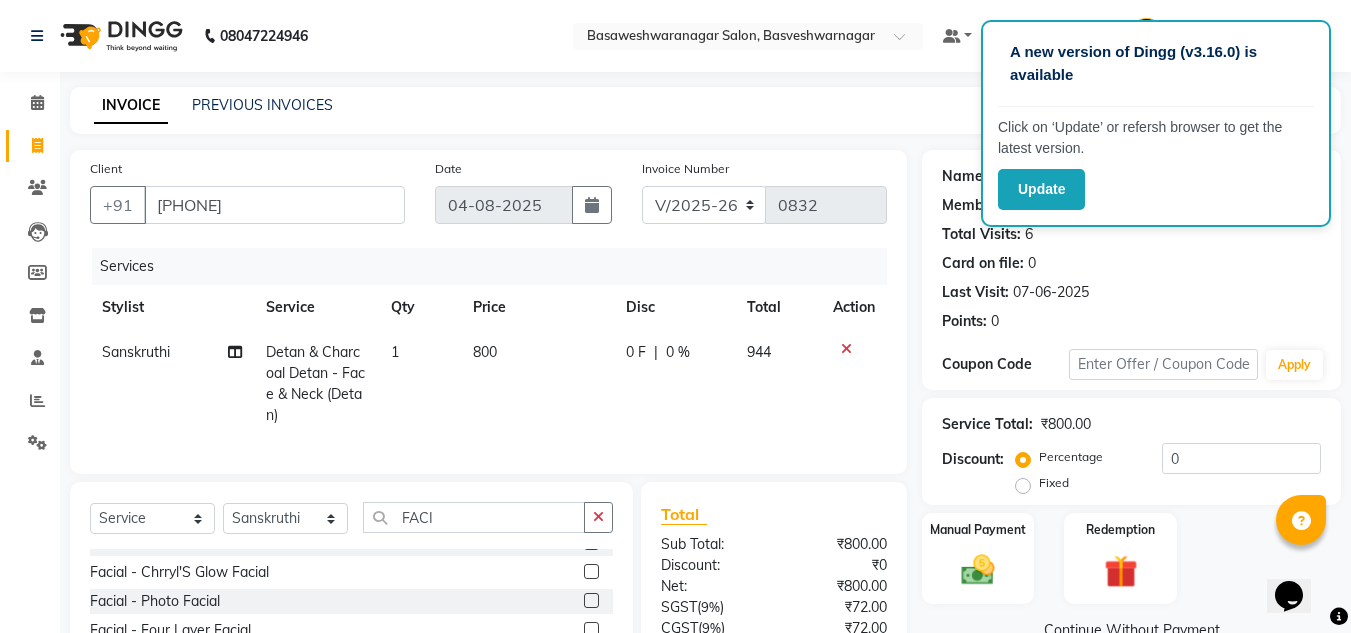 click 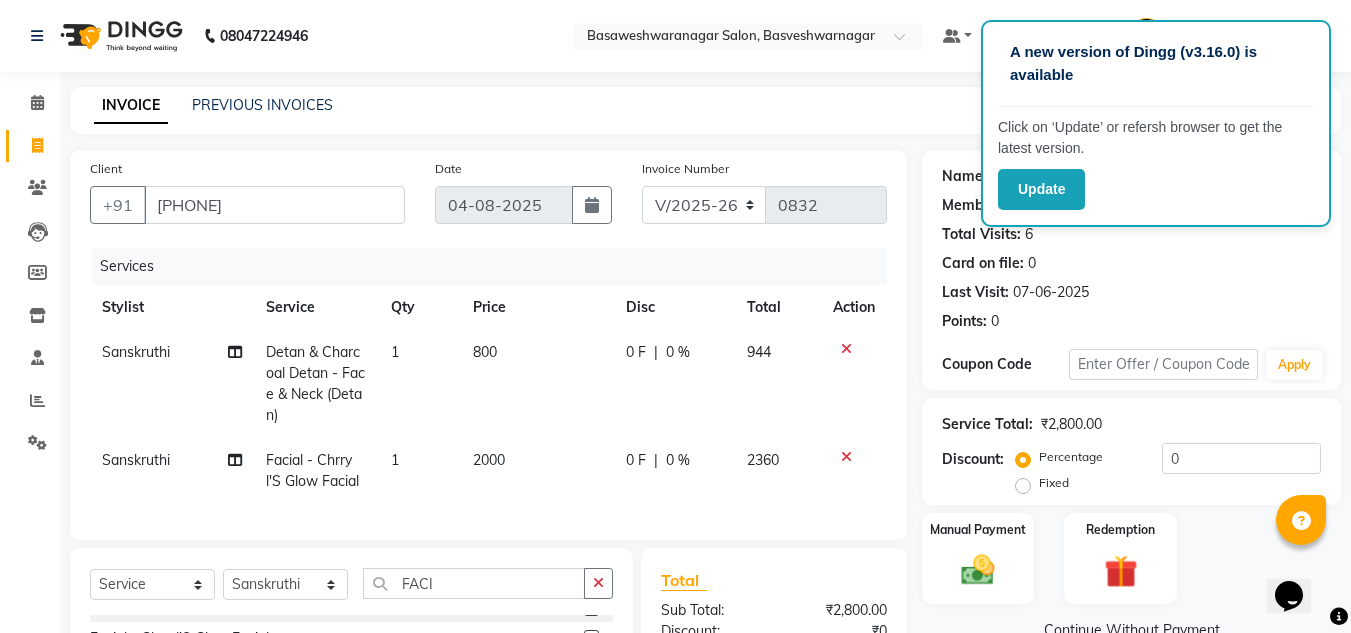 checkbox on "false" 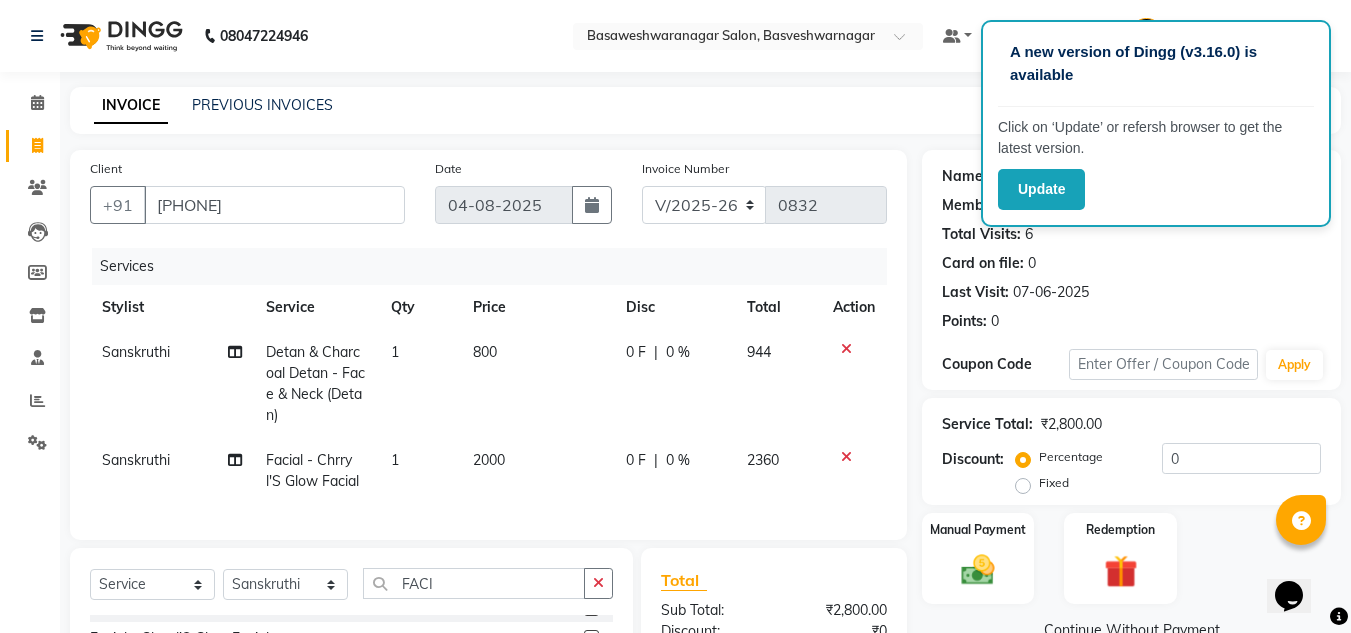 click on "2000" 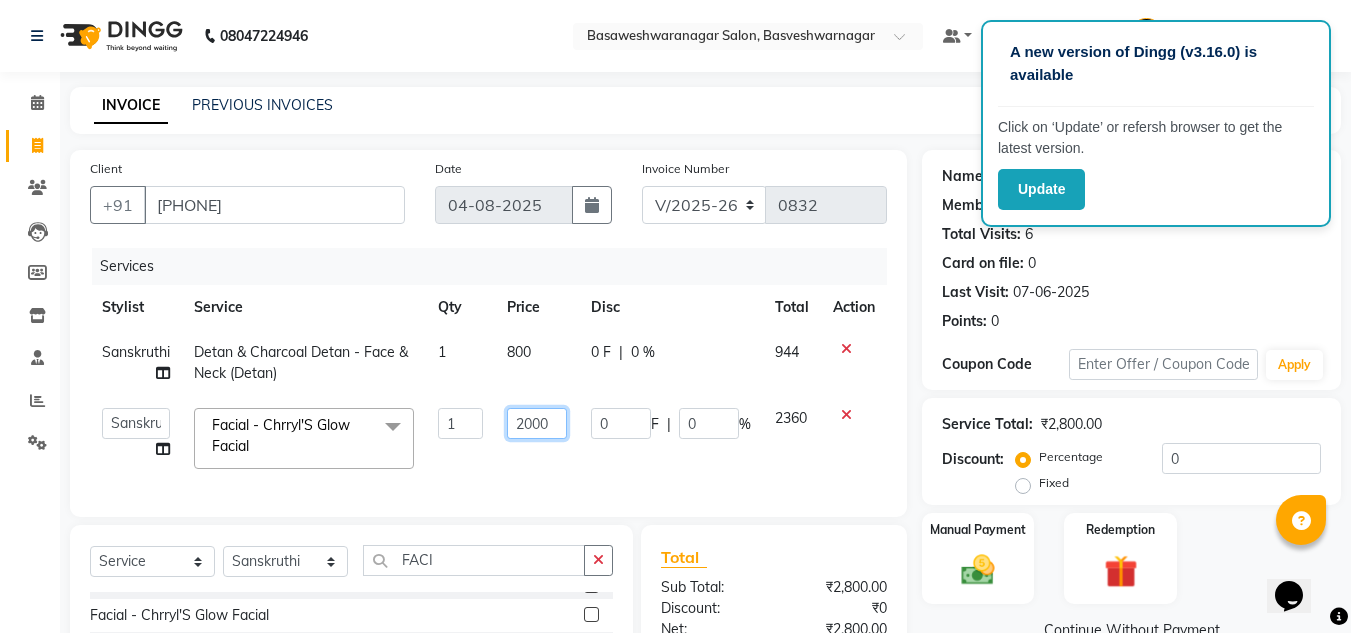 click on "2000" 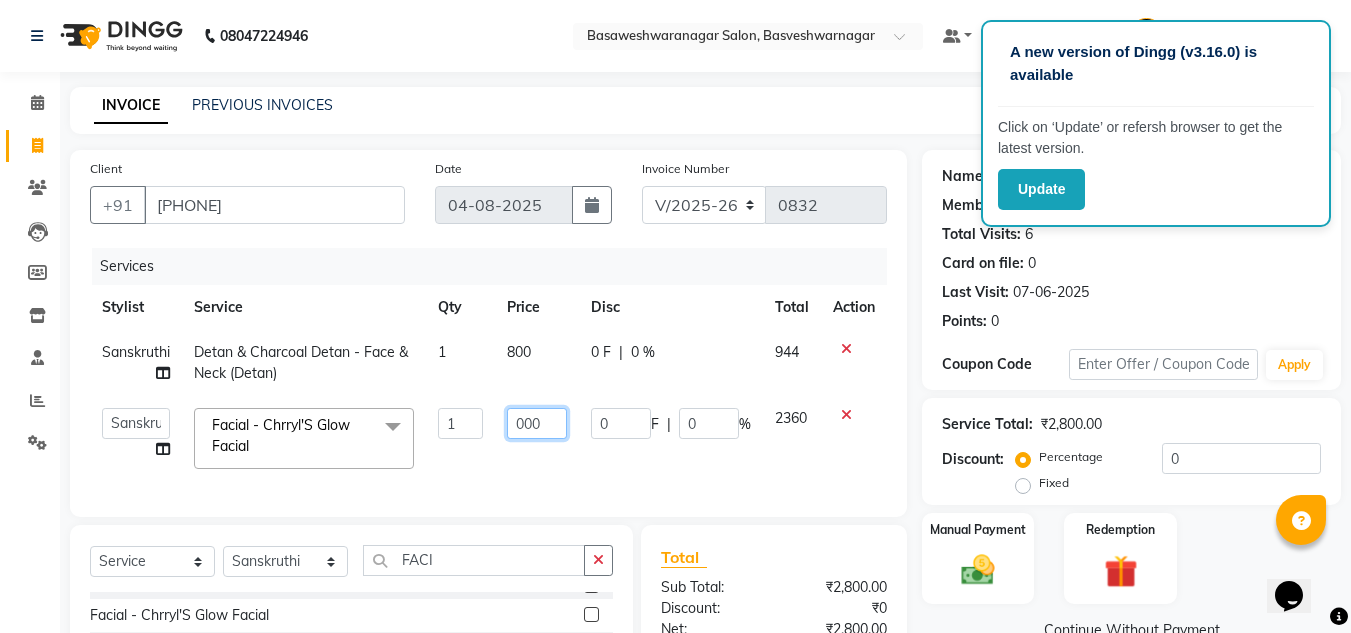 type on "3000" 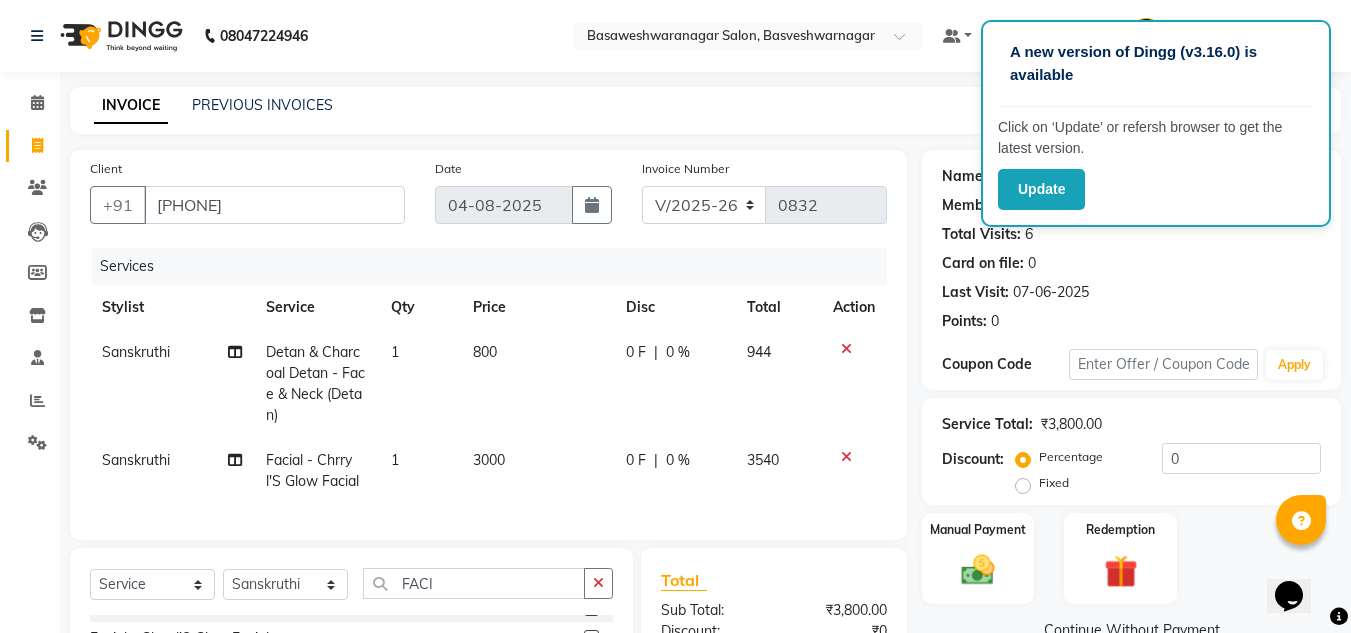 click on "3000" 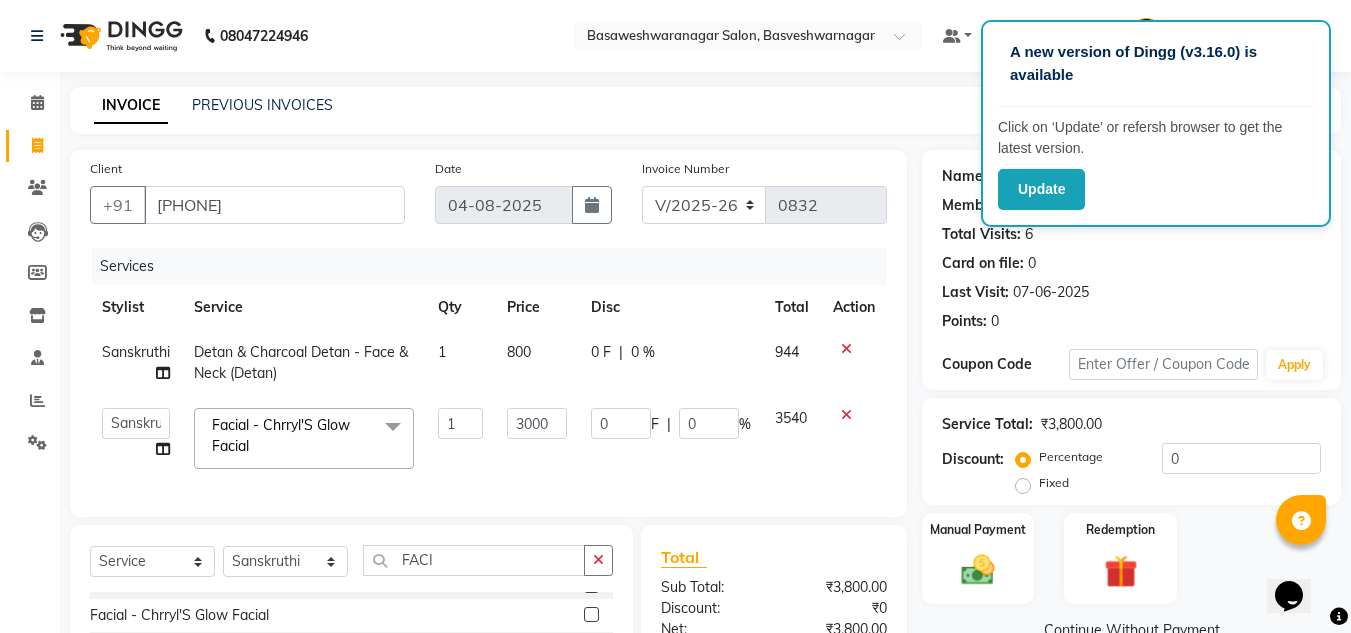 scroll, scrollTop: 232, scrollLeft: 0, axis: vertical 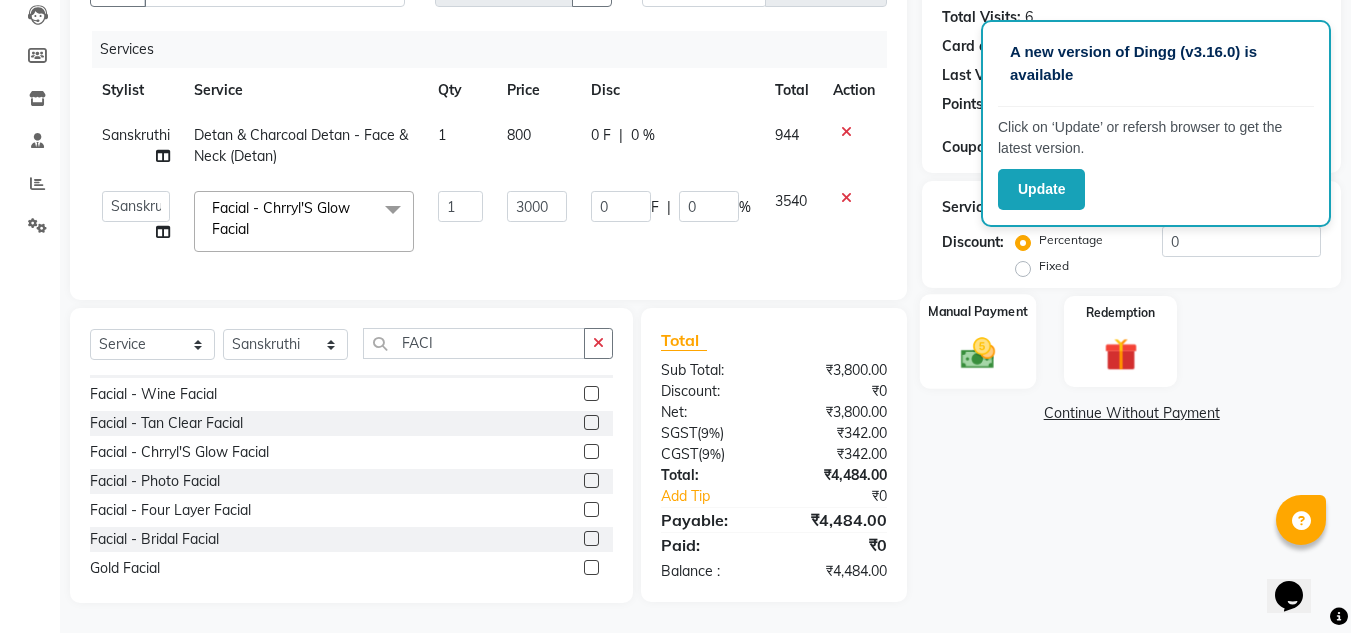 click on "Manual Payment" 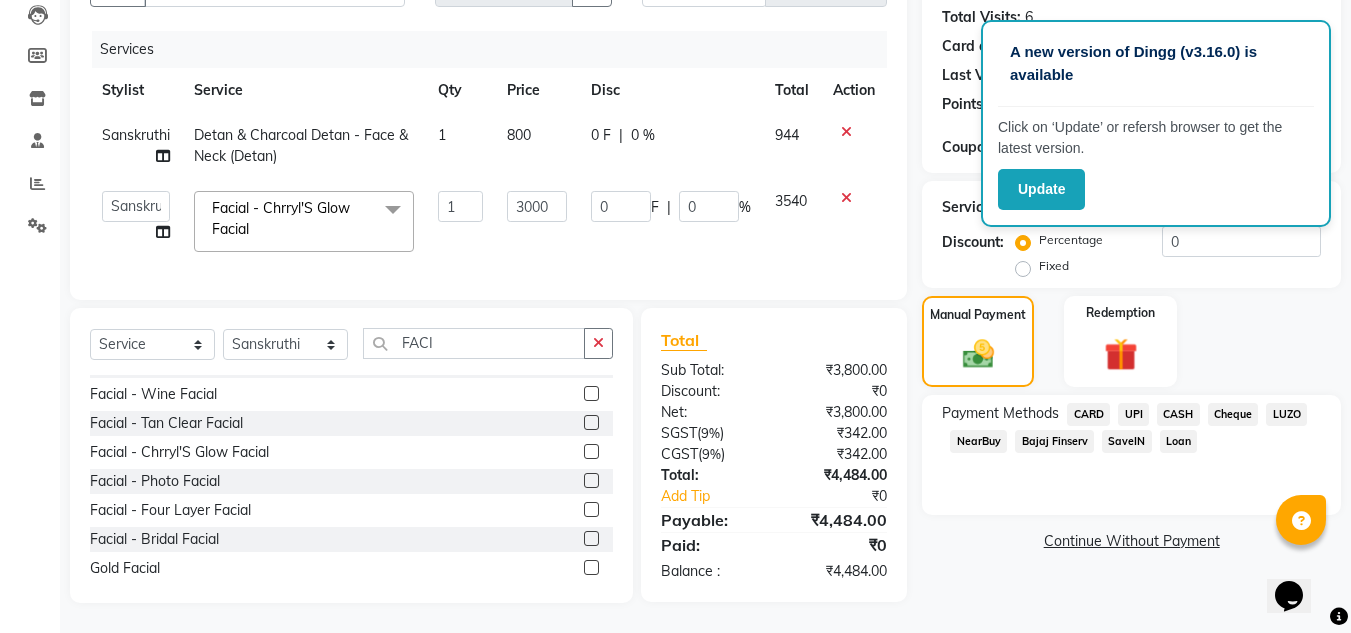 click on "UPI" 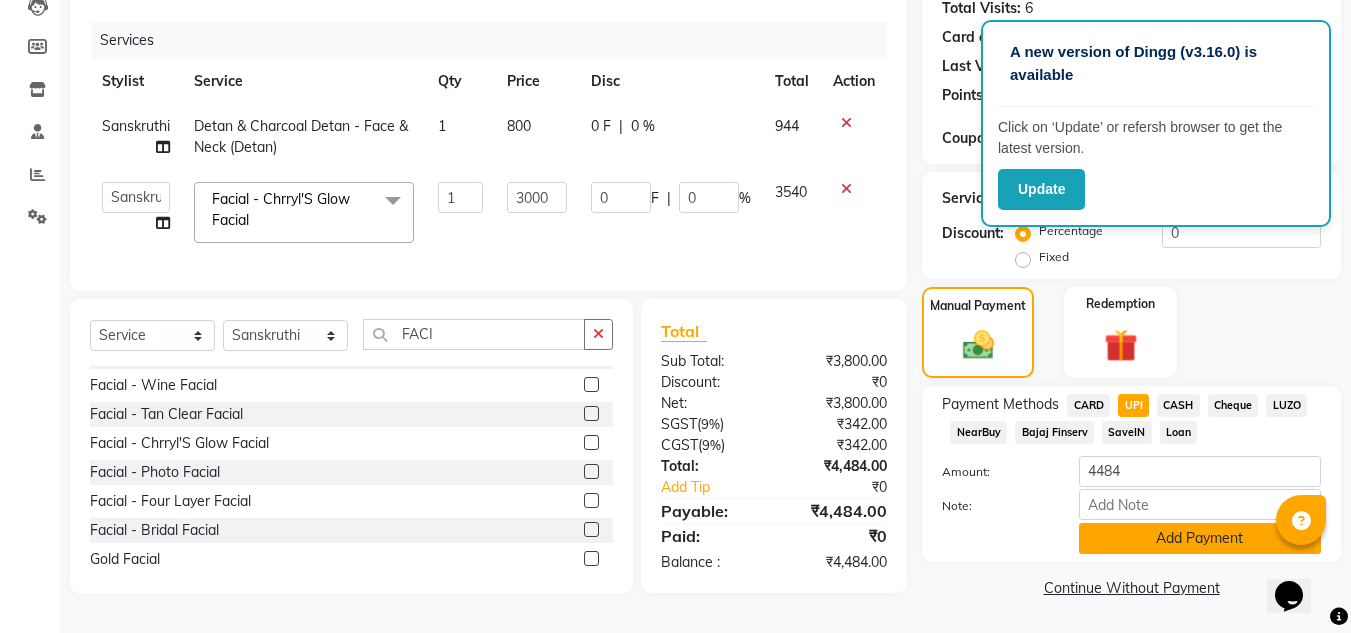 click on "Add Payment" 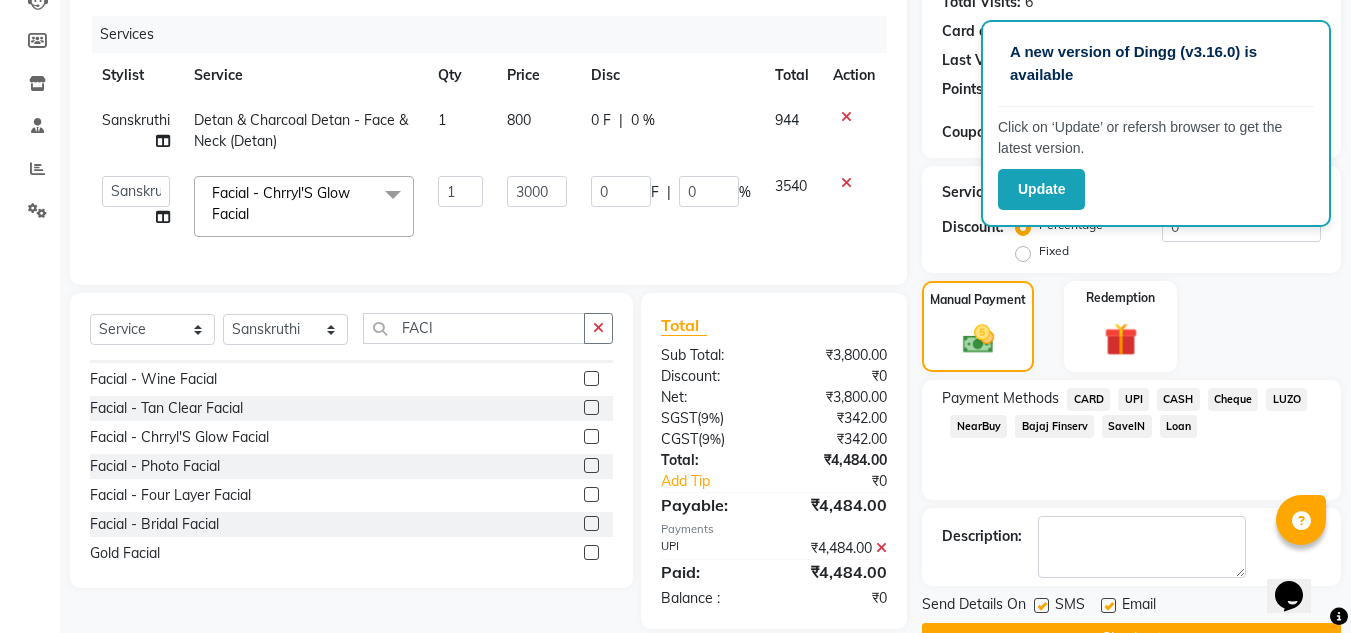 scroll, scrollTop: 283, scrollLeft: 0, axis: vertical 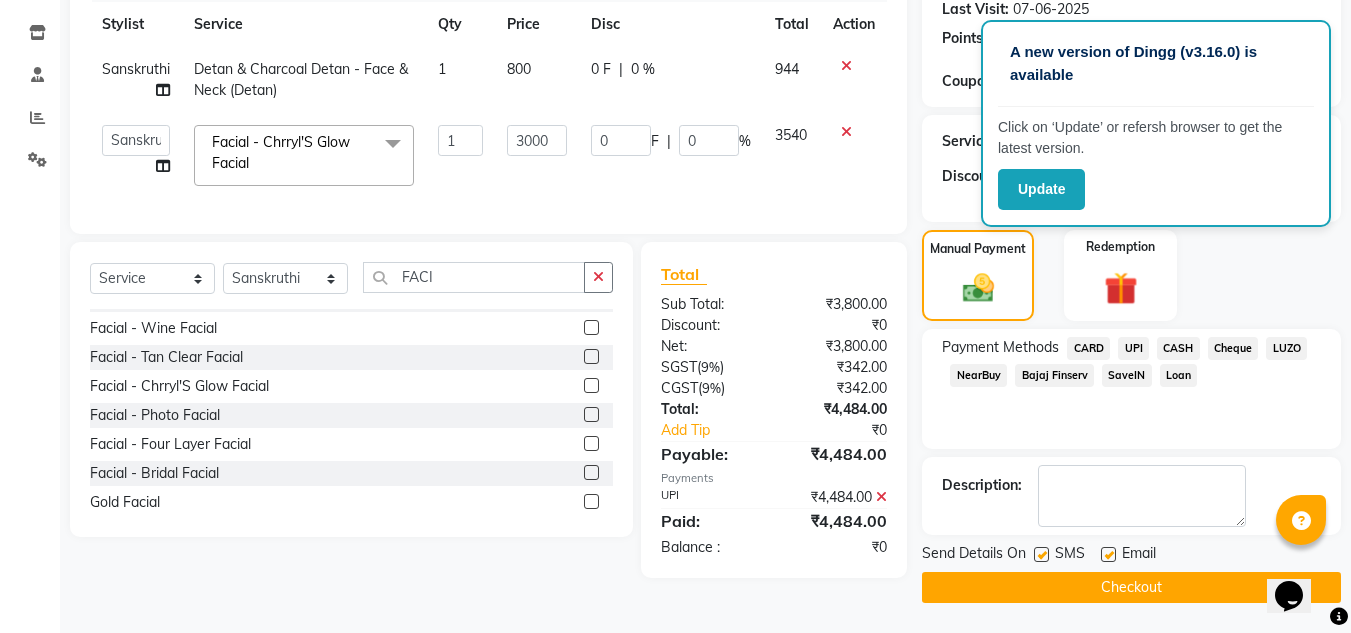 click on "Checkout" 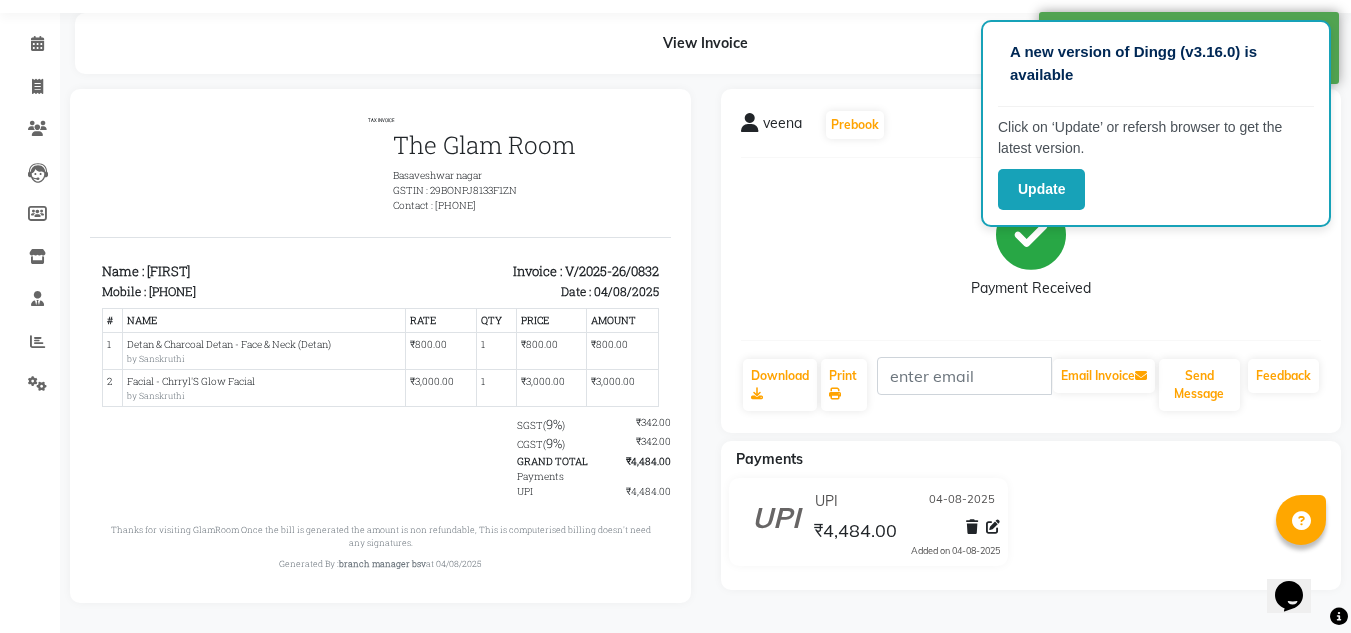 scroll, scrollTop: 74, scrollLeft: 0, axis: vertical 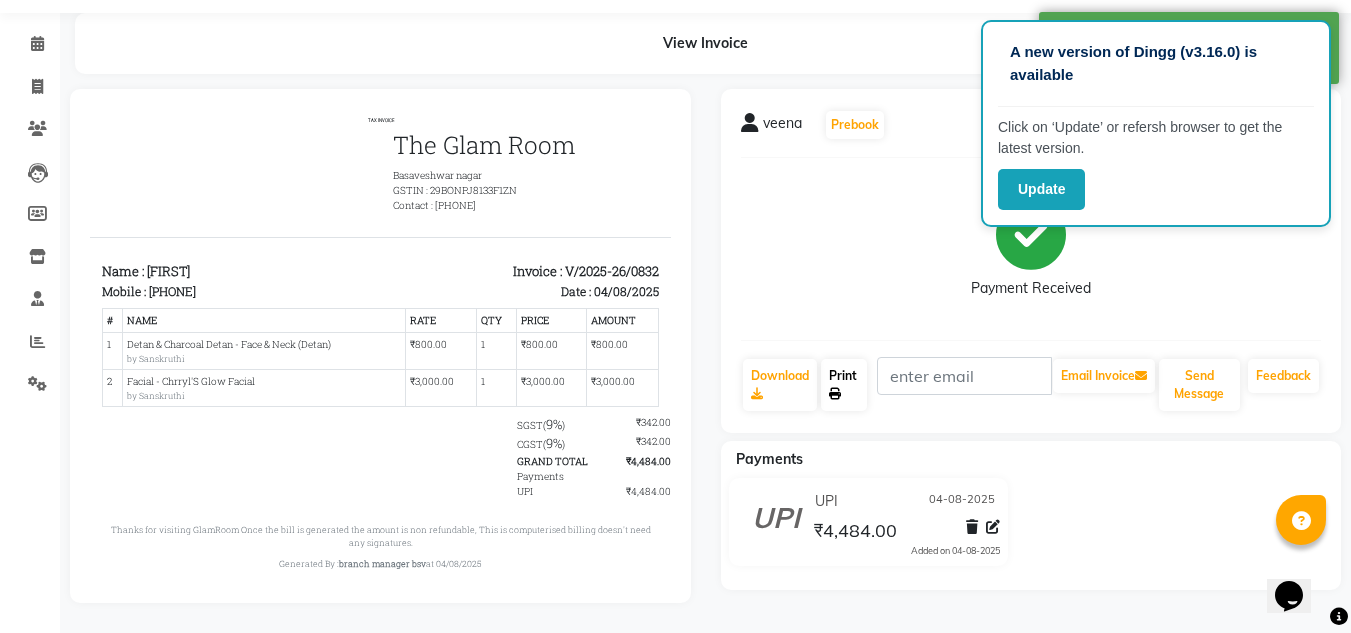 click on "Print" 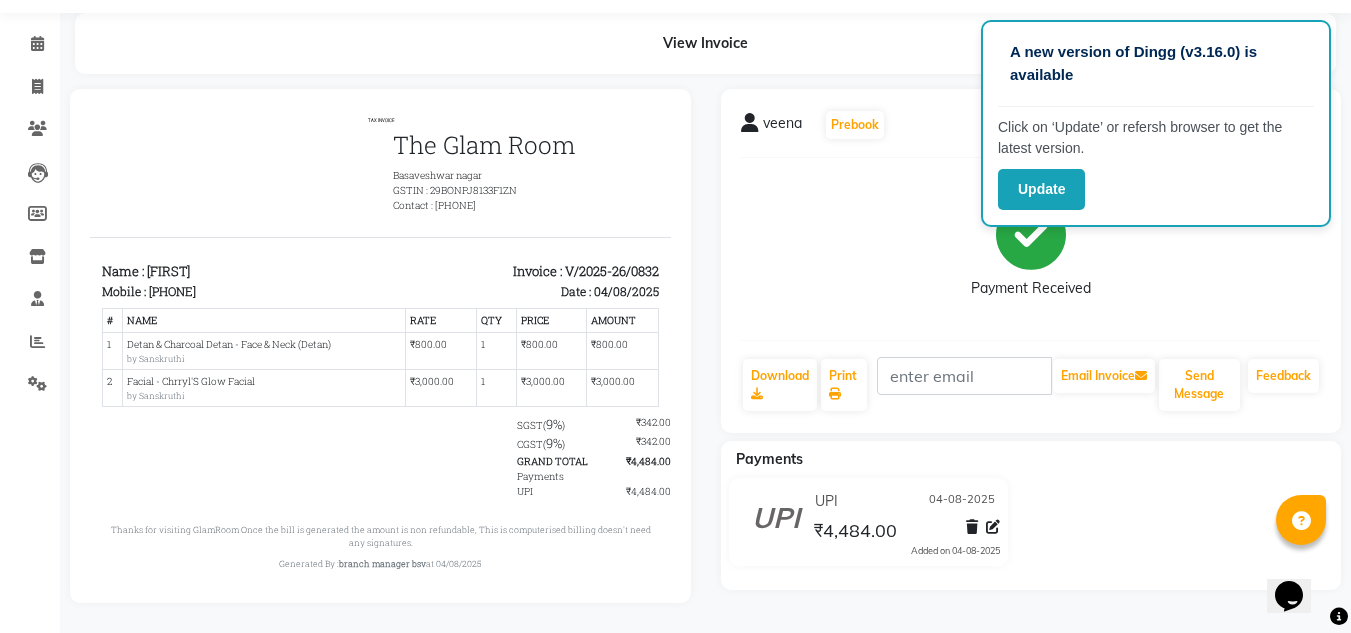 click on "Payment Received" 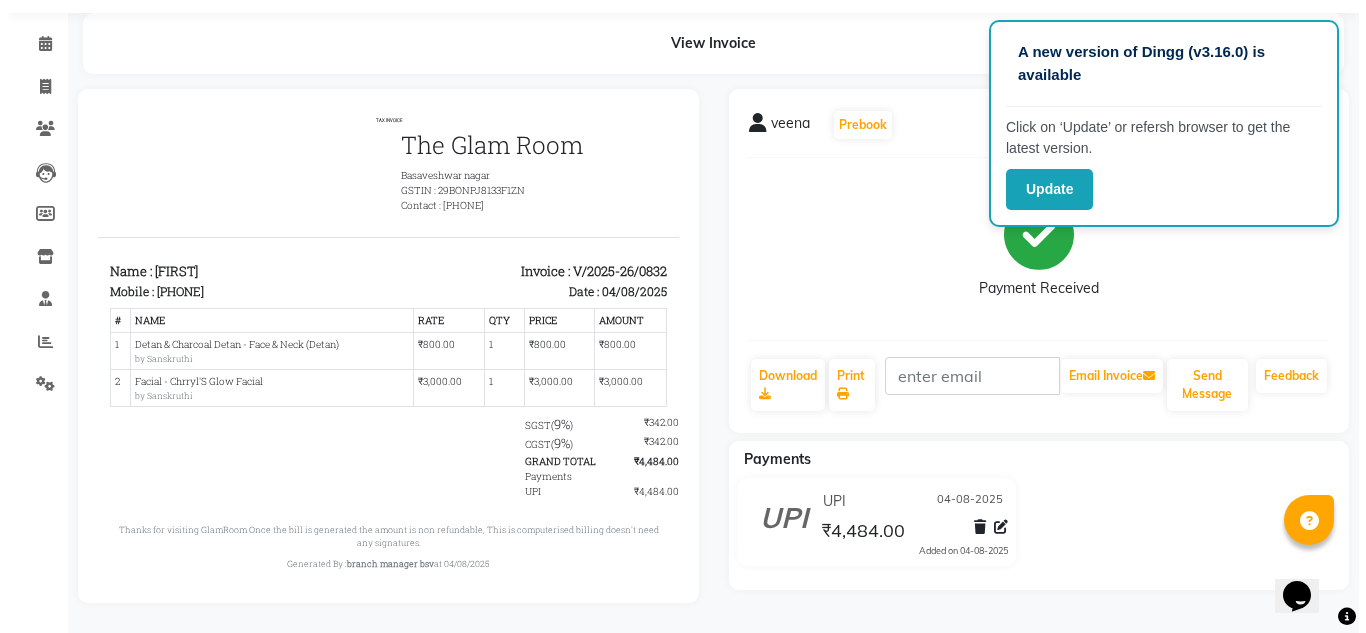 scroll, scrollTop: 0, scrollLeft: 0, axis: both 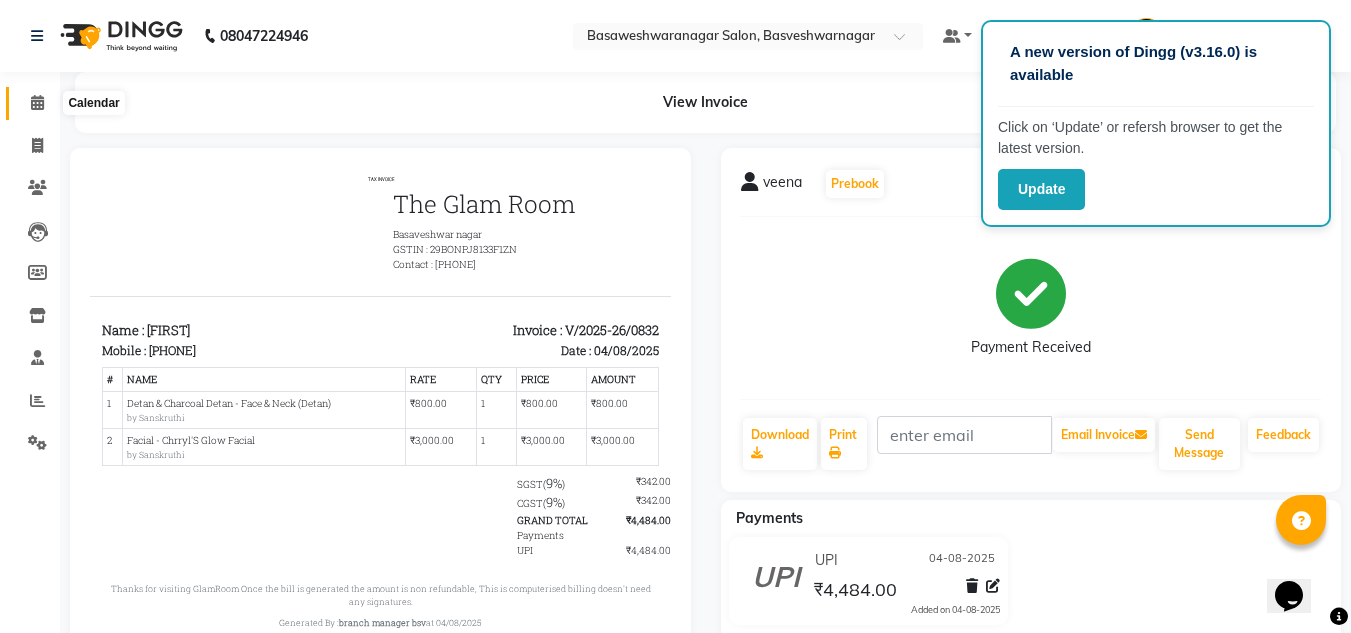 click 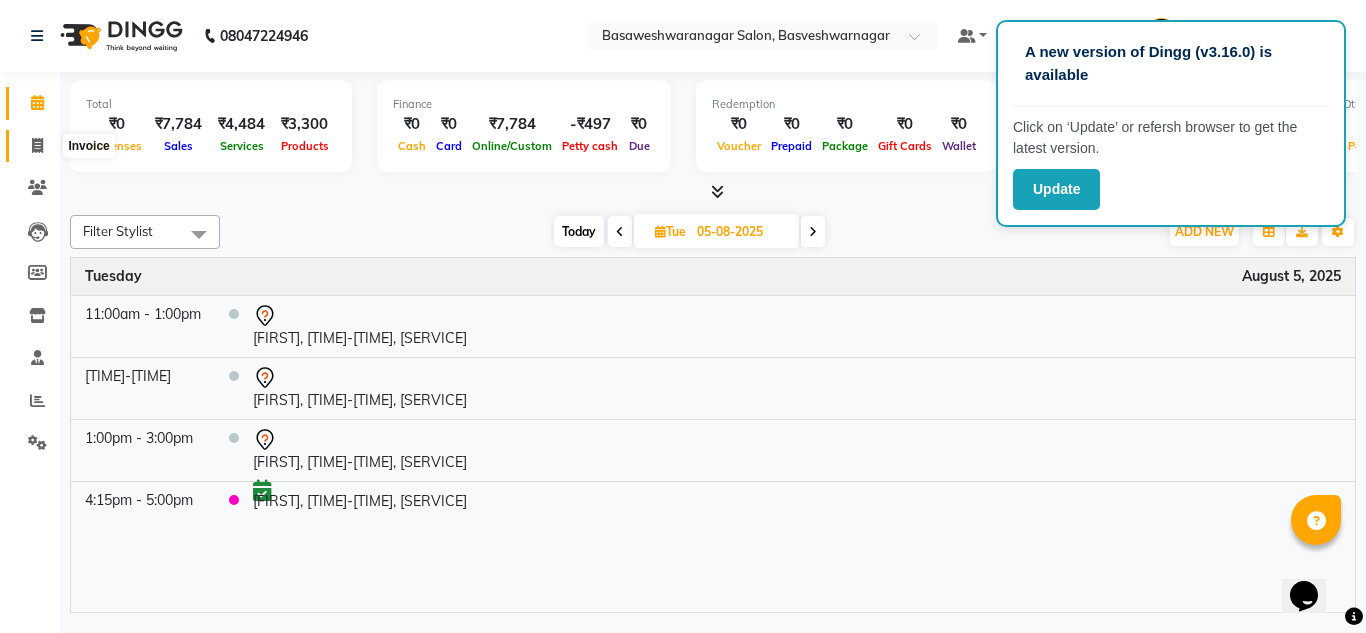 click 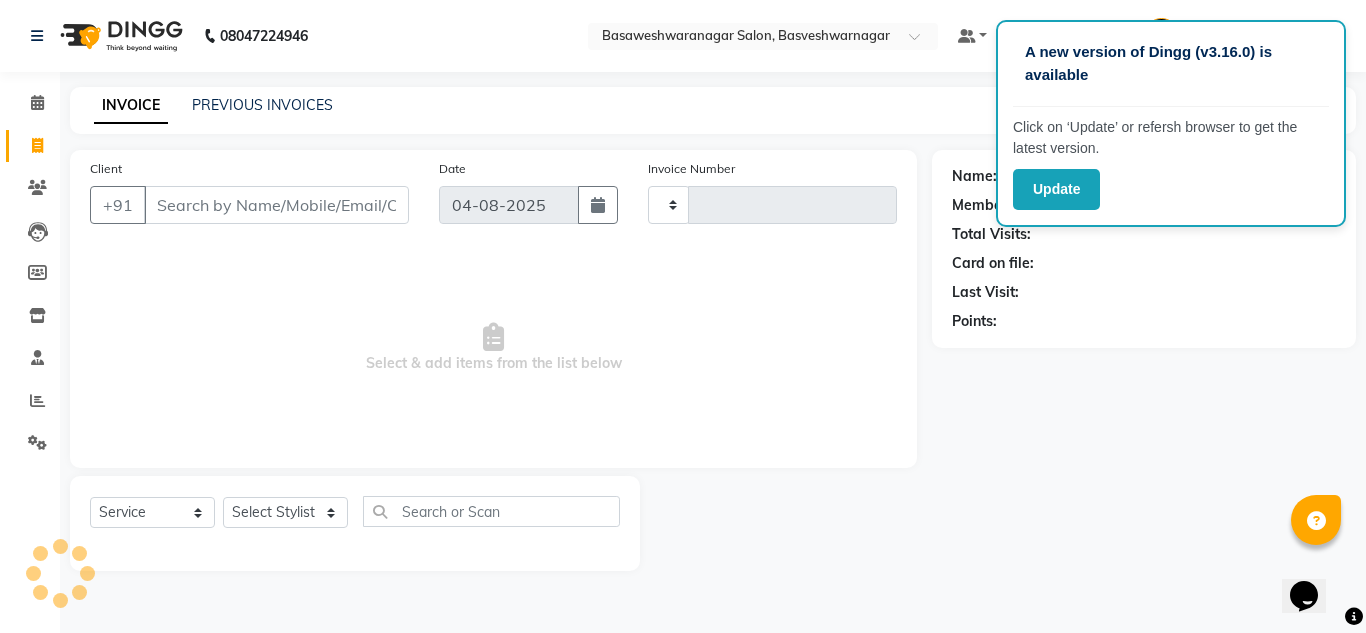type on "0833" 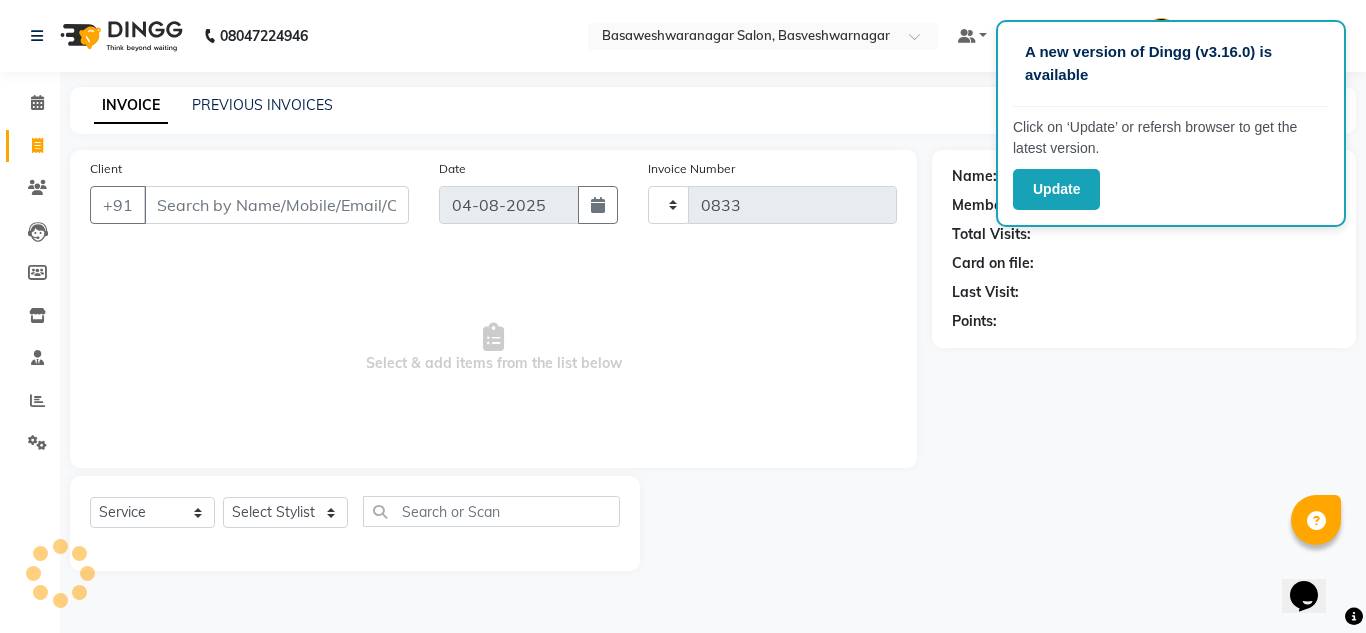 select on "842" 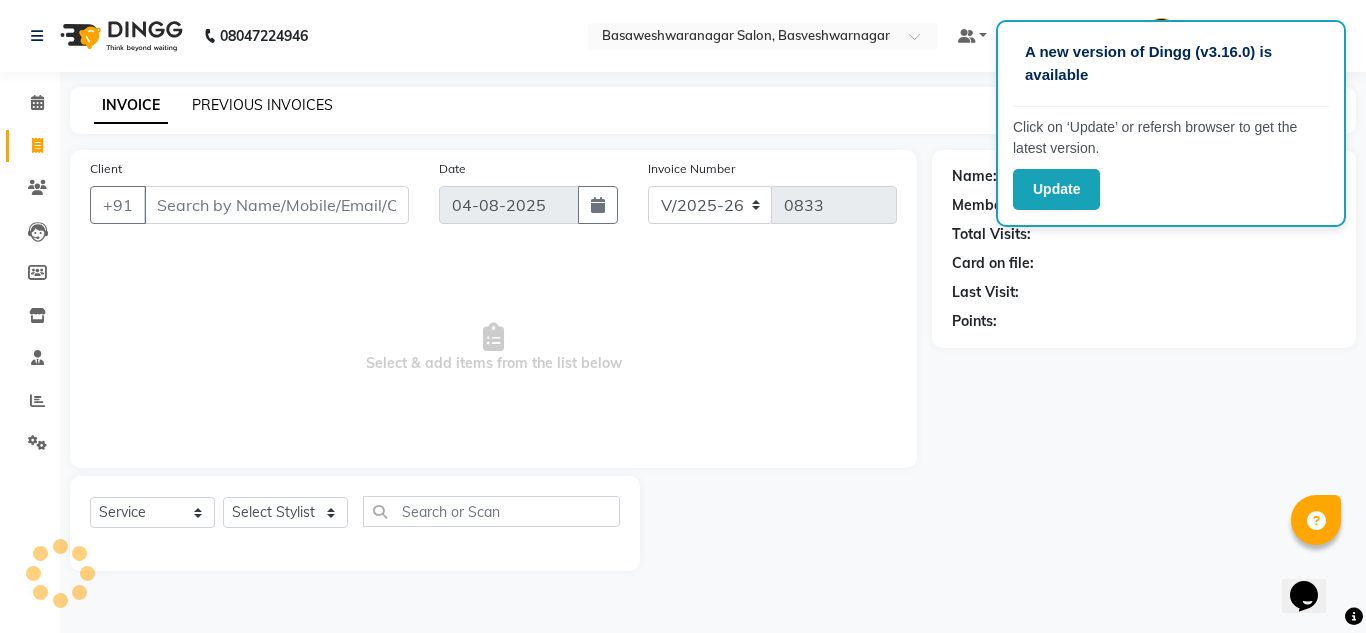 click on "PREVIOUS INVOICES" 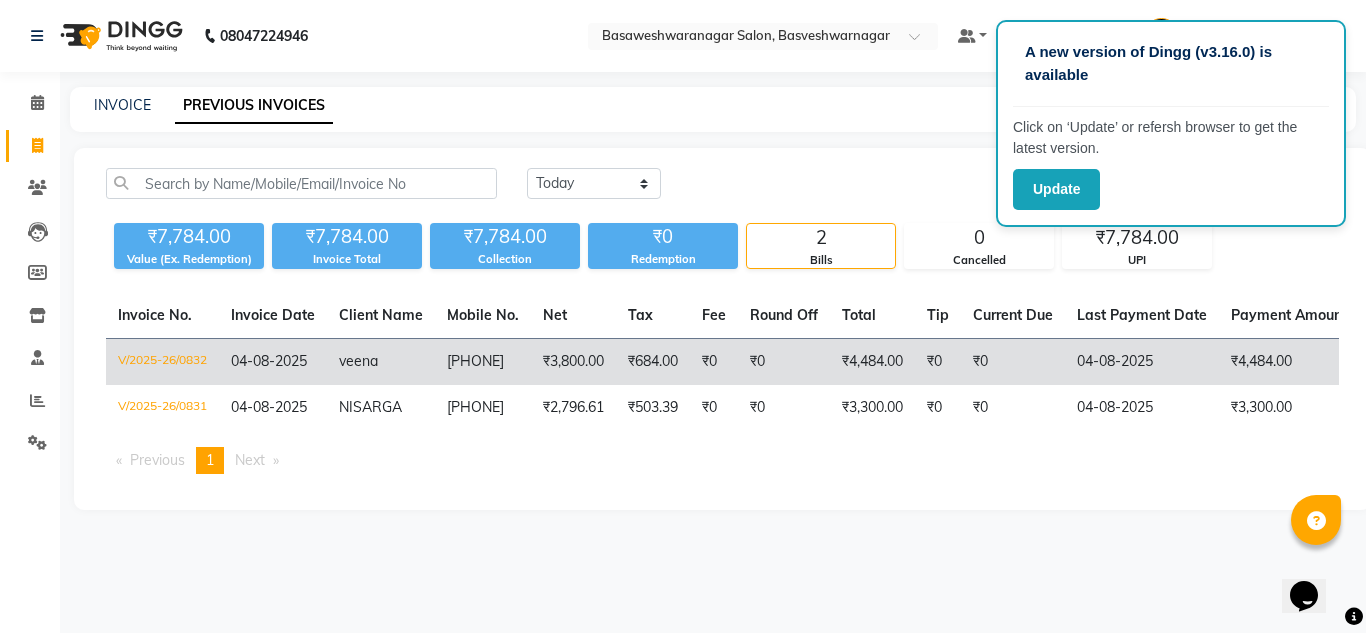 click on "veena" 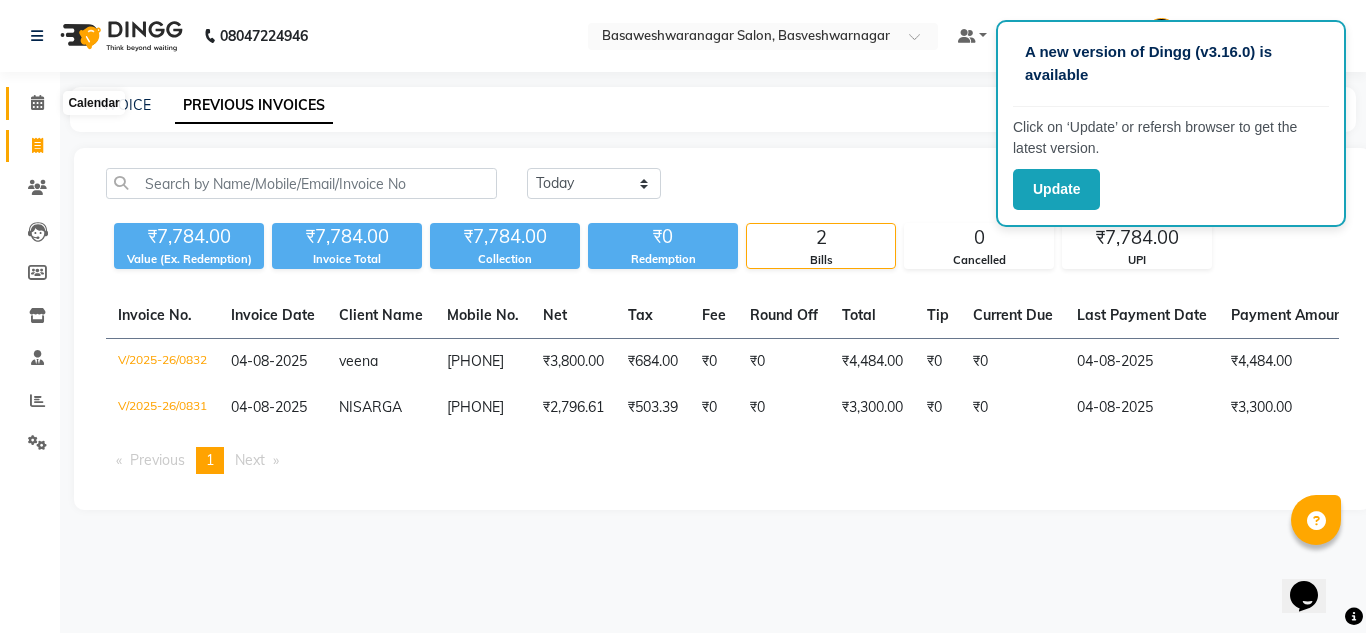 click 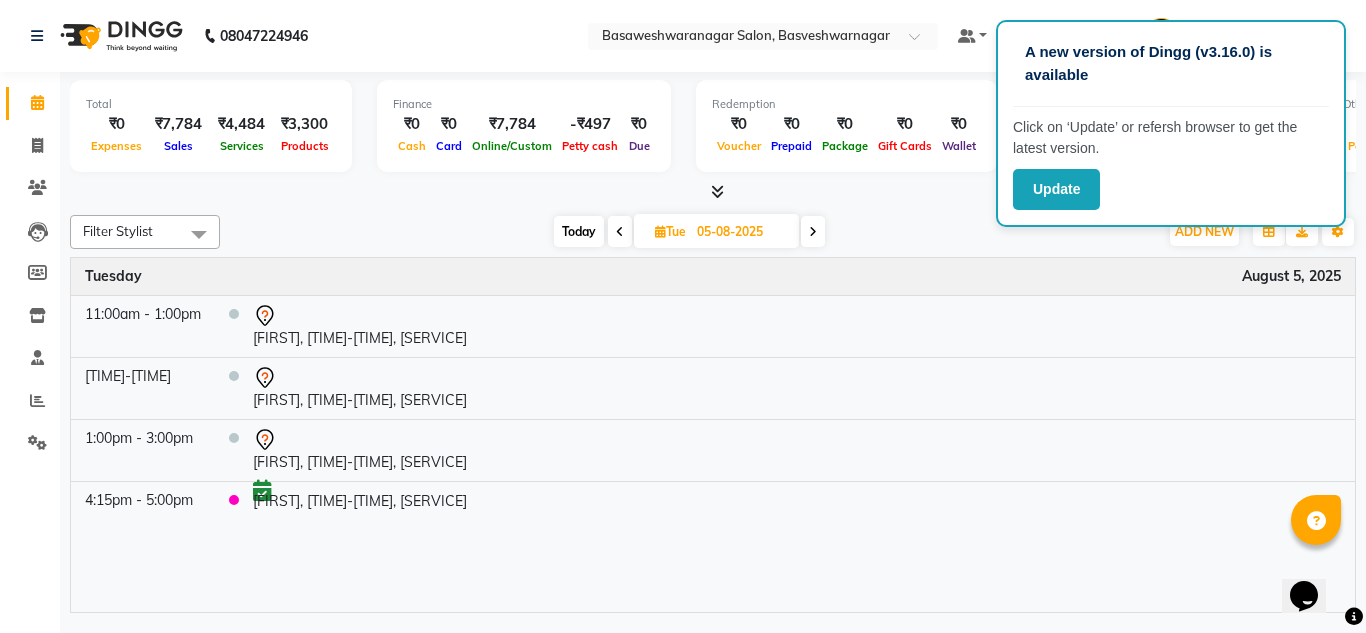 click on "ADD NEW Toggle Dropdown Add Appointment Add Invoice Add Expense Add Attendance Add Client Add Transaction" at bounding box center (1204, 232) 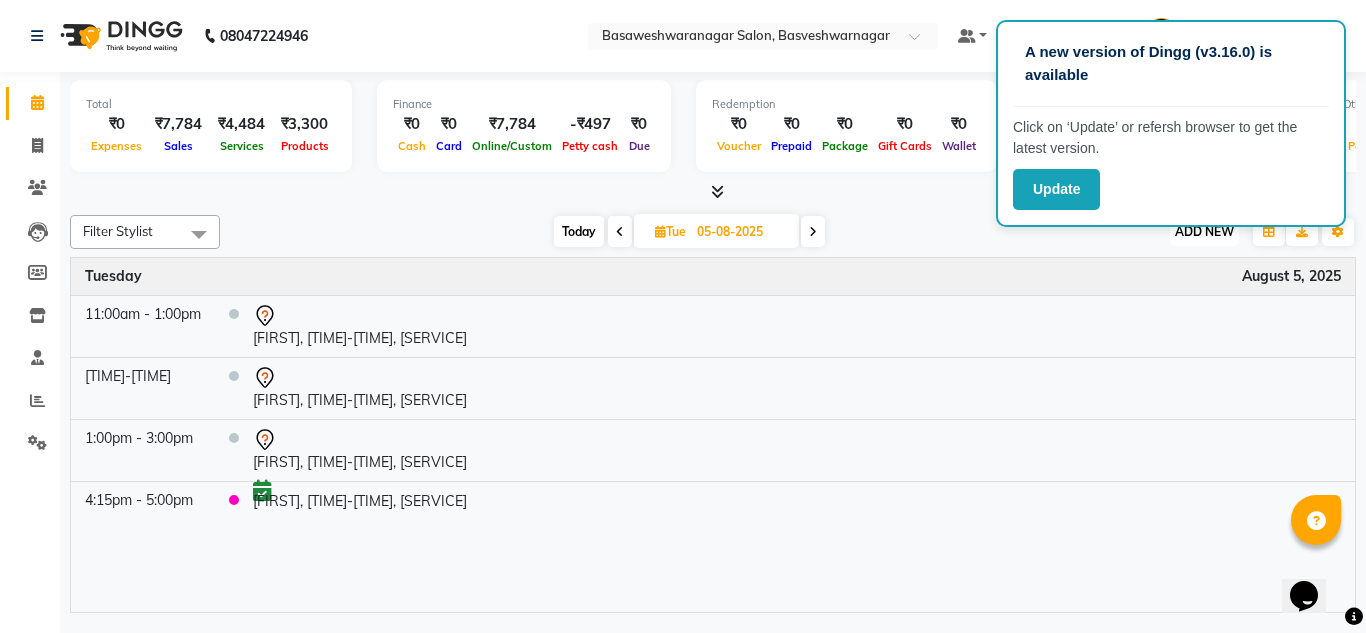 click on "ADD NEW" at bounding box center [1204, 231] 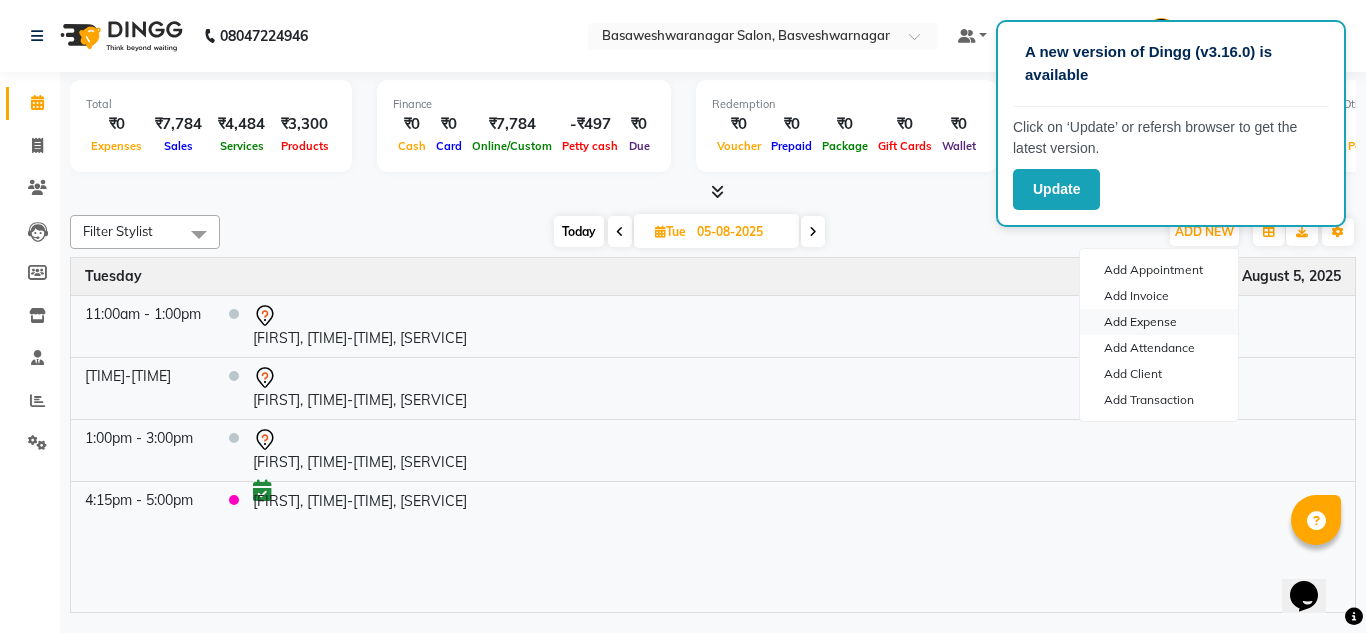 click on "Add Expense" at bounding box center [1159, 322] 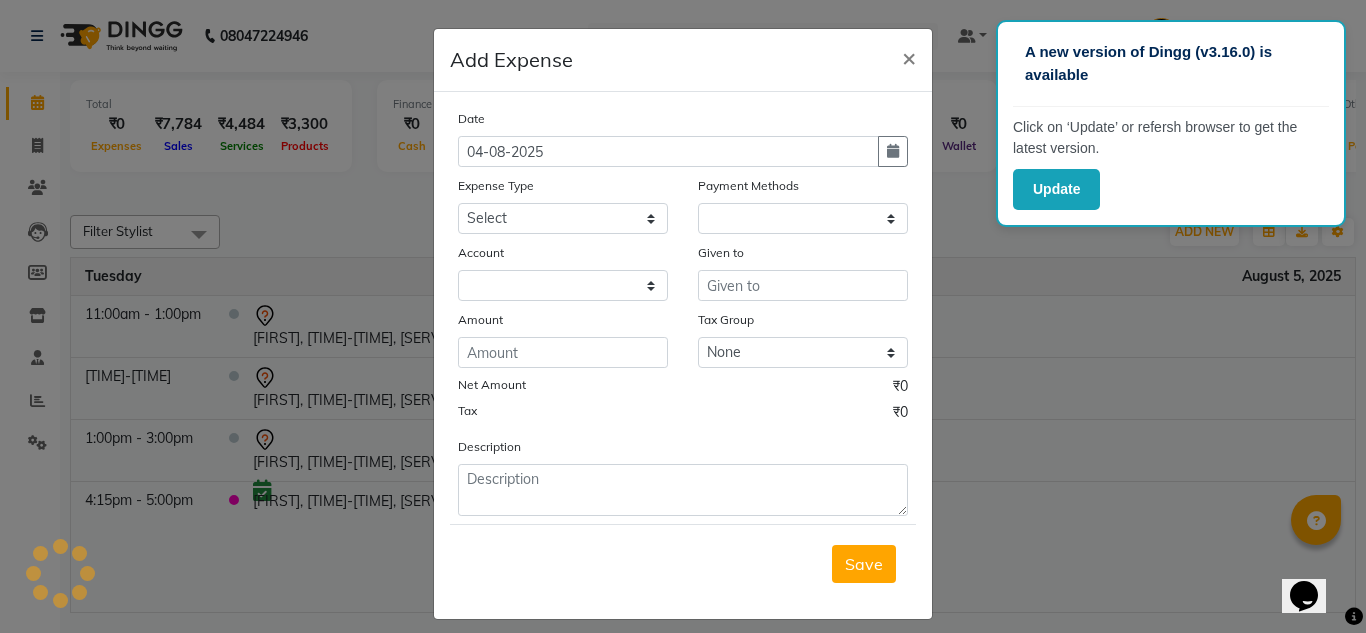 select on "1" 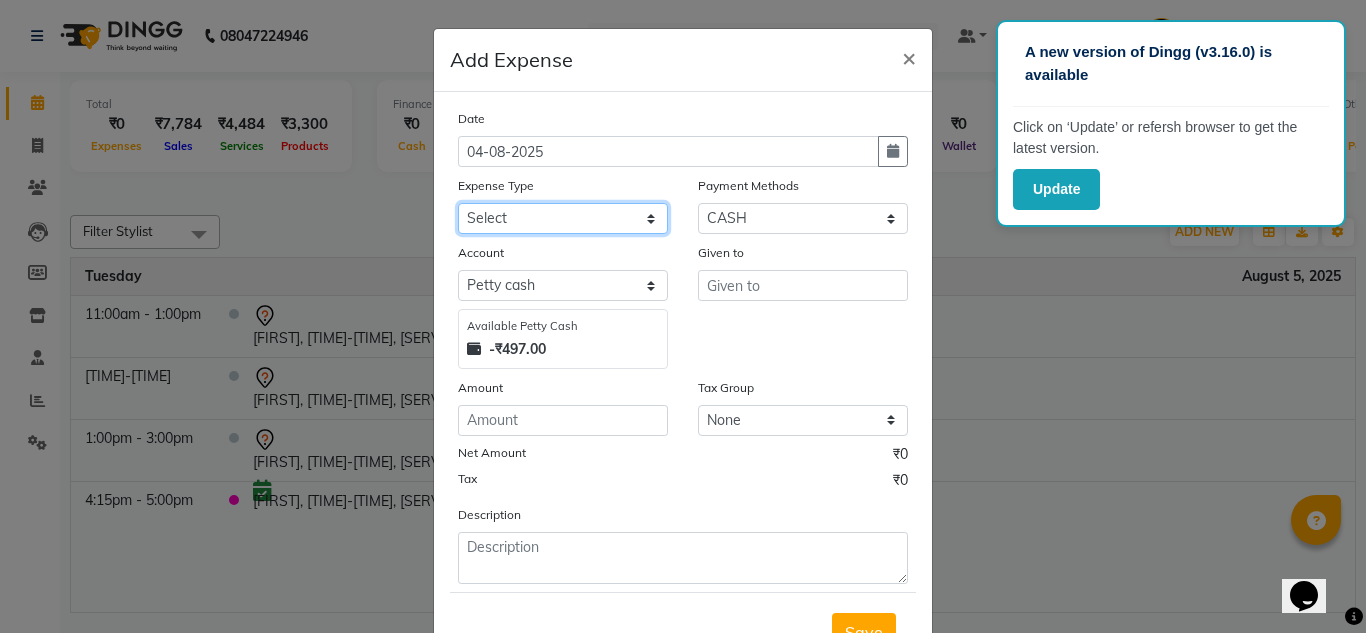 click on "Select AC SERVICE Beauty Center BLINKIT BPMP Building Rent Cash setteled to devika anti Cash Setteled to vimarsh Cash Settled to Jayshree cash settled to madesh uncle Client Refund clinical covers courier DEPOSIT drink prime Electricity and water Bill FOIL PAPER FOR CLIENT Furniture and Fixtures GARBAGE GARBAGE MAN GENERATOR FUEL CHARGES GLOBLANC incentive JAYASHREE jayshree upi jayshree upi KNK Distributors Laundry Madhu medicals MAHADEV MEDICALS MANJUNATHA PRINTERS Marketing Expenses Google Marketing expenses Meta Medigetz MILK MONTHLY BILL Pantry Expenses pavan Surge Naveen Surgical PHONE PAY PLUMPER PMU products pooja expense POOJA ITEMS Porter PRILOX Printing and Designing Charges Printing and Stationary Purchase of Products RECHARGE RENT Repair and Maintenance Salaries Salon and Clinic Cash Purchases SECURITY SERVICE CHARGES Sreenivasa Glamour Stores Staff welfare telephone and Internet Bill TRANSGENDER TRAVELLING EXPENSES WATER RECHARGE ZEPTO" 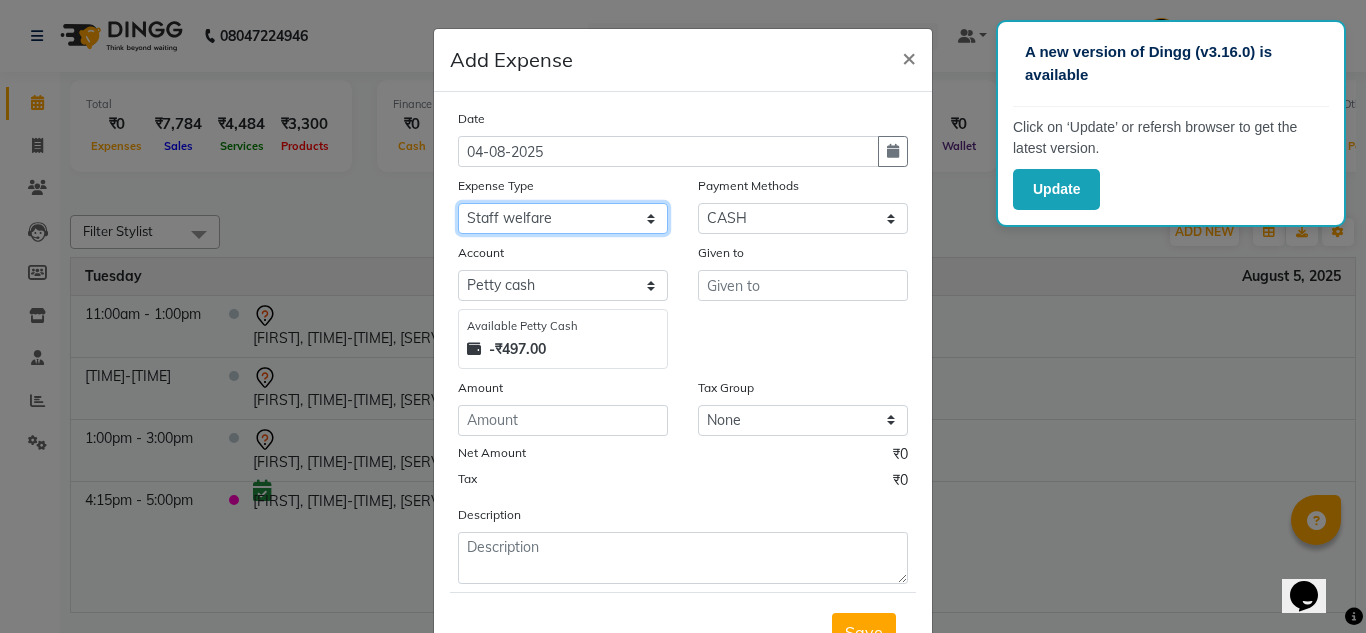 click on "Select AC SERVICE Beauty Center BLINKIT BPMP Building Rent Cash setteled to devika anti Cash Setteled to vimarsh Cash Settled to Jayshree cash settled to madesh uncle Client Refund clinical covers courier DEPOSIT drink prime Electricity and water Bill FOIL PAPER FOR CLIENT Furniture and Fixtures GARBAGE GARBAGE MAN GENERATOR FUEL CHARGES GLOBLANC incentive JAYASHREE jayshree upi jayshree upi KNK Distributors Laundry Madhu medicals MAHADEV MEDICALS MANJUNATHA PRINTERS Marketing Expenses Google Marketing expenses Meta Medigetz MILK MONTHLY BILL Pantry Expenses pavan Surge Naveen Surgical PHONE PAY PLUMPER PMU products pooja expense POOJA ITEMS Porter PRILOX Printing and Designing Charges Printing and Stationary Purchase of Products RECHARGE RENT Repair and Maintenance Salaries Salon and Clinic Cash Purchases SECURITY SERVICE CHARGES Sreenivasa Glamour Stores Staff welfare telephone and Internet Bill TRANSGENDER TRAVELLING EXPENSES WATER RECHARGE ZEPTO" 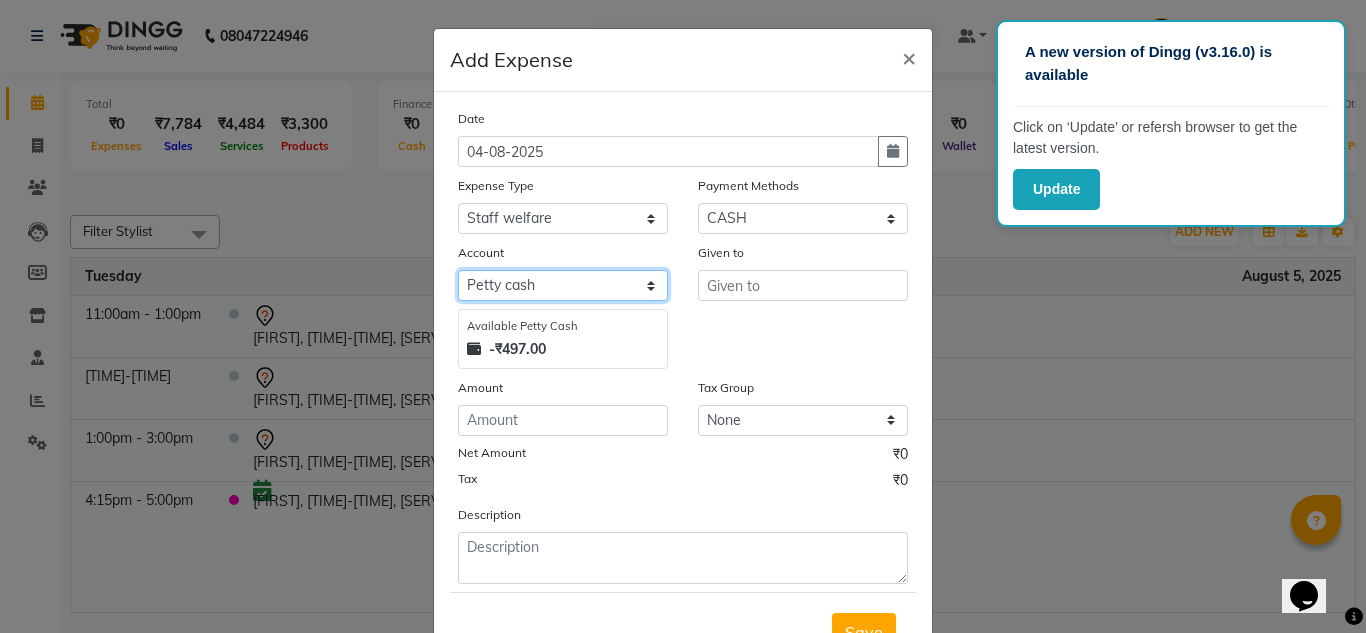 click on "Select Petty cash Cash Settlement Jayashree Bank MONTHLY EXPENSES" 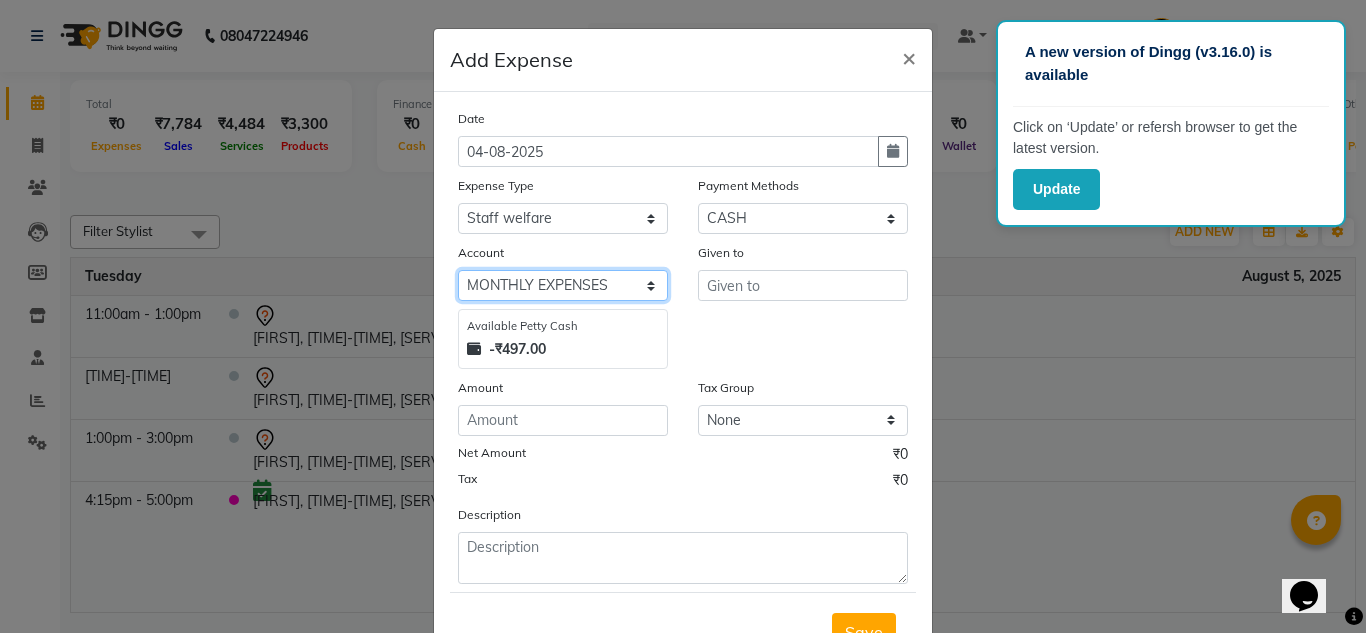 click on "Select Petty cash Cash Settlement Jayashree Bank MONTHLY EXPENSES" 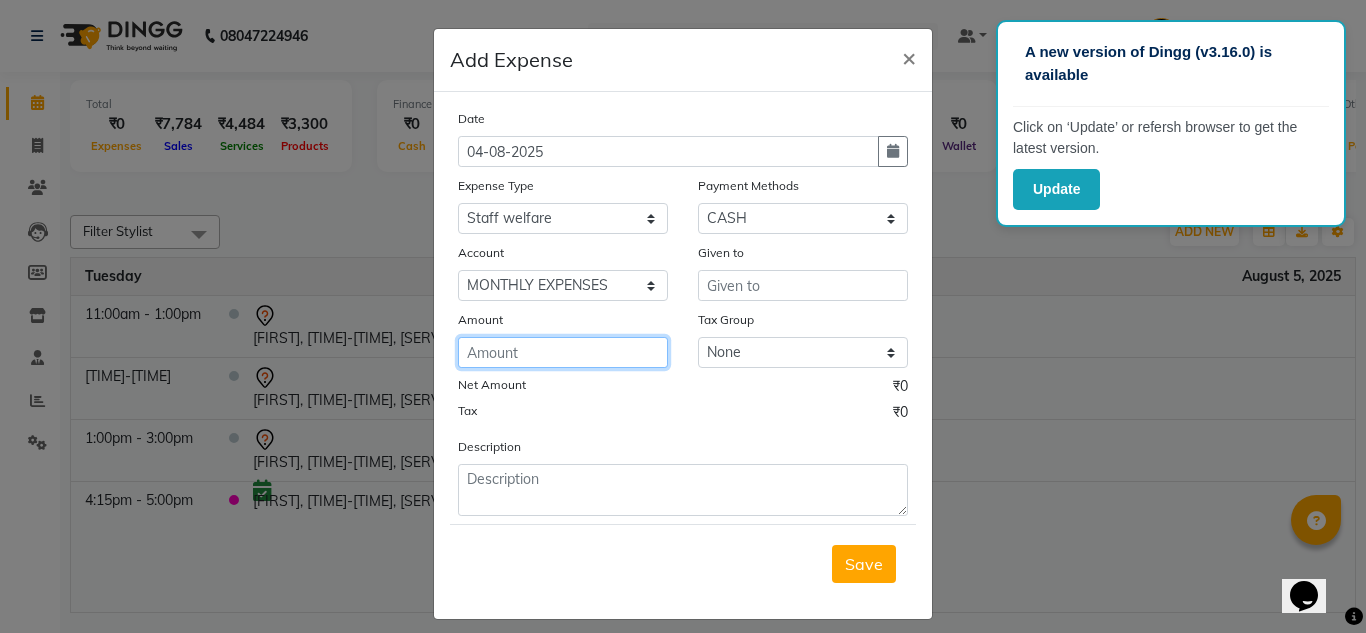 click 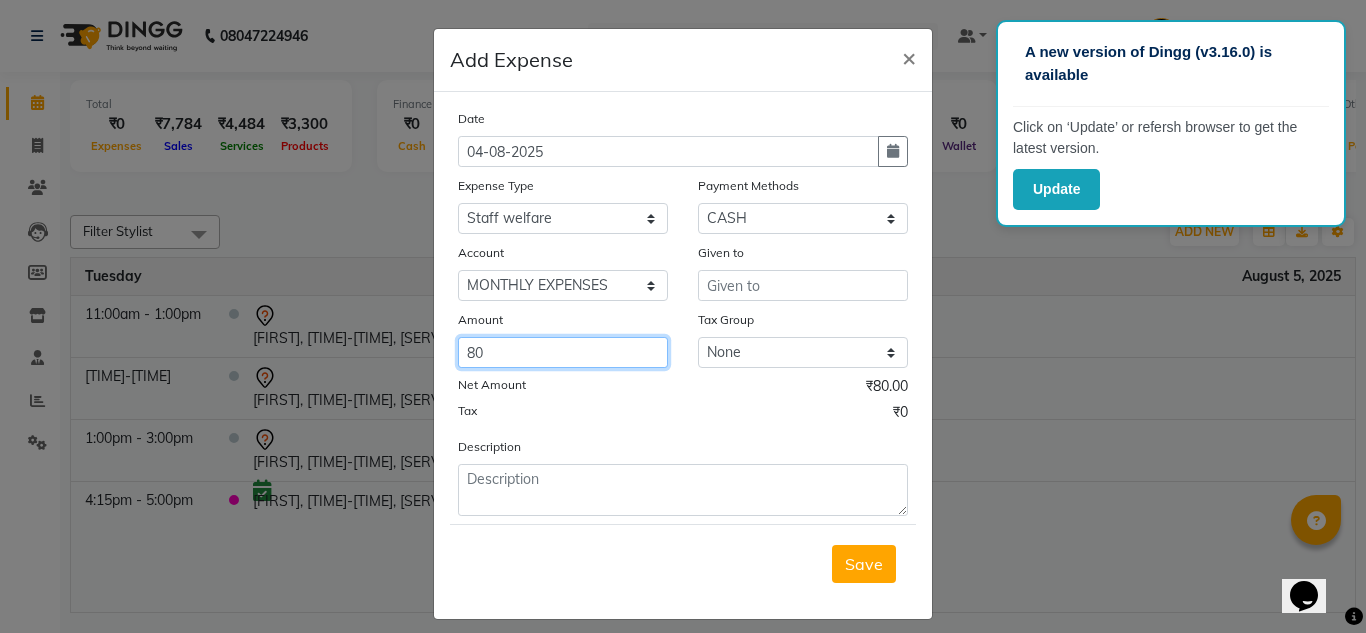 type on "80" 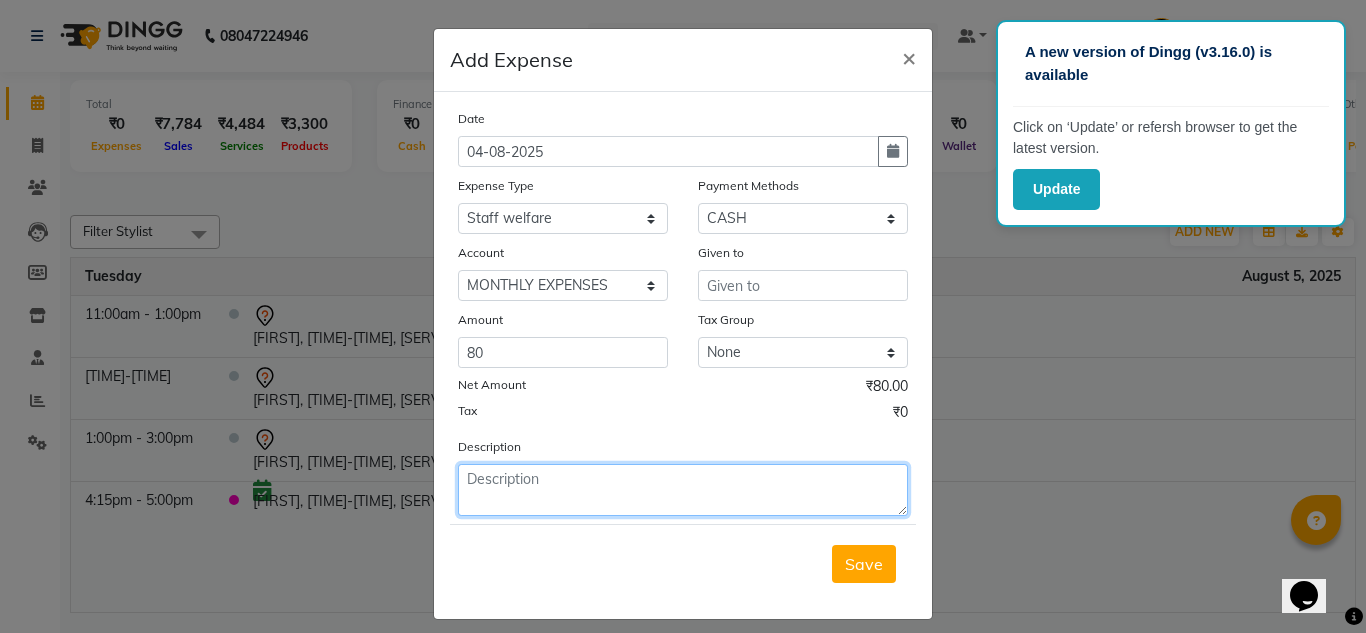 click 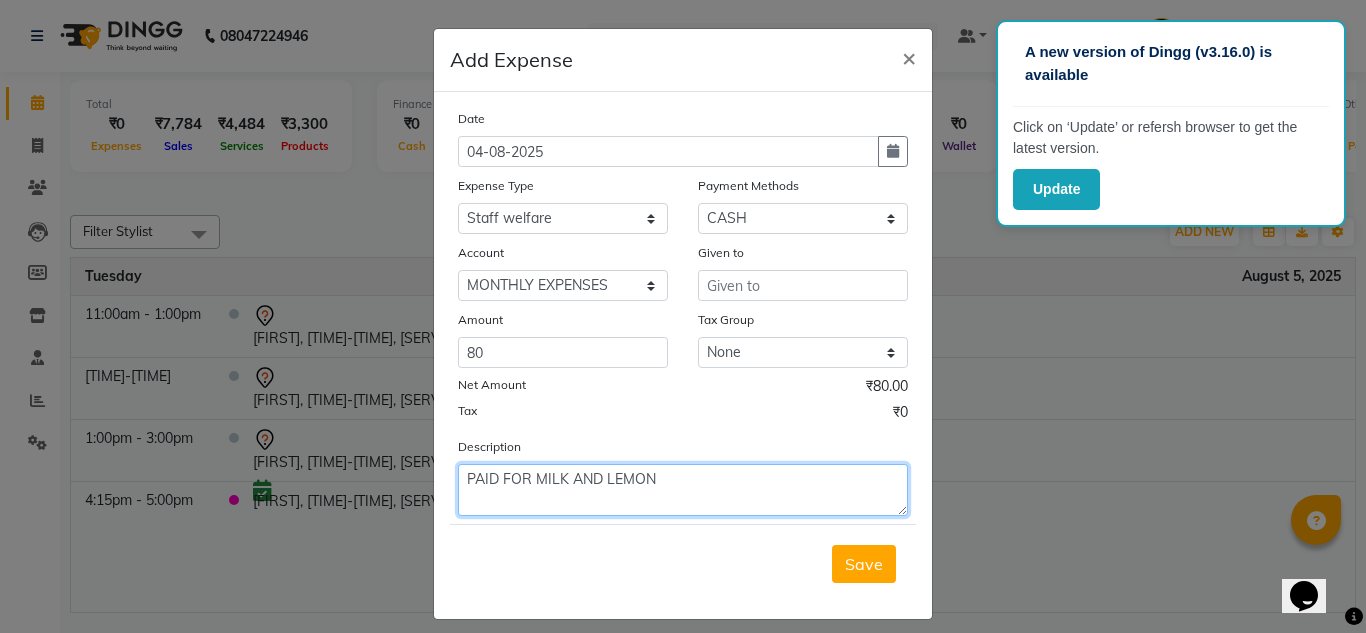 type on "PAID FOR MILK AND LEMON" 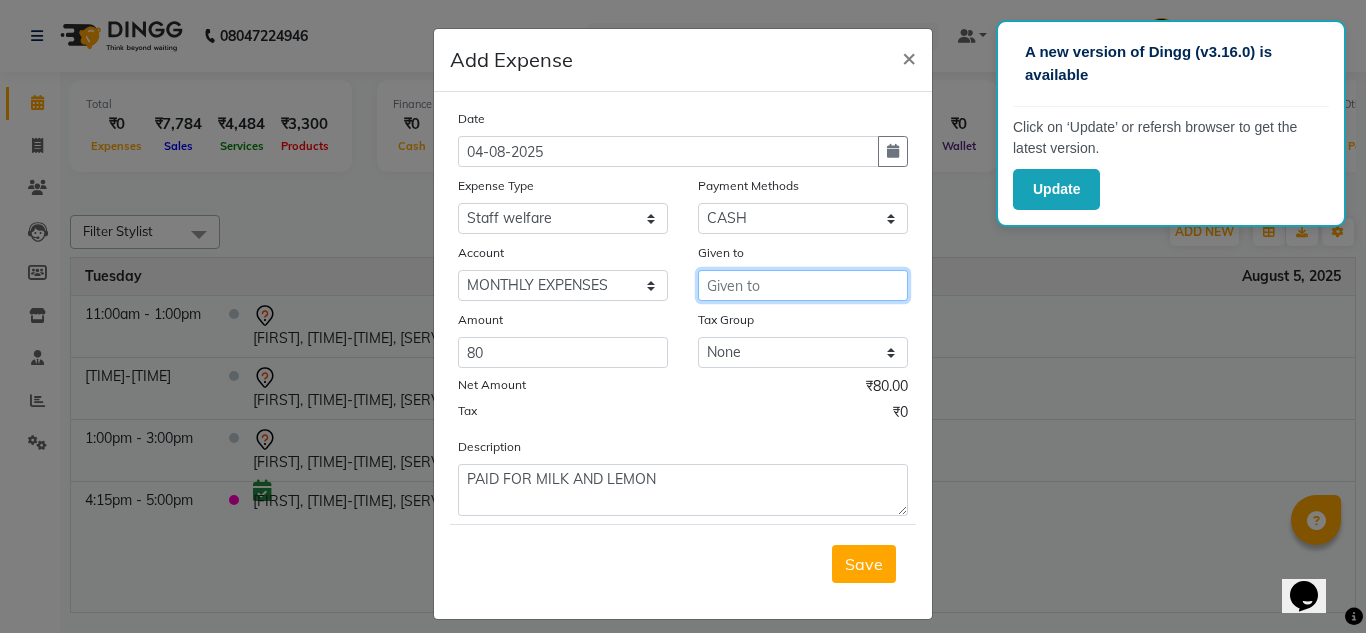 click at bounding box center [803, 285] 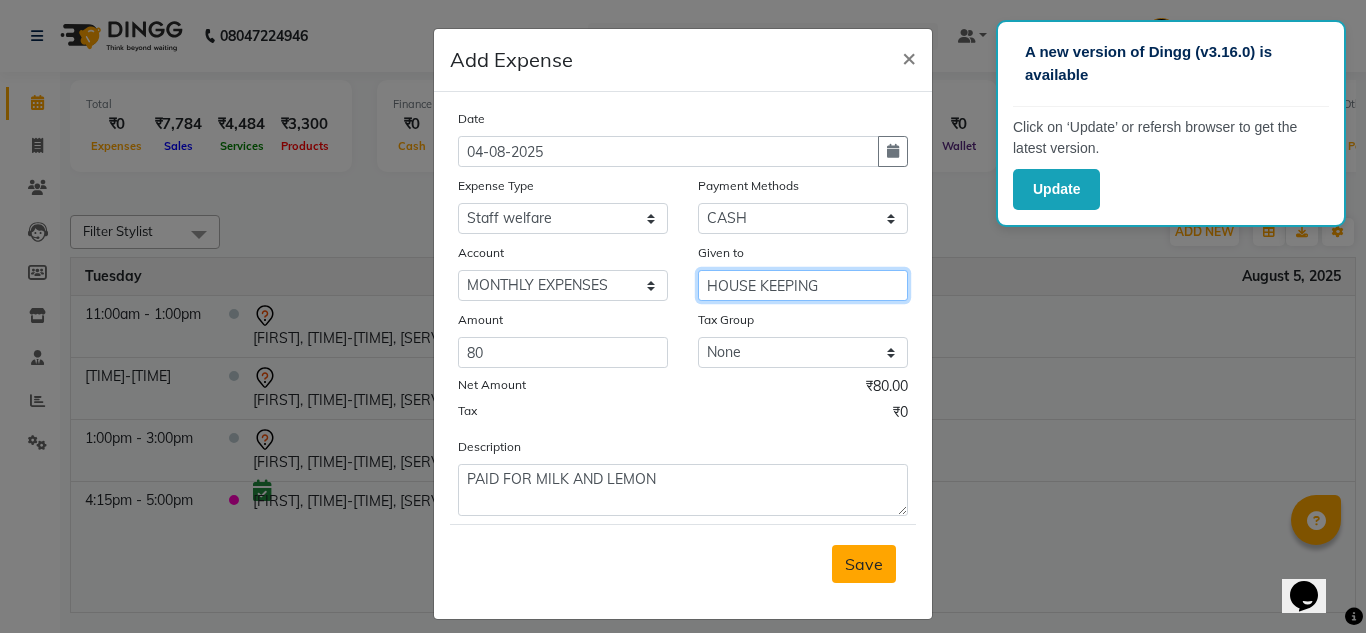 type on "HOUSE KEEPING" 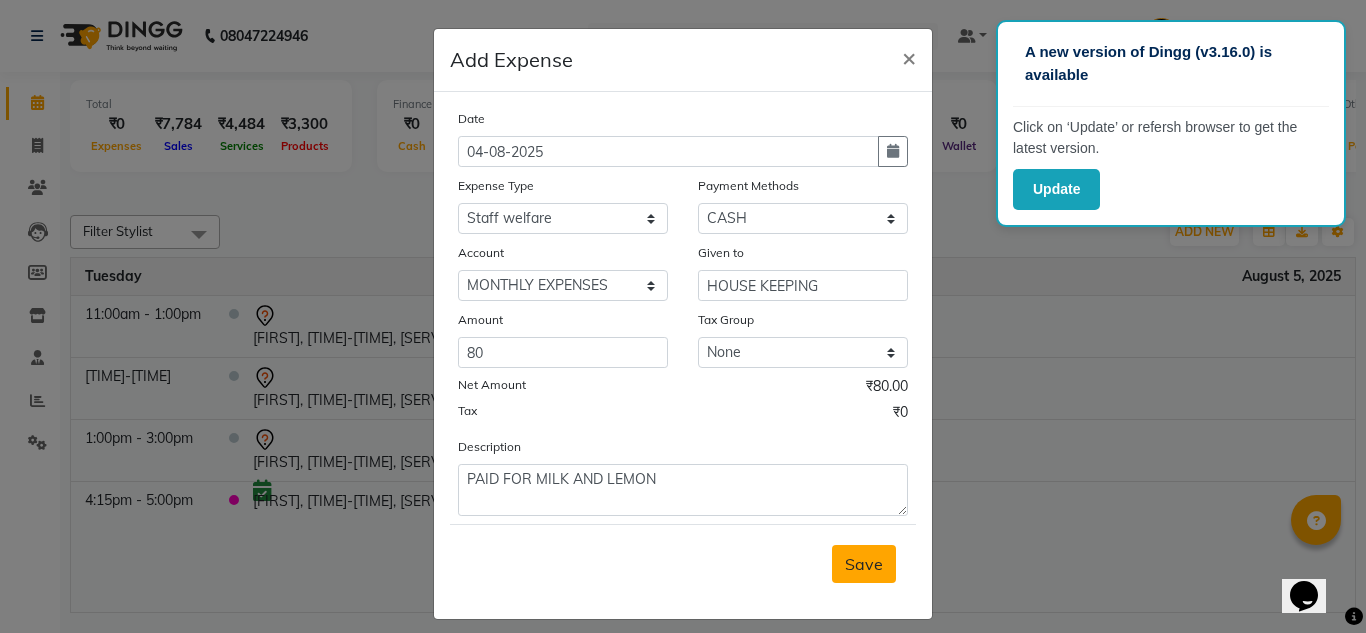 click on "Save" at bounding box center (864, 564) 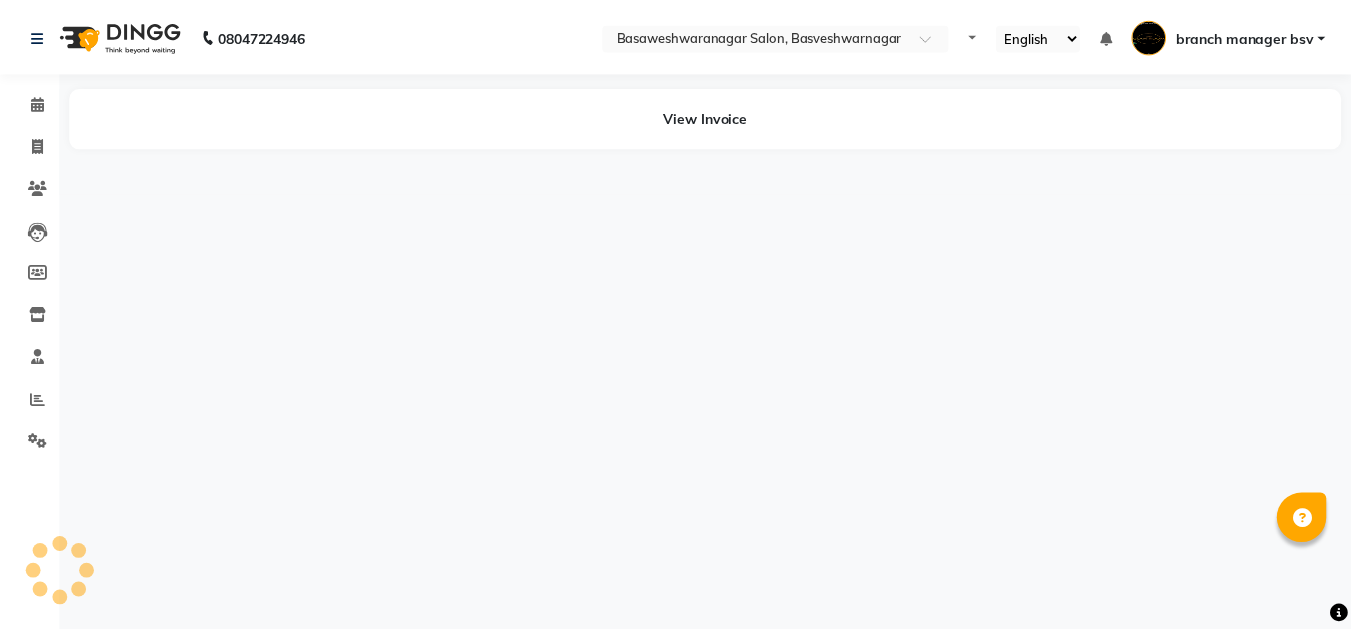 scroll, scrollTop: 0, scrollLeft: 0, axis: both 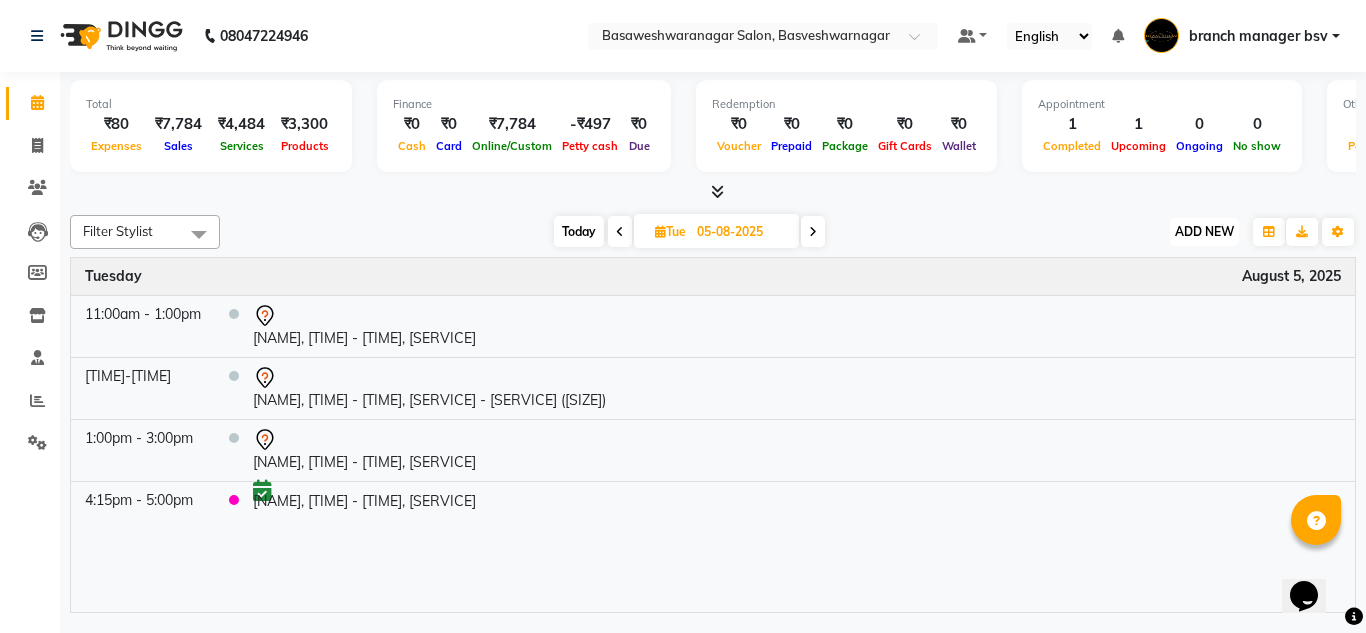 click on "ADD NEW" at bounding box center (1204, 231) 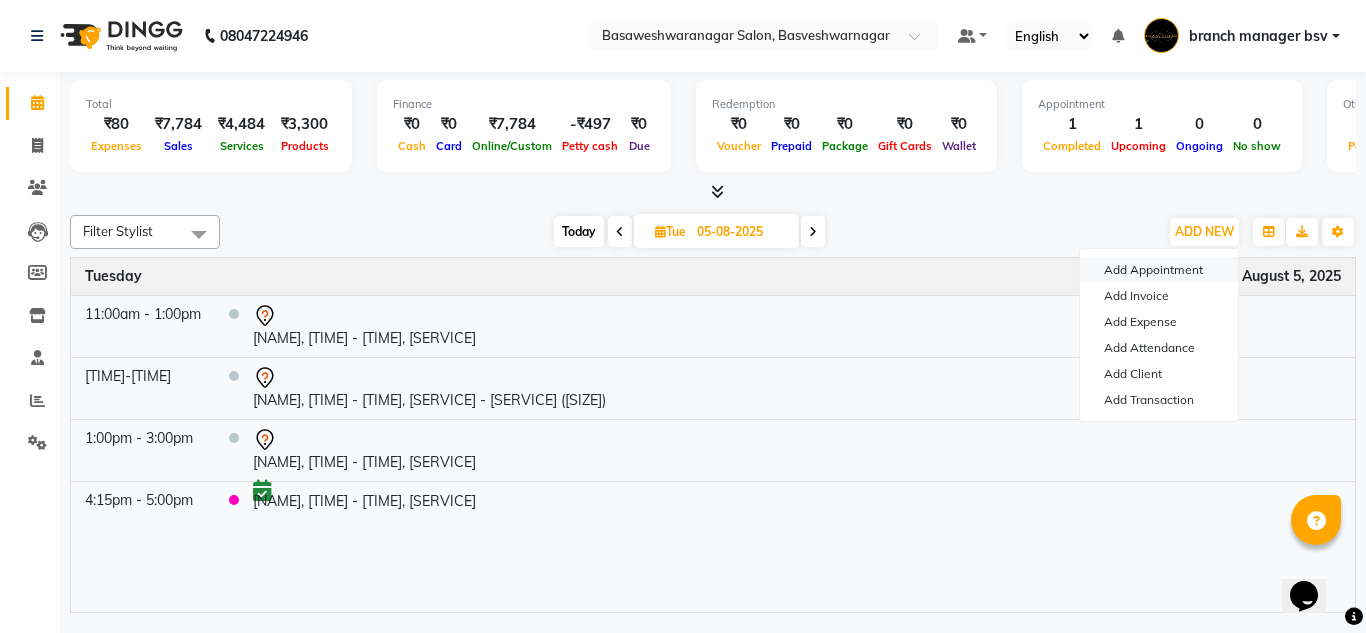 click on "Add Appointment" at bounding box center (1159, 270) 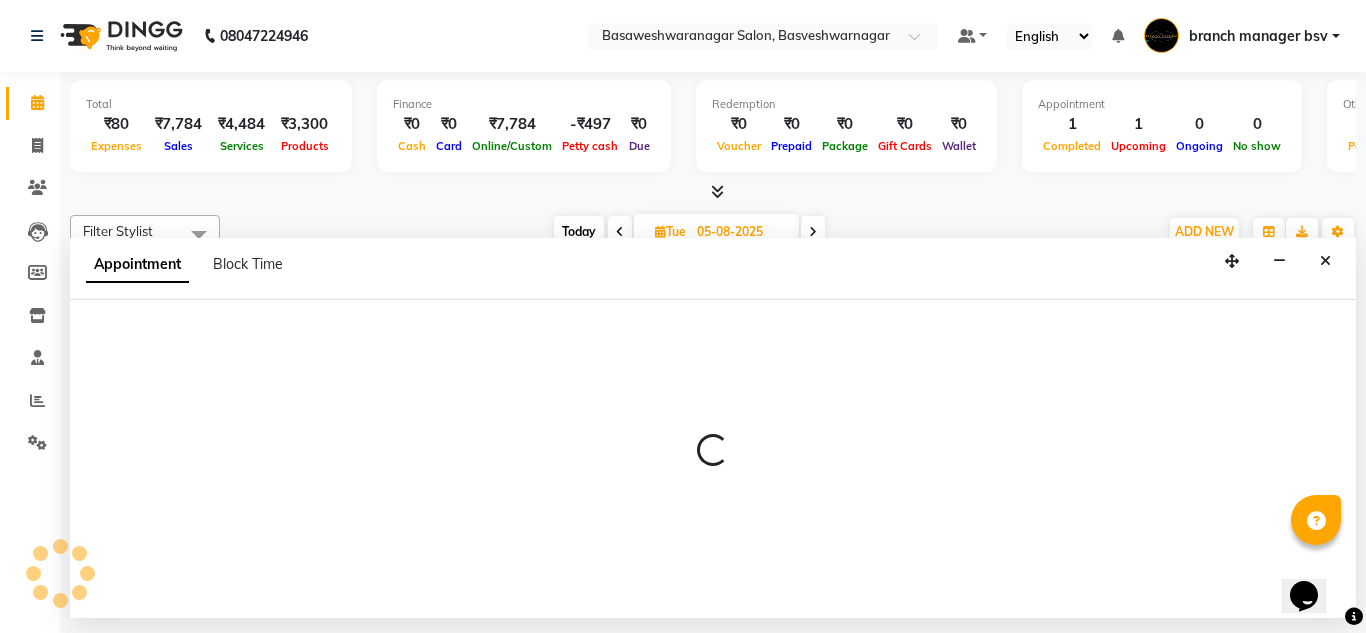 select on "540" 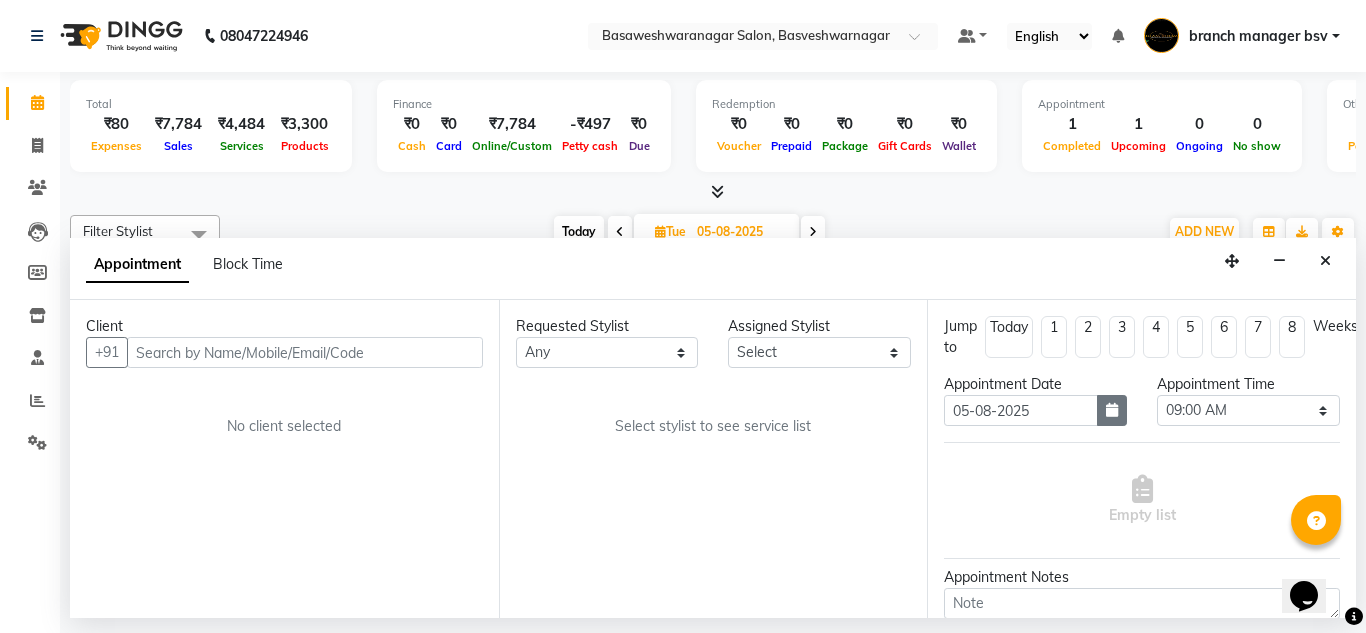 click at bounding box center [1112, 410] 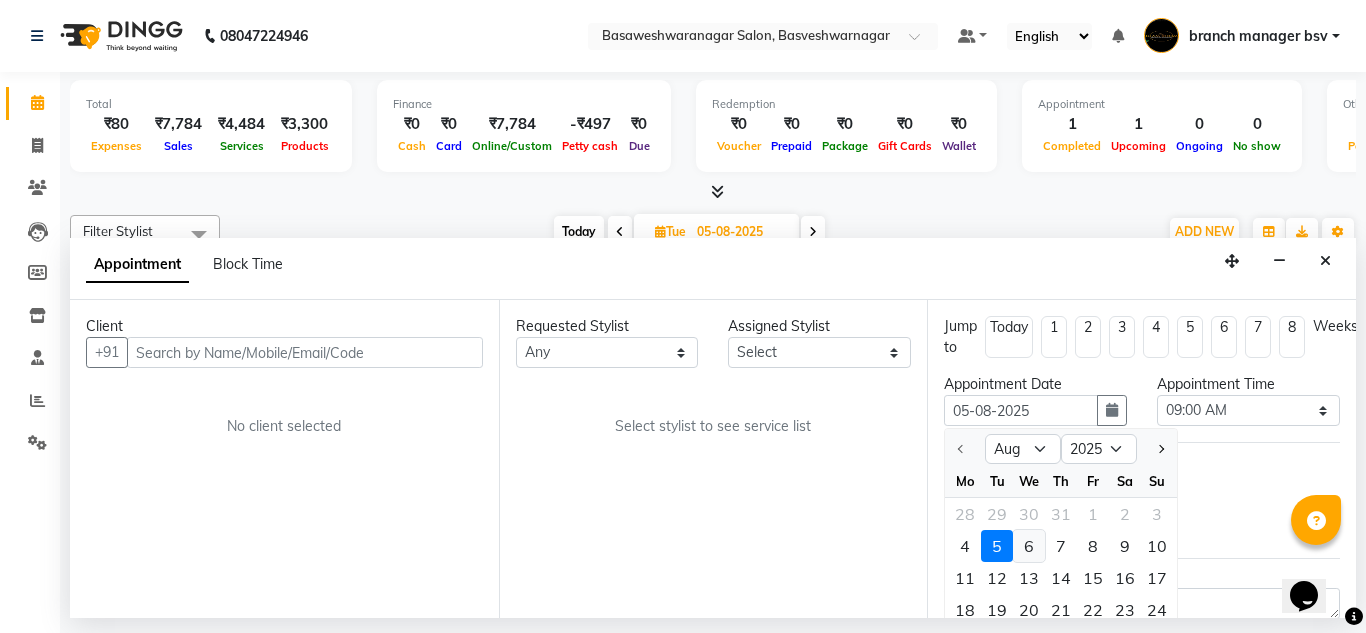 click on "6" at bounding box center [1029, 546] 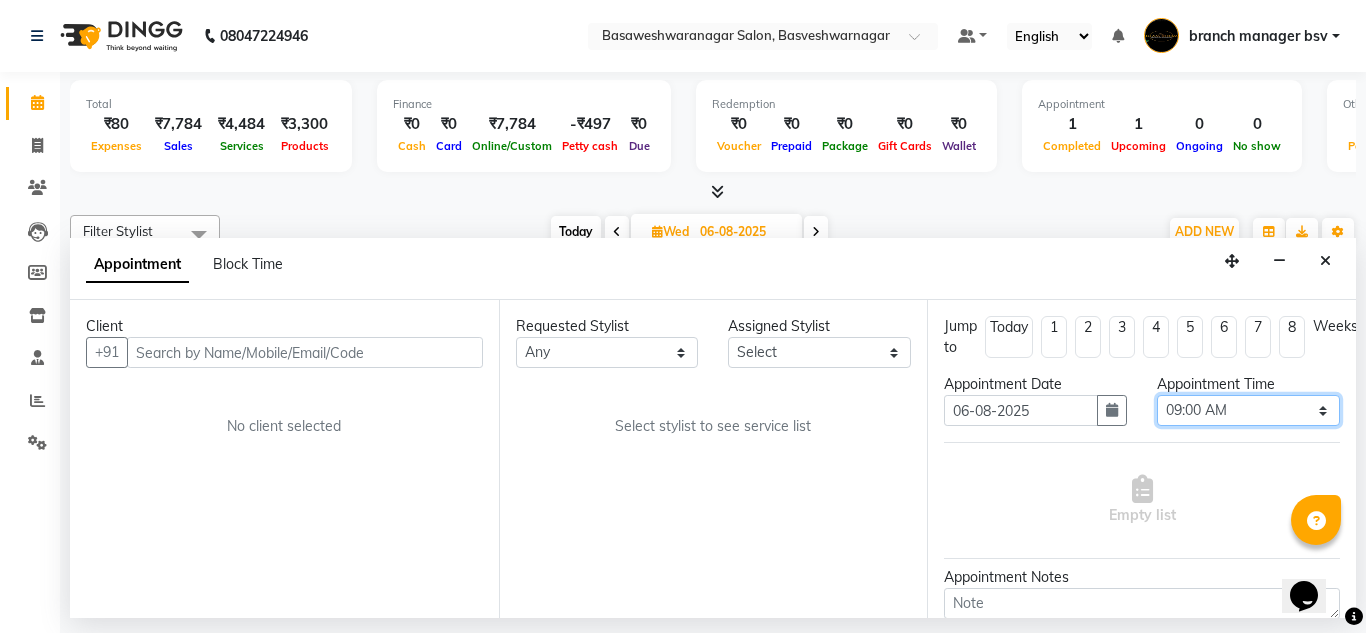 click on "Select 09:00 AM 09:15 AM 09:30 AM 09:45 AM 10:00 AM 10:15 AM 10:30 AM 10:45 AM 11:00 AM 11:15 AM 11:30 AM 11:45 AM 12:00 PM 12:15 PM 12:30 PM 12:45 PM 01:00 PM 01:15 PM 01:30 PM 01:45 PM 02:00 PM 02:15 PM 02:30 PM 02:45 PM 03:00 PM 03:15 PM 03:30 PM 03:45 PM 04:00 PM 04:15 PM 04:30 PM 04:45 PM 05:00 PM 05:15 PM 05:30 PM 05:45 PM 06:00 PM 06:15 PM 06:30 PM 06:45 PM 07:00 PM 07:15 PM 07:30 PM 07:45 PM 08:00 PM" at bounding box center [1248, 410] 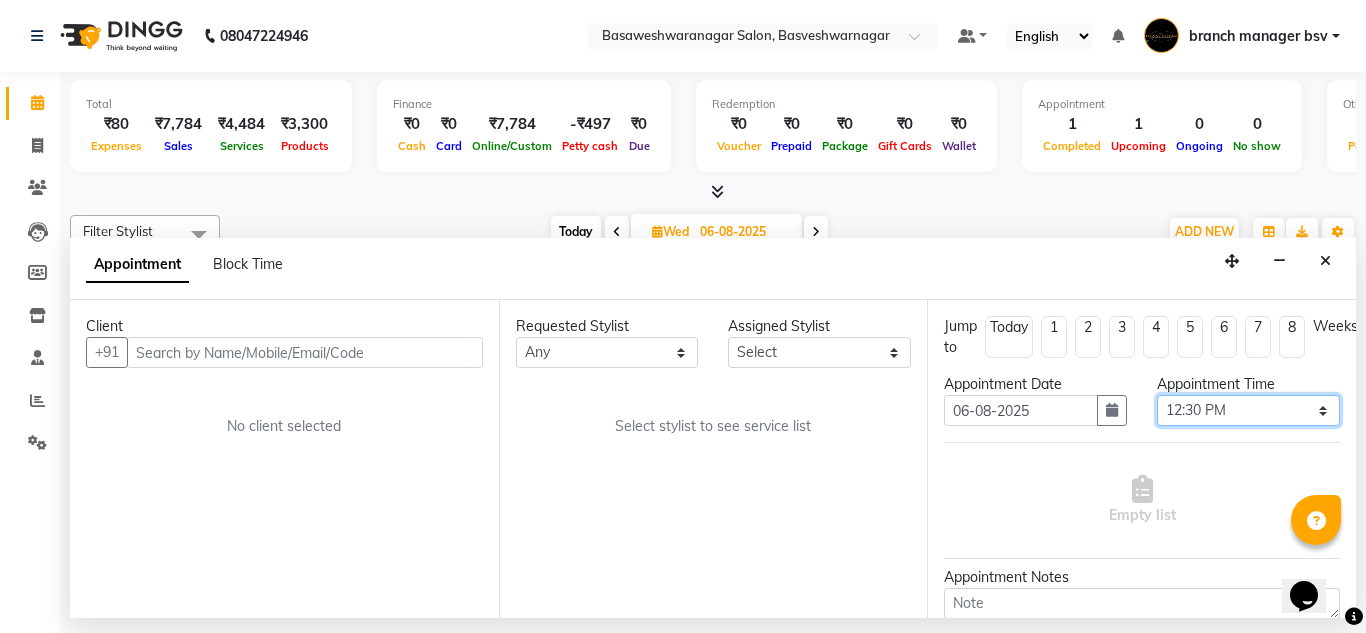 click on "Select 09:00 AM 09:15 AM 09:30 AM 09:45 AM 10:00 AM 10:15 AM 10:30 AM 10:45 AM 11:00 AM 11:15 AM 11:30 AM 11:45 AM 12:00 PM 12:15 PM 12:30 PM 12:45 PM 01:00 PM 01:15 PM 01:30 PM 01:45 PM 02:00 PM 02:15 PM 02:30 PM 02:45 PM 03:00 PM 03:15 PM 03:30 PM 03:45 PM 04:00 PM 04:15 PM 04:30 PM 04:45 PM 05:00 PM 05:15 PM 05:30 PM 05:45 PM 06:00 PM 06:15 PM 06:30 PM 06:45 PM 07:00 PM 07:15 PM 07:30 PM 07:45 PM 08:00 PM" at bounding box center (1248, 410) 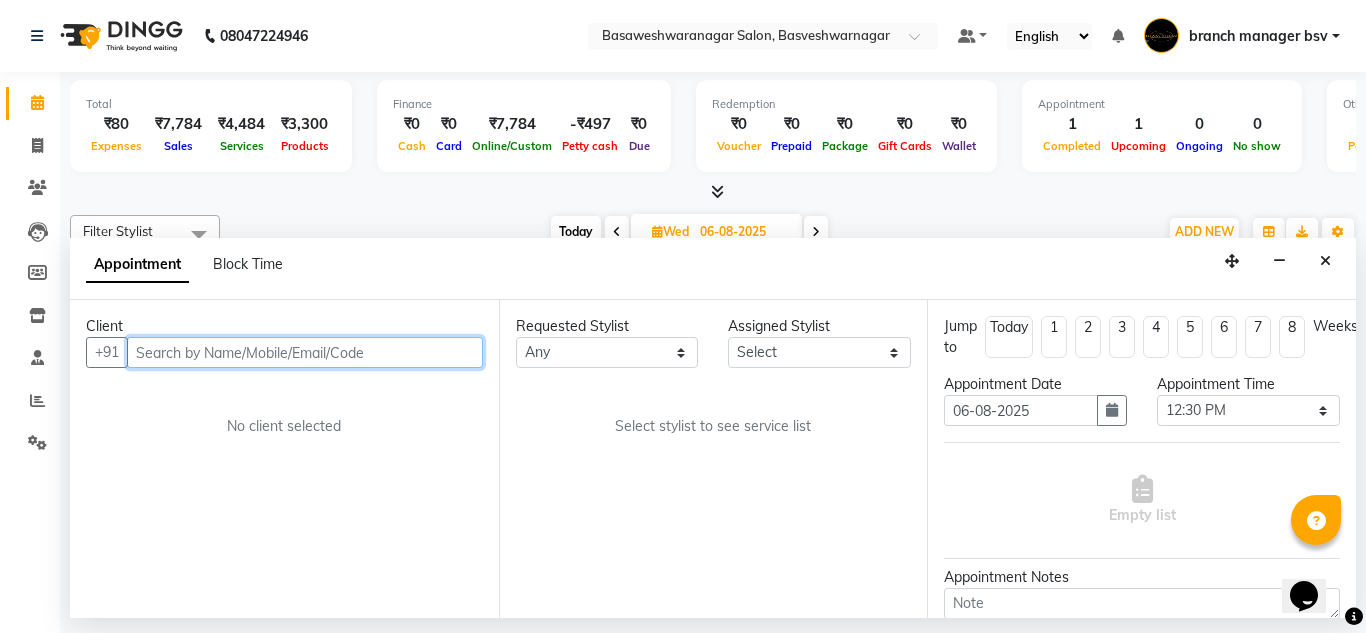 click at bounding box center (305, 352) 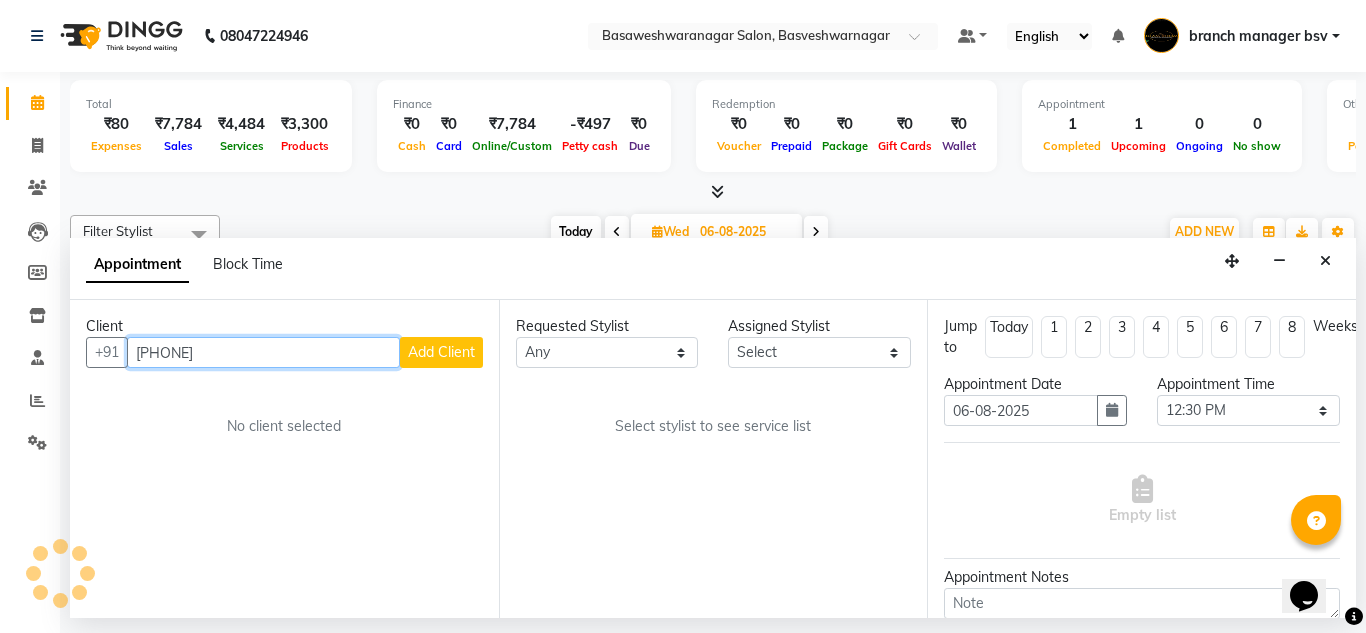 type on "[PHONE]" 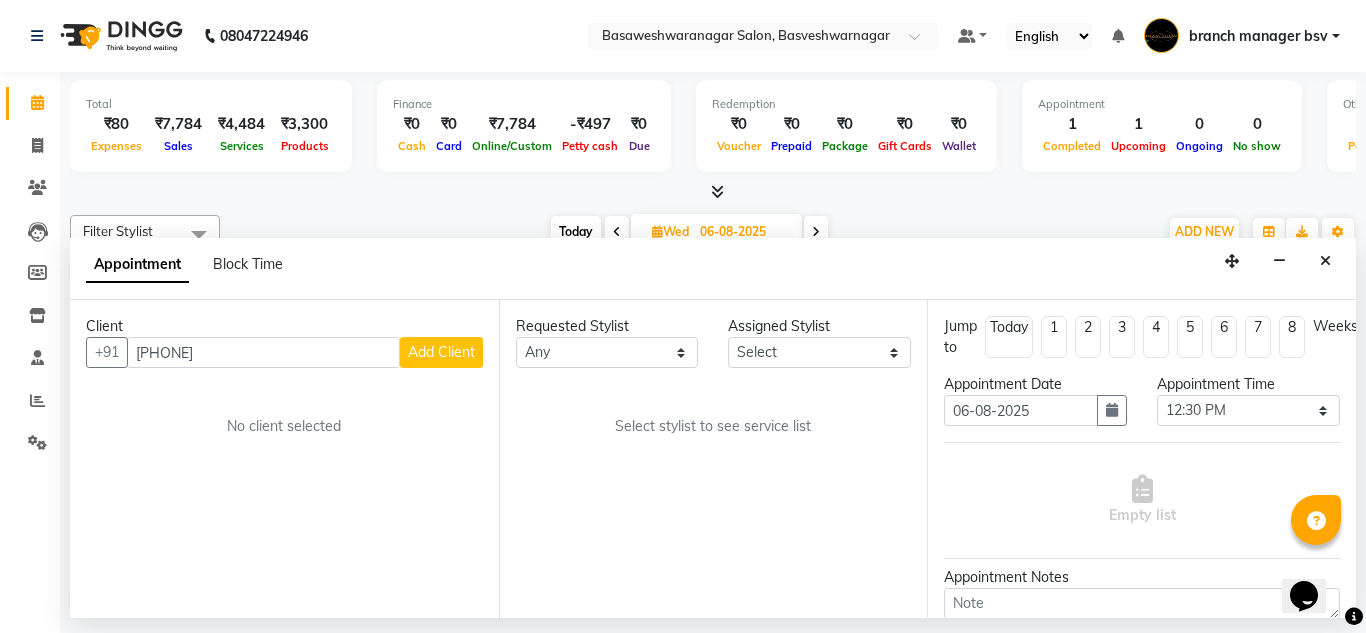 click on "Add Client" at bounding box center (441, 352) 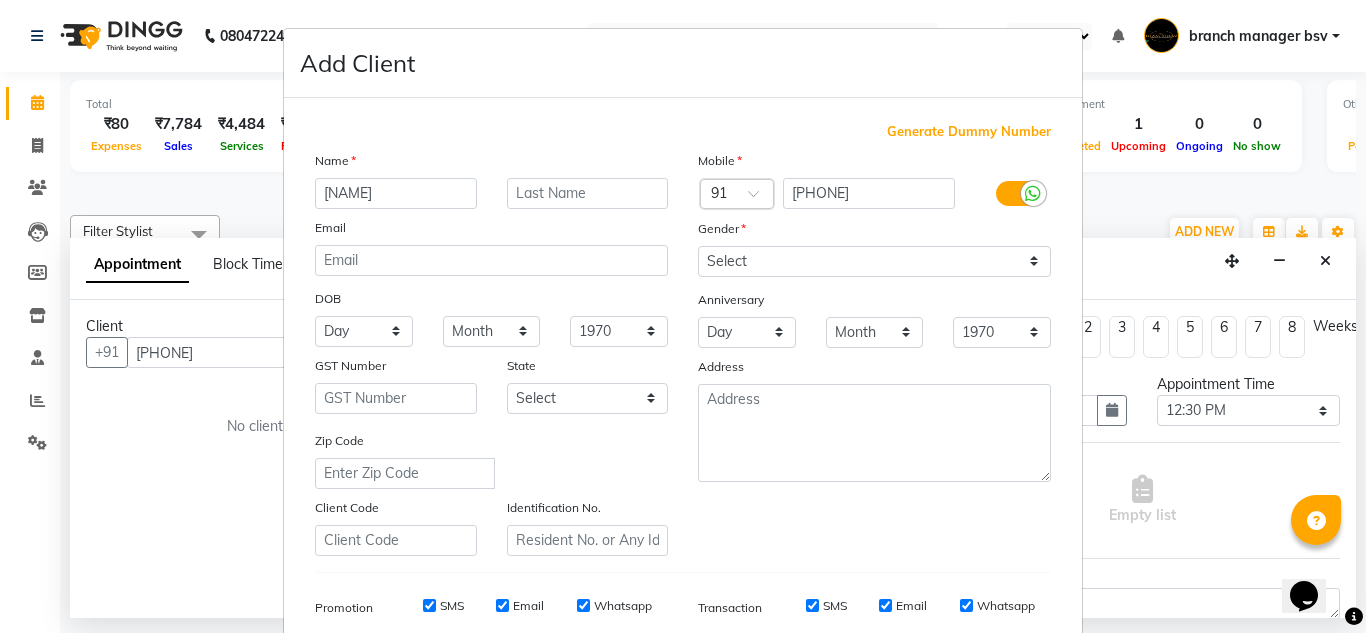 type on "[NAME]" 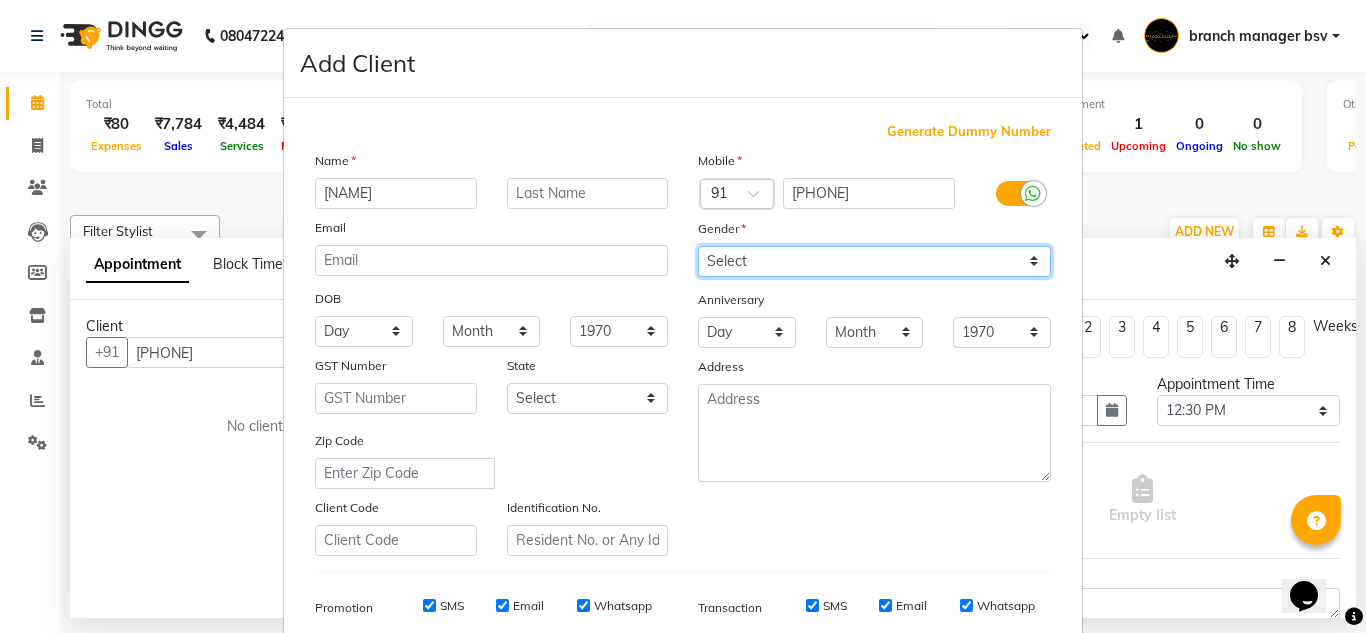 drag, startPoint x: 789, startPoint y: 257, endPoint x: 770, endPoint y: 340, distance: 85.146935 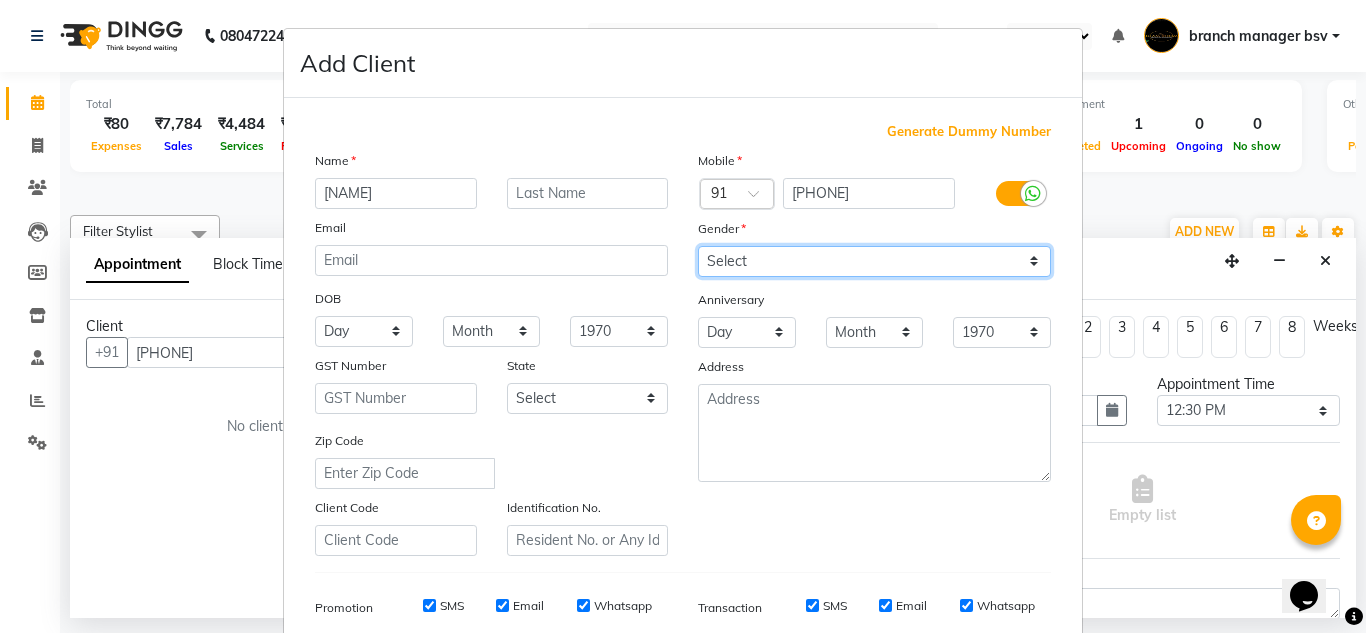click on "Mobile Country Code × 91 [PHONE] Gender Select Male Female Other Prefer Not To Say Anniversary Day 01 02 03 04 05 06 07 08 09 10 11 12 13 14 15 16 17 18 19 20 21 22 23 24 25 26 27 28 29 30 31 Month January February March April May June July August September October November December 1970 1971 1972 1973 1974 1975 1976 1977 1978 1979 1980 1981 1982 1983 1984 1985 1986 1987 1988 1989 1990 1991 1992 1993 1994 1995 1996 1997 1998 1999 2000 2001 2002 2003 2004 2005 2006 2007 2008 2009 2010 2011 2012 2013 2014 2015 2016 2017 2018 2019 2020 2021 2022 2023 2024 2025 Address" at bounding box center (874, 353) 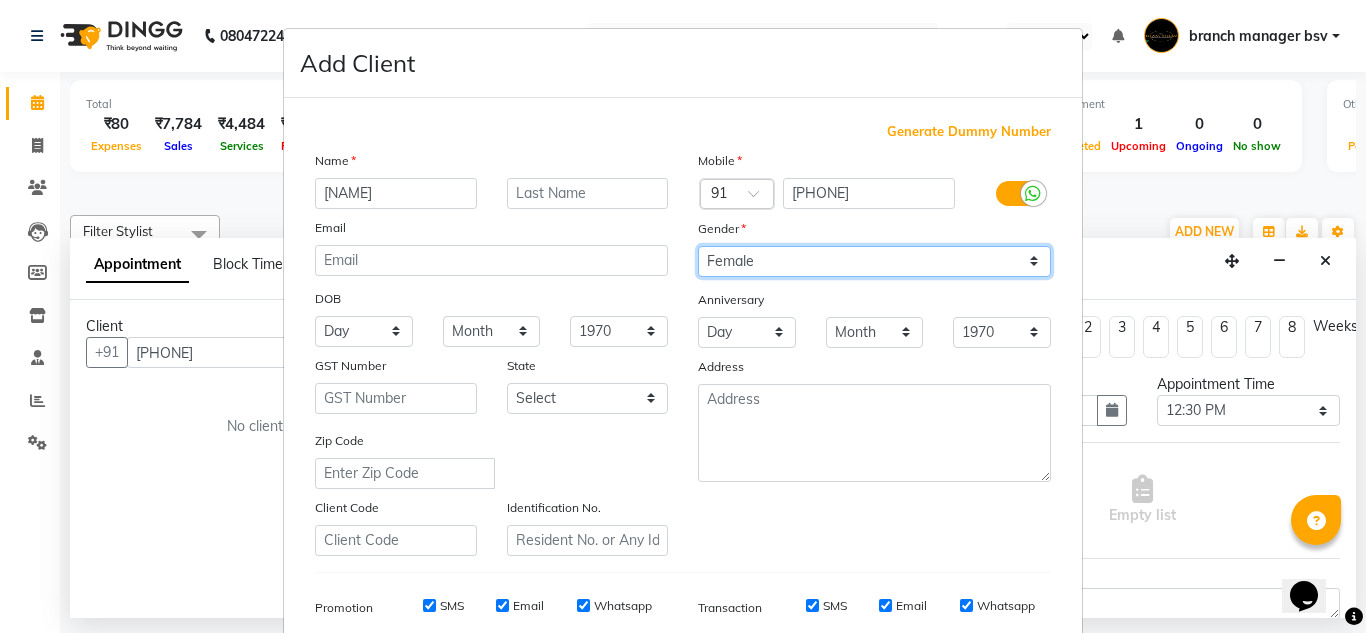click on "Select Male Female Other Prefer Not To Say" at bounding box center [874, 261] 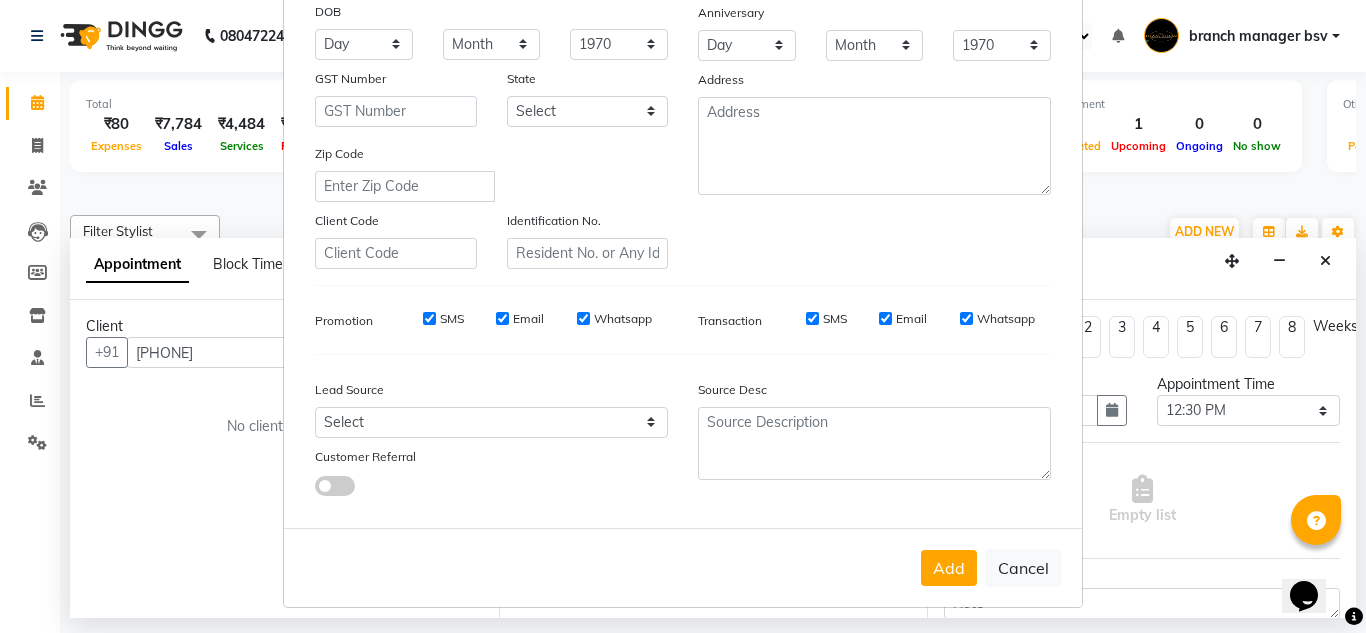 scroll, scrollTop: 290, scrollLeft: 0, axis: vertical 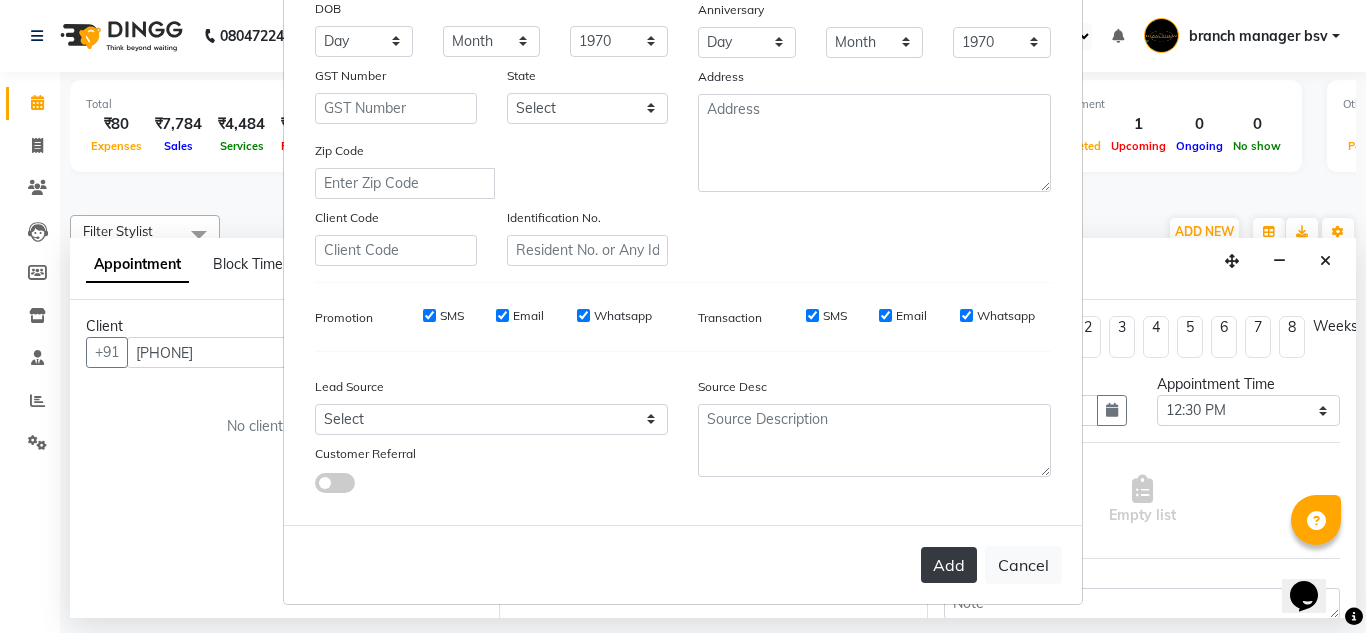 click on "Add" at bounding box center (949, 565) 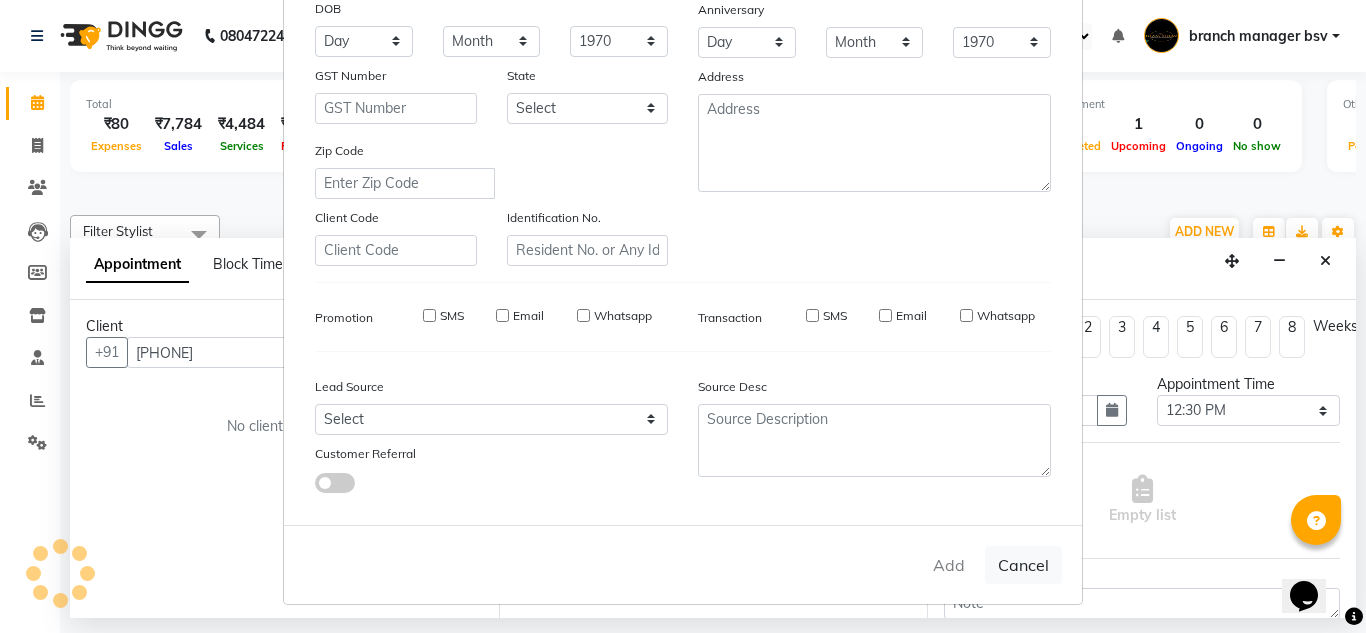 type 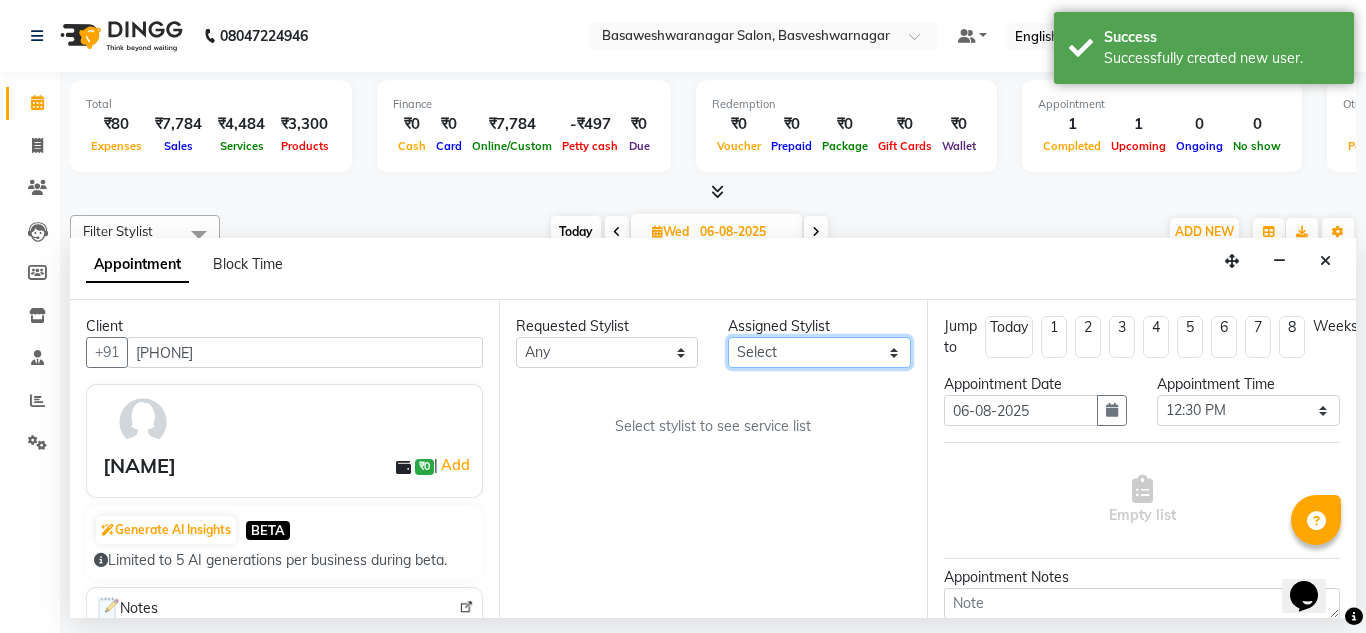 click on "Select ashwini branch manager bsv Dr.Jabin Dr mehzabin GURISH JASSI Jayshree Navya pooja accounts PRATIK RAJEESHA Rasna Sanskruthi shangnimwom SMIRTI SUMITH SUNITHA SUNNY Tanveer  TEZZ The Glam Room theja Trishna urmi" at bounding box center (819, 352) 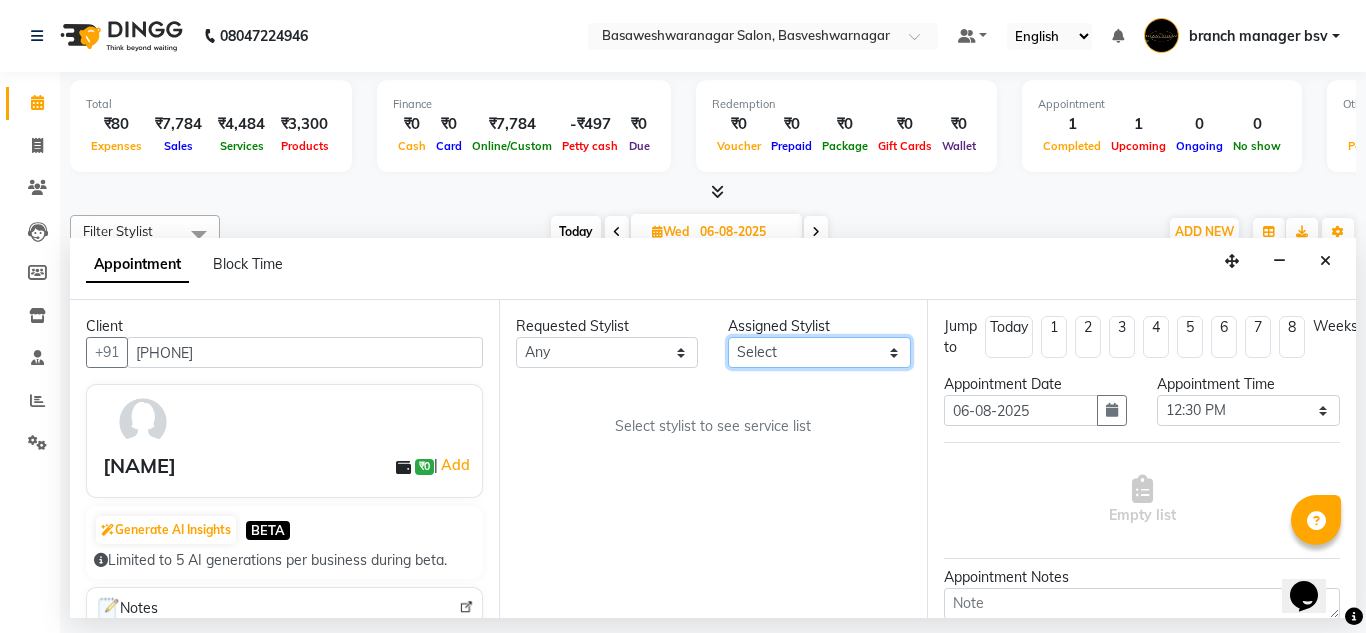 select on "47930" 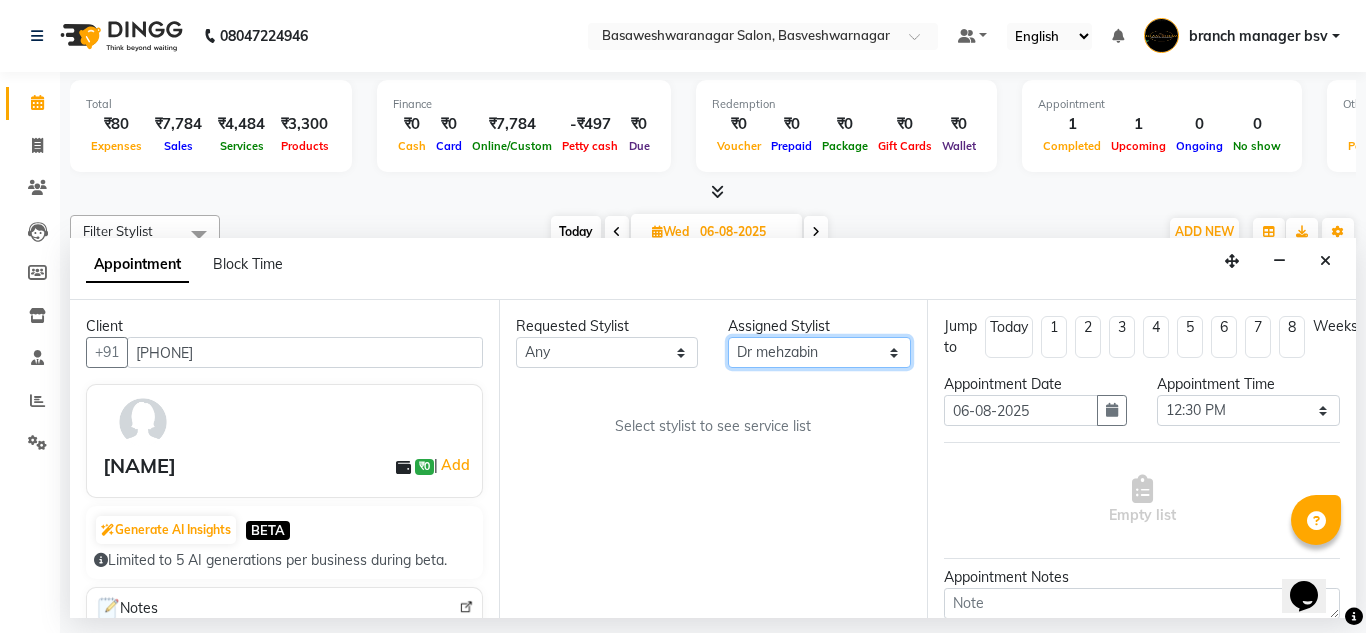 click on "Select ashwini branch manager bsv Dr.Jabin Dr mehzabin GURISH JASSI Jayshree Navya pooja accounts PRATIK RAJEESHA Rasna Sanskruthi shangnimwom SMIRTI SUMITH SUNITHA SUNNY Tanveer  TEZZ The Glam Room theja Trishna urmi" at bounding box center (819, 352) 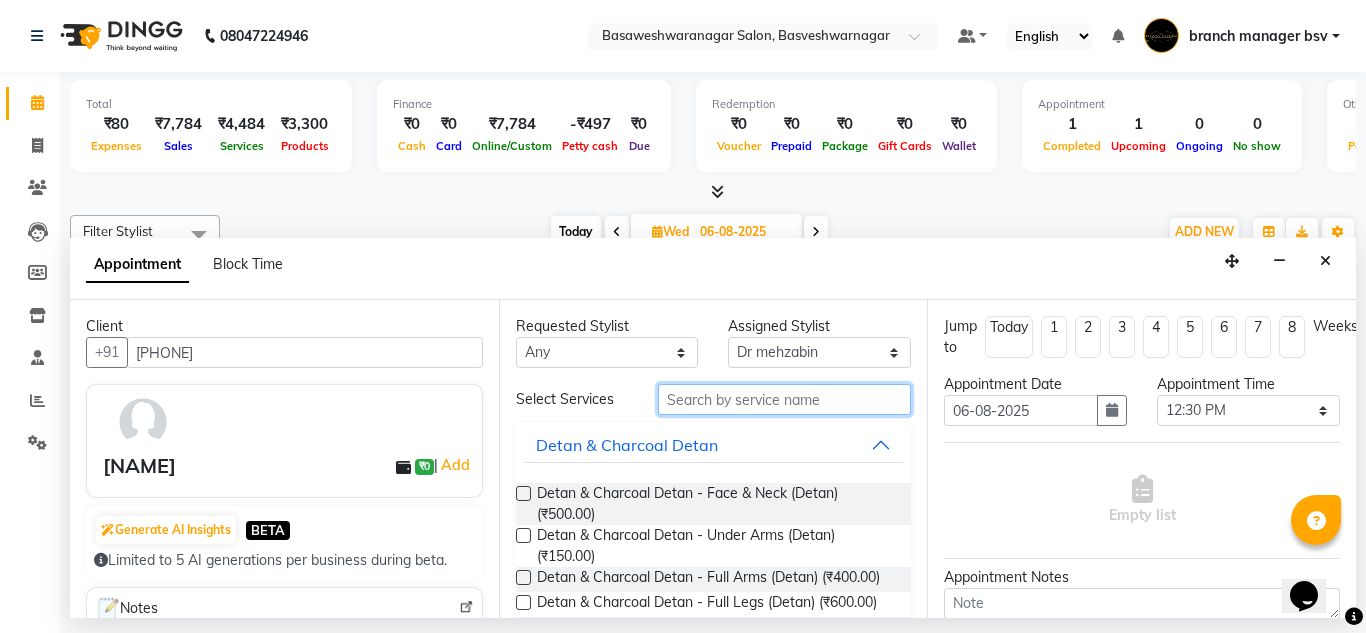 click at bounding box center (785, 399) 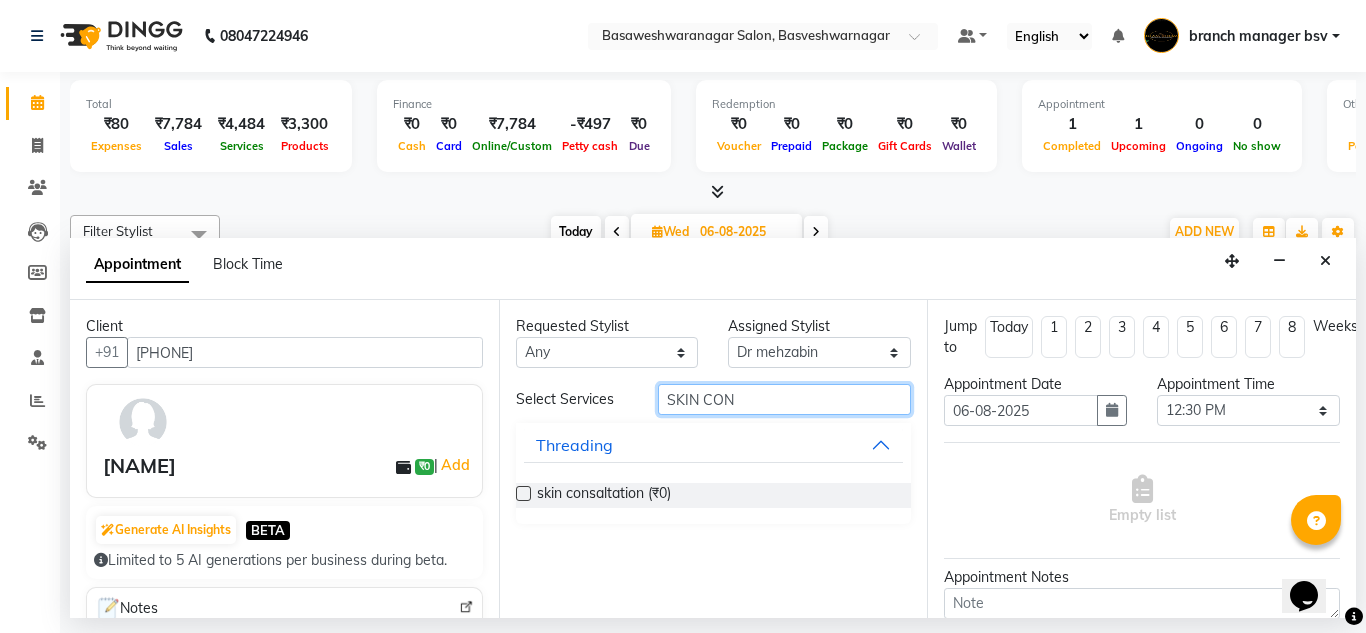 type on "SKIN CON" 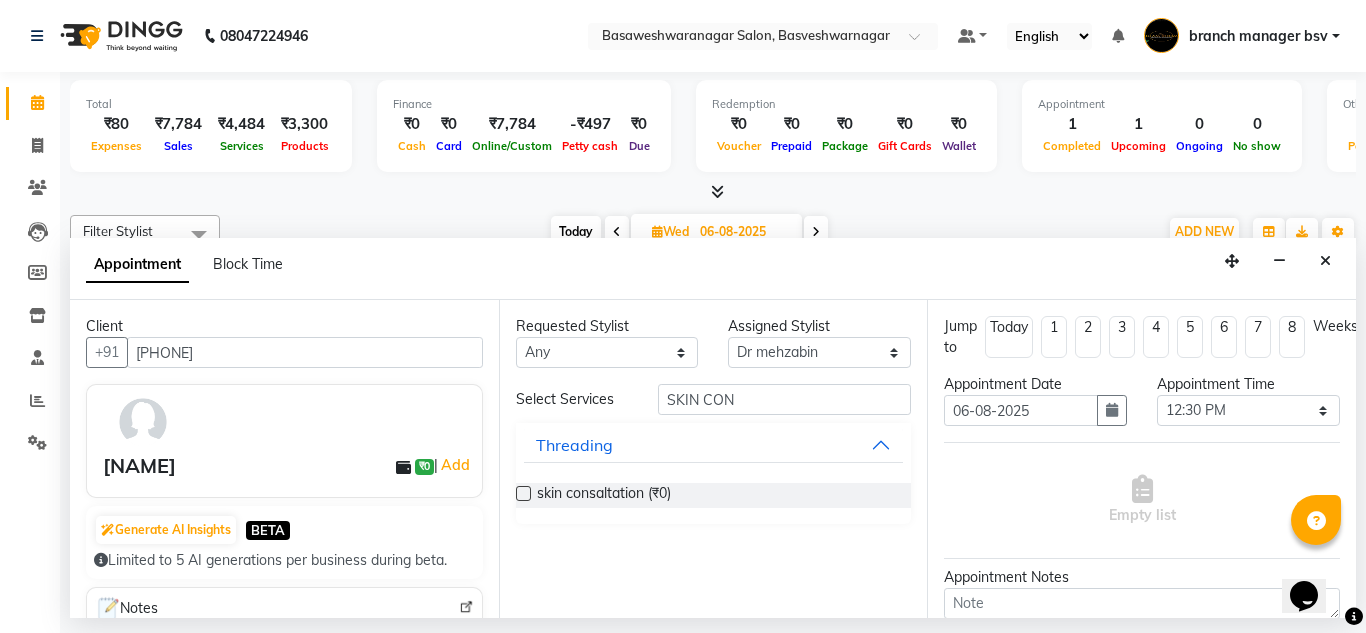 click at bounding box center [523, 493] 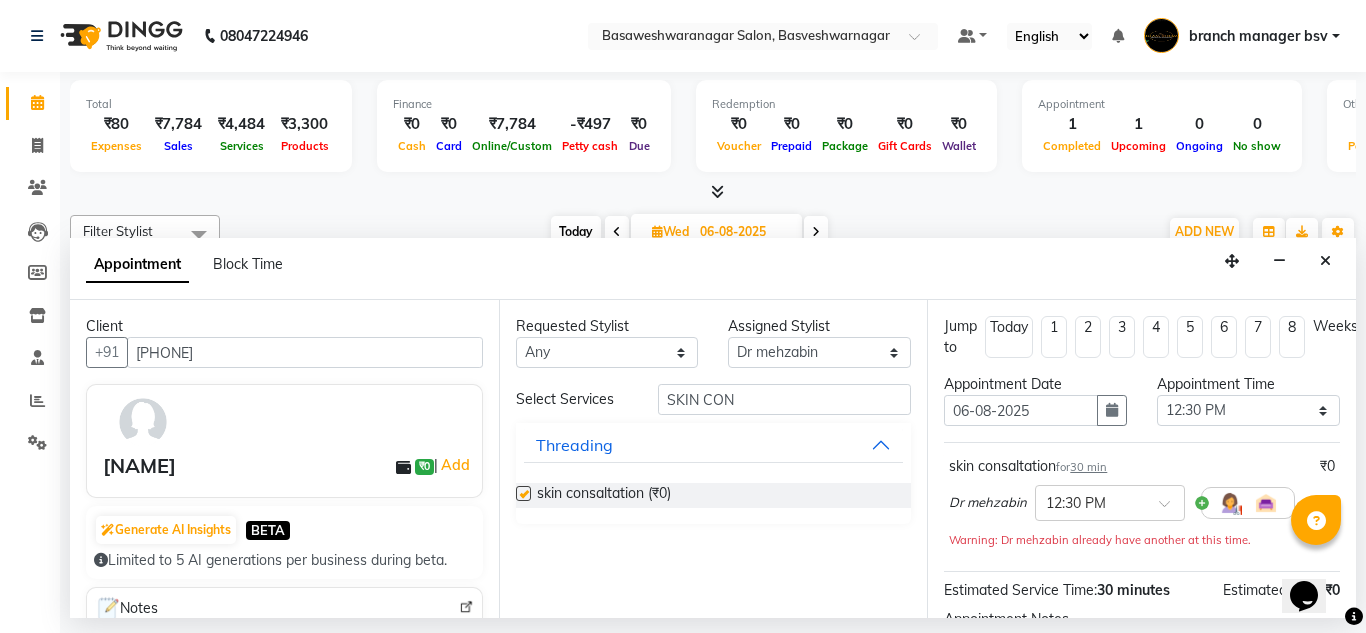checkbox on "false" 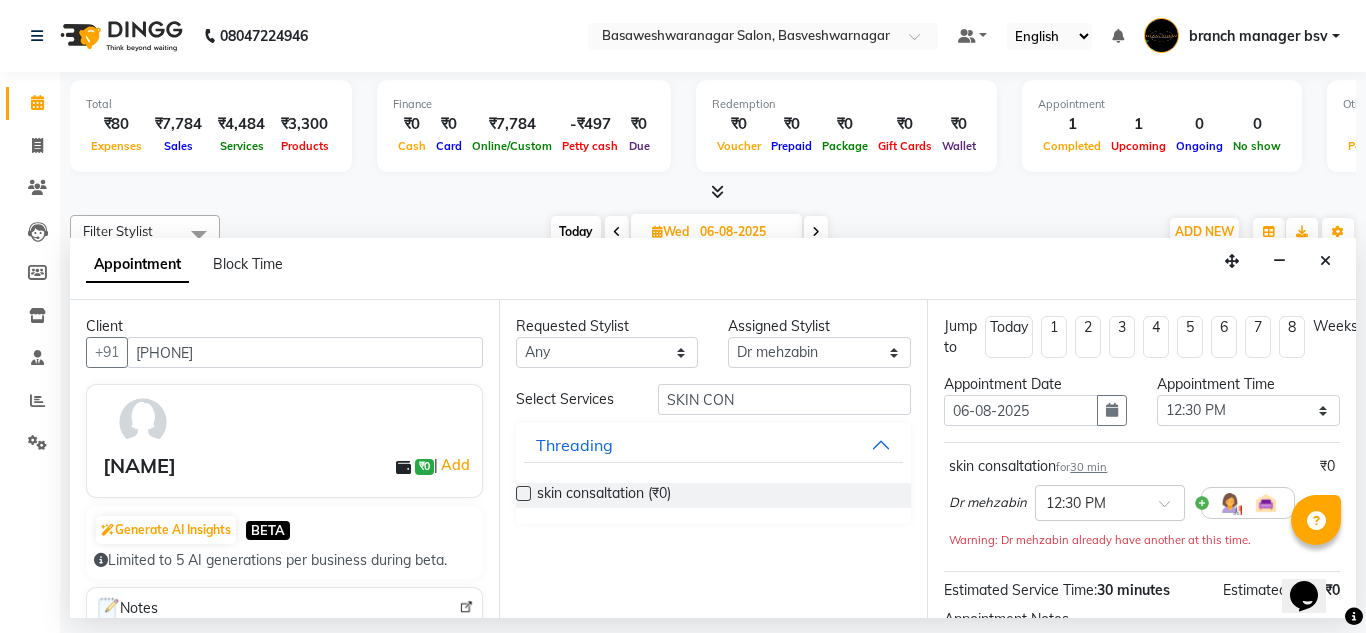 scroll, scrollTop: 244, scrollLeft: 0, axis: vertical 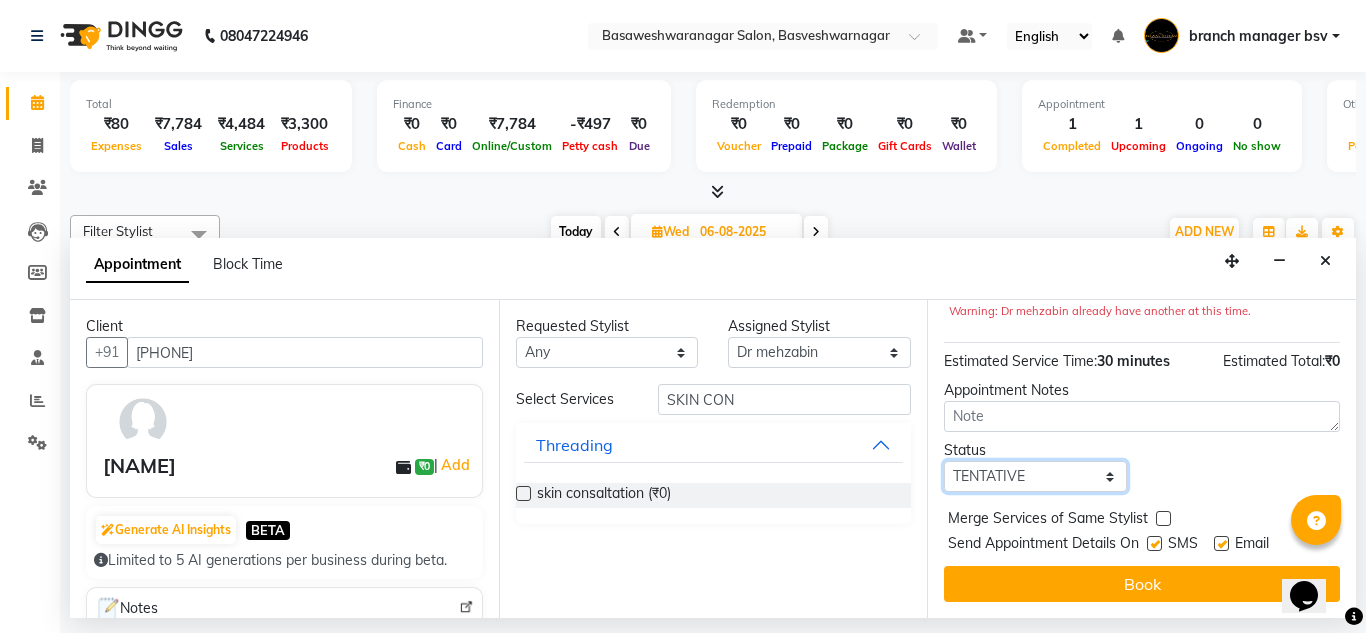 click on "Select TENTATIVE CONFIRM UPCOMING" at bounding box center (1035, 476) 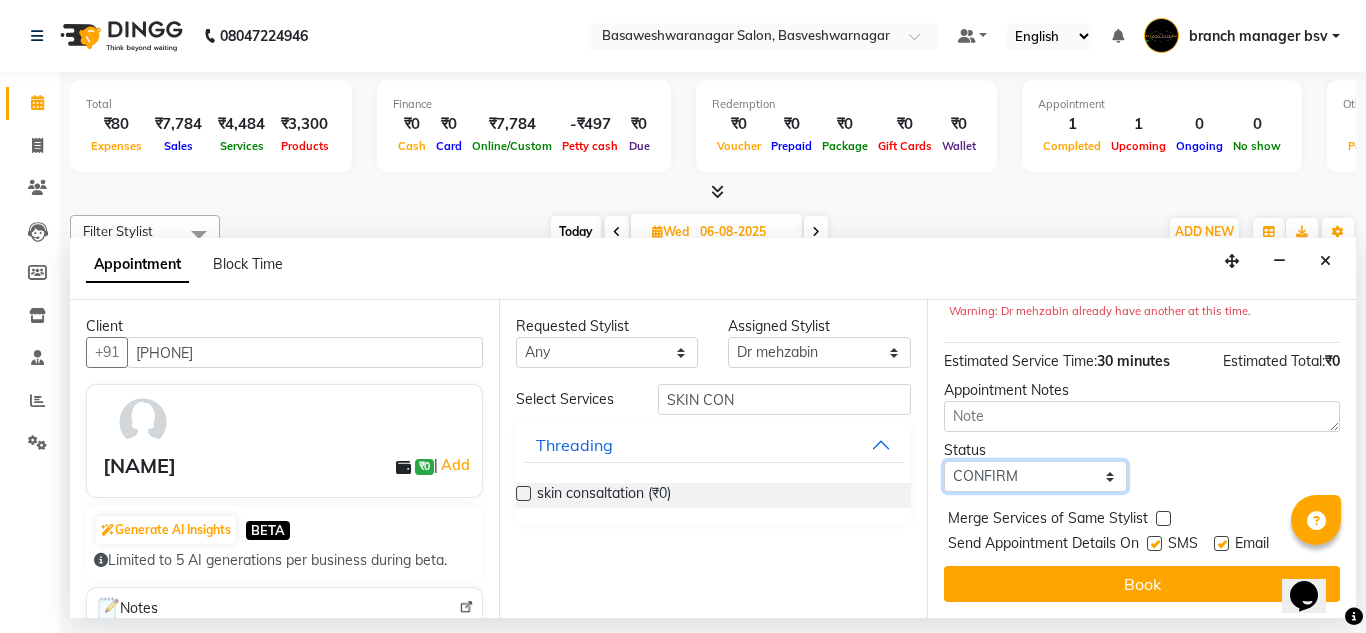 click on "Select TENTATIVE CONFIRM UPCOMING" at bounding box center [1035, 476] 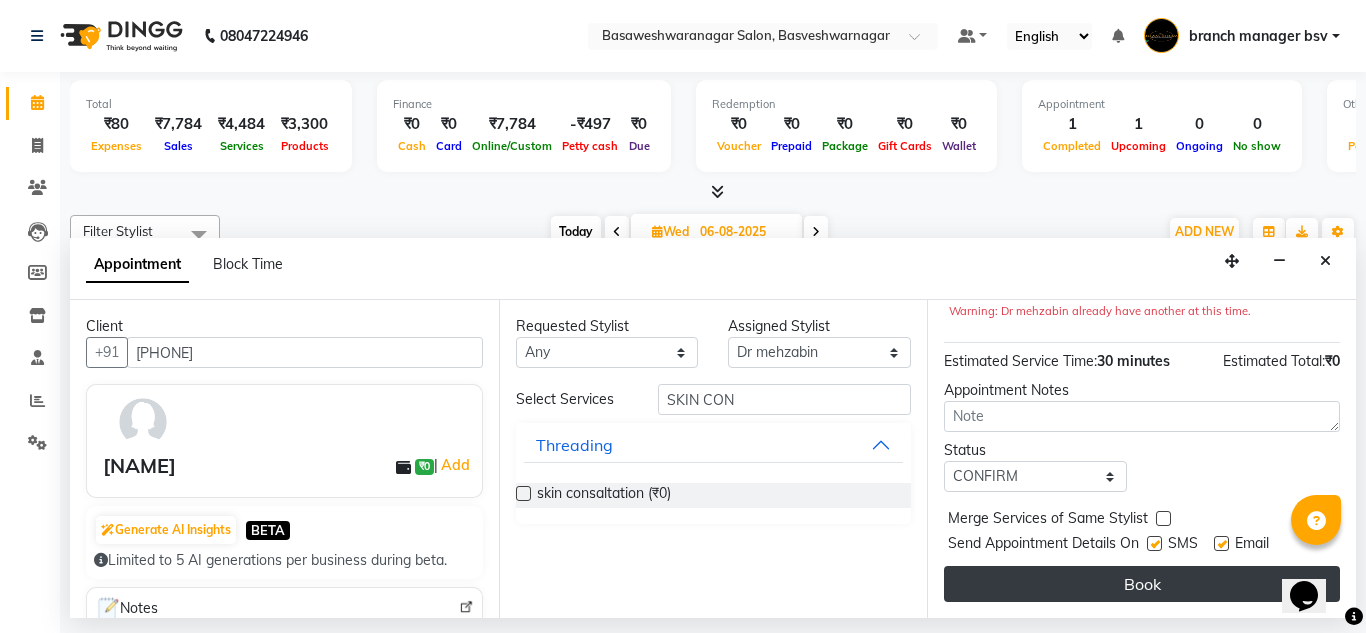 click on "Book" at bounding box center (1142, 584) 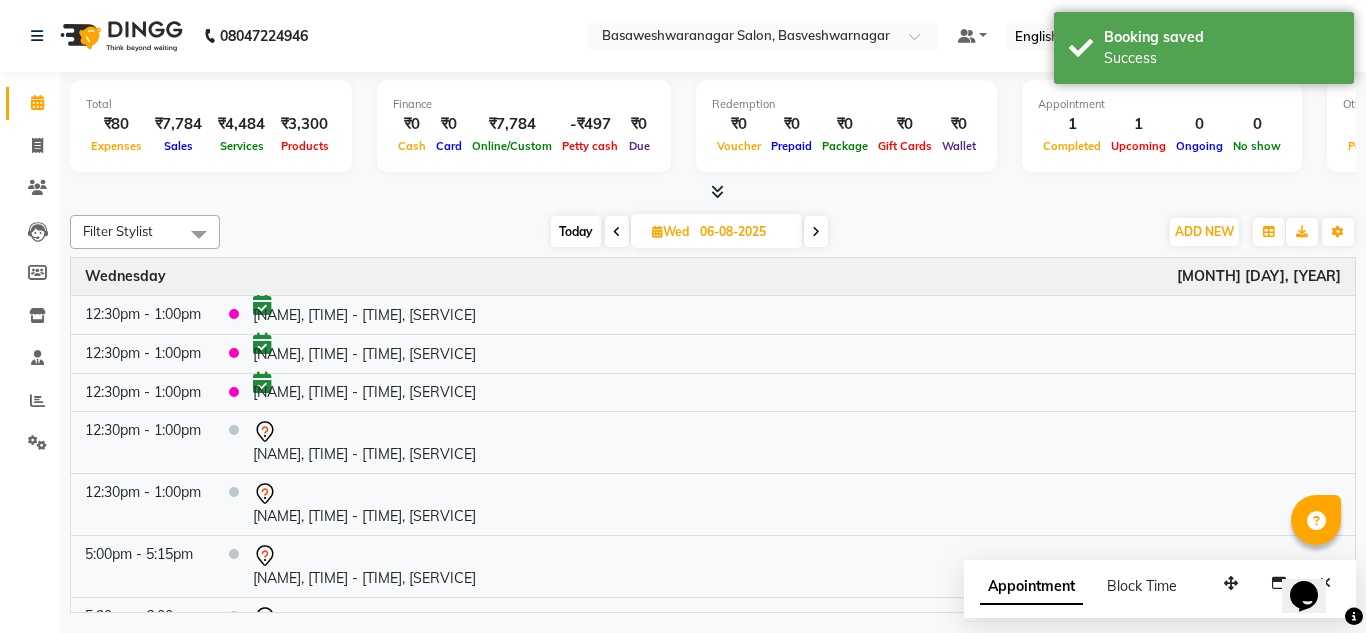click on "Today" at bounding box center [576, 231] 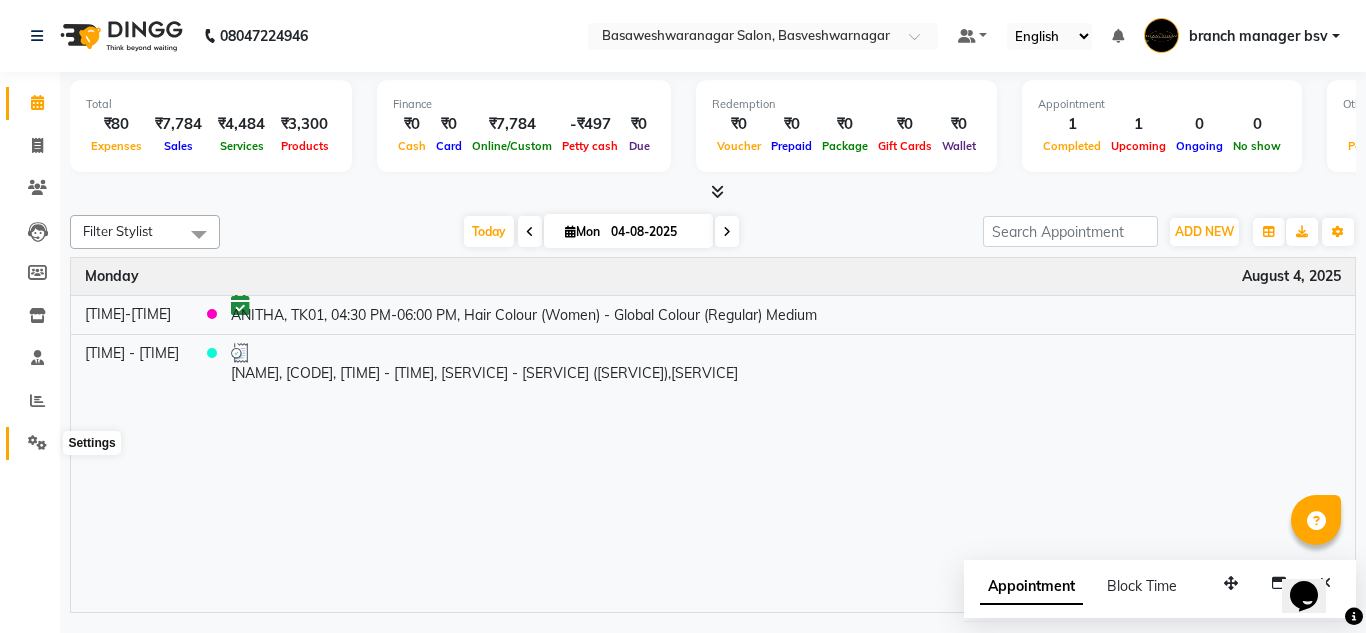 click 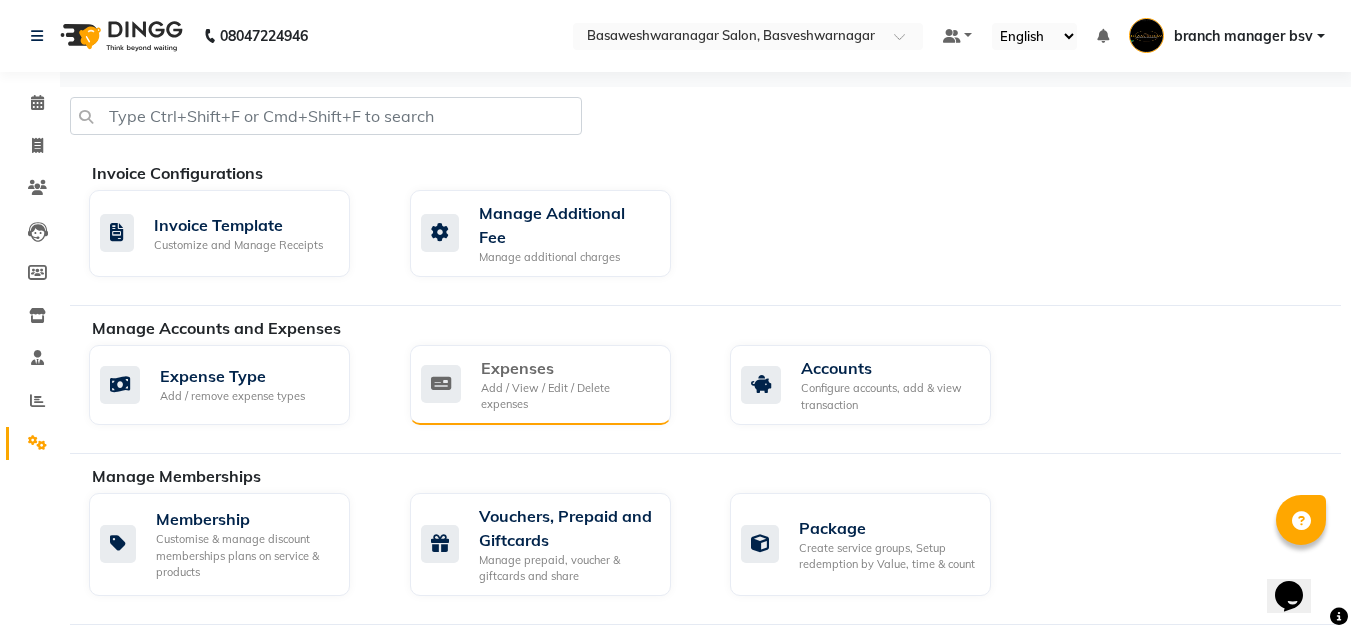 click on "Add / View / Edit / Delete expenses" 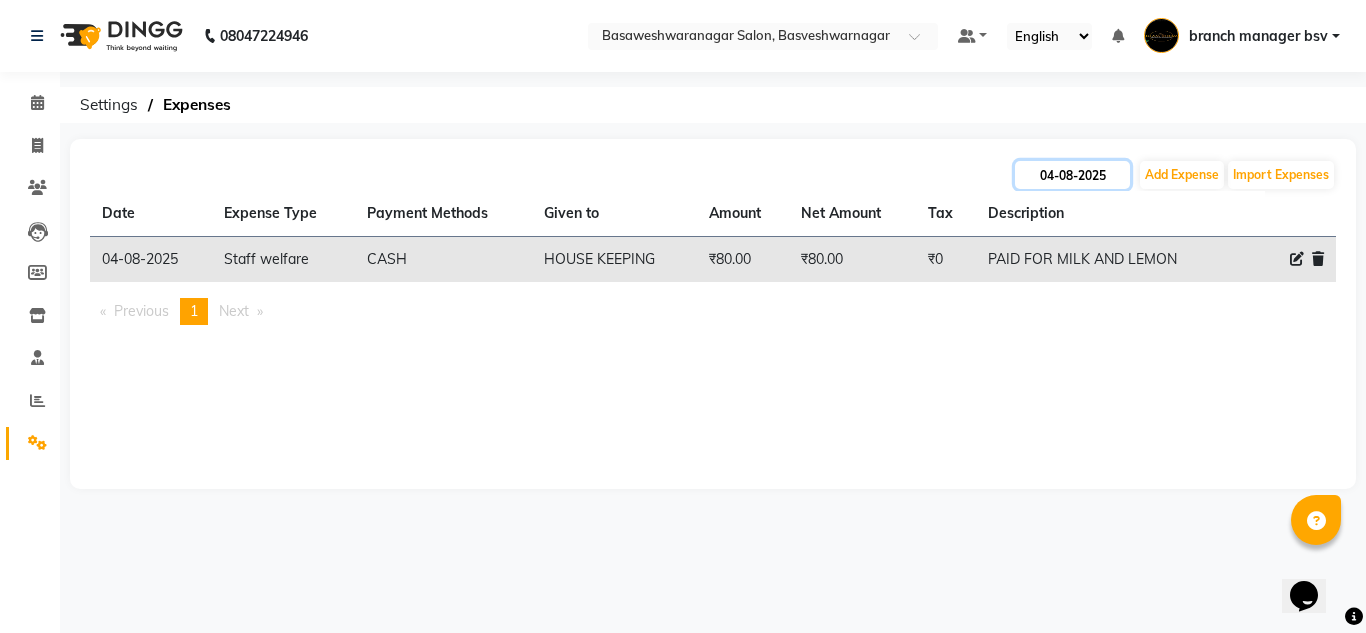 click on "04-08-2025" 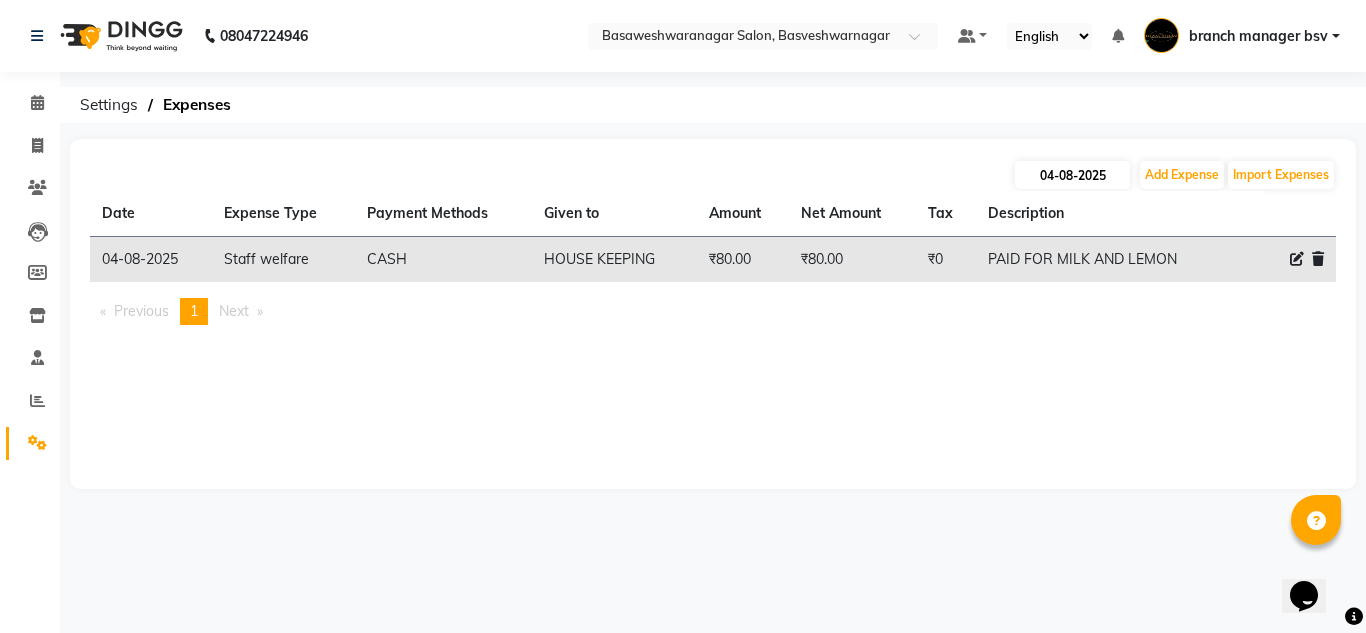 select on "8" 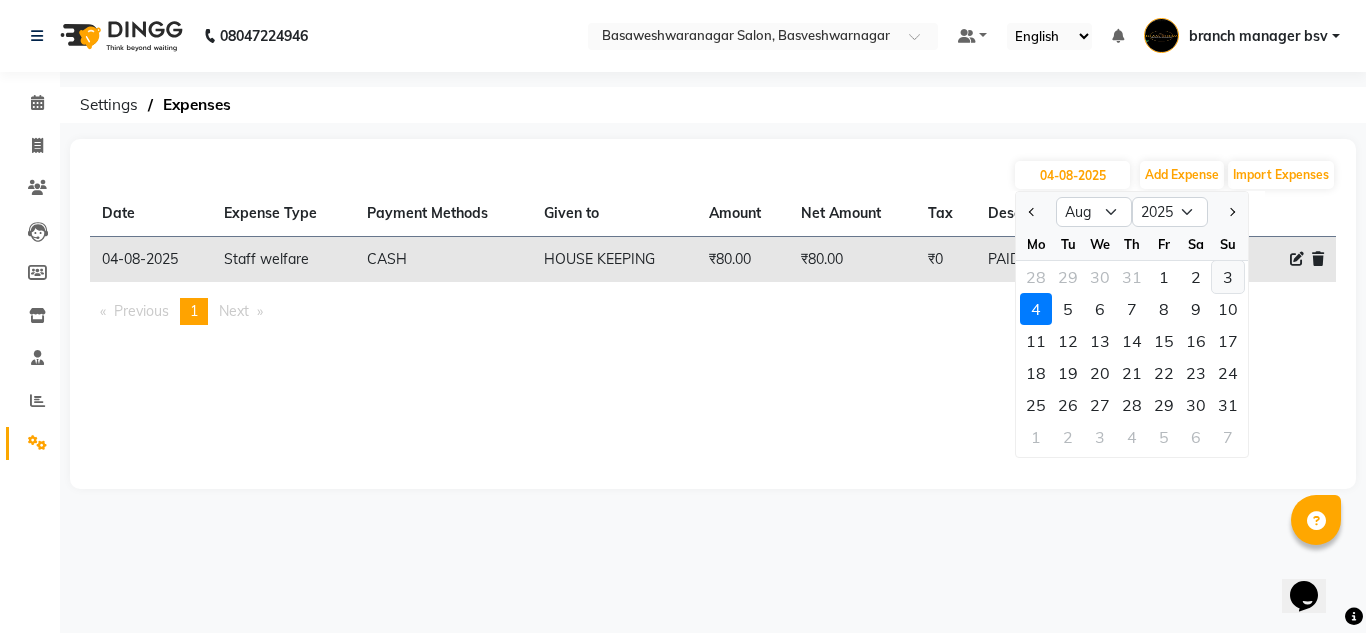click on "3" 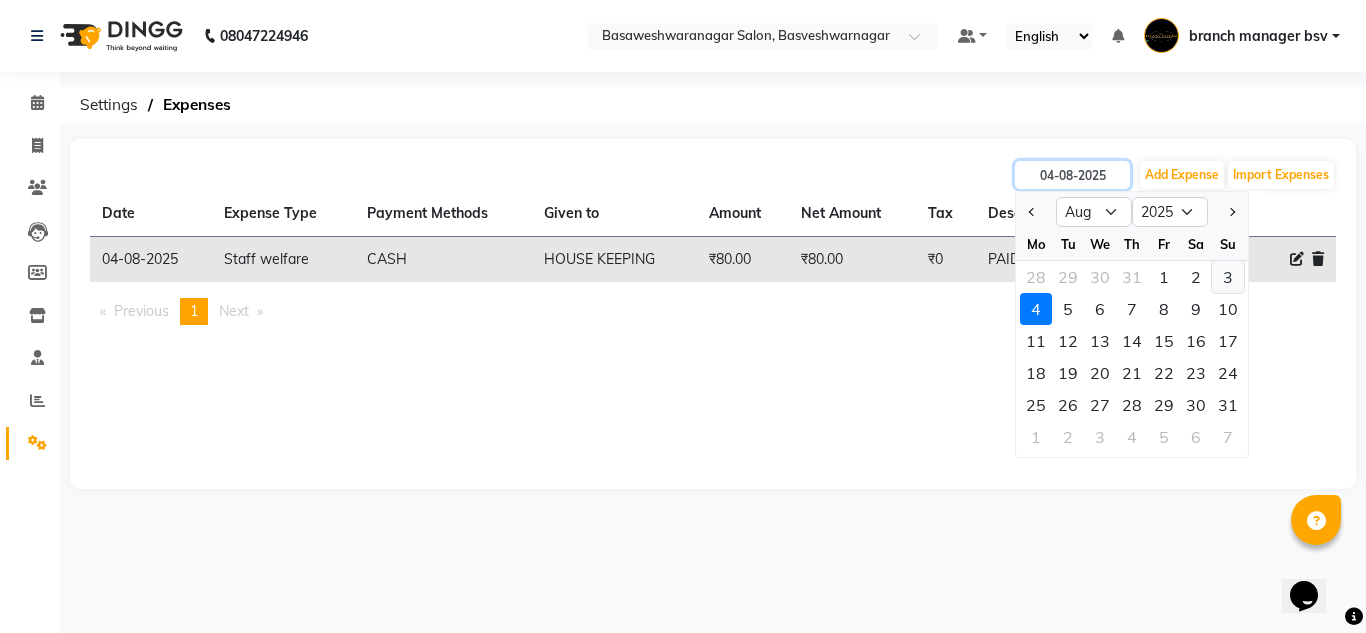 type on "03-08-2025" 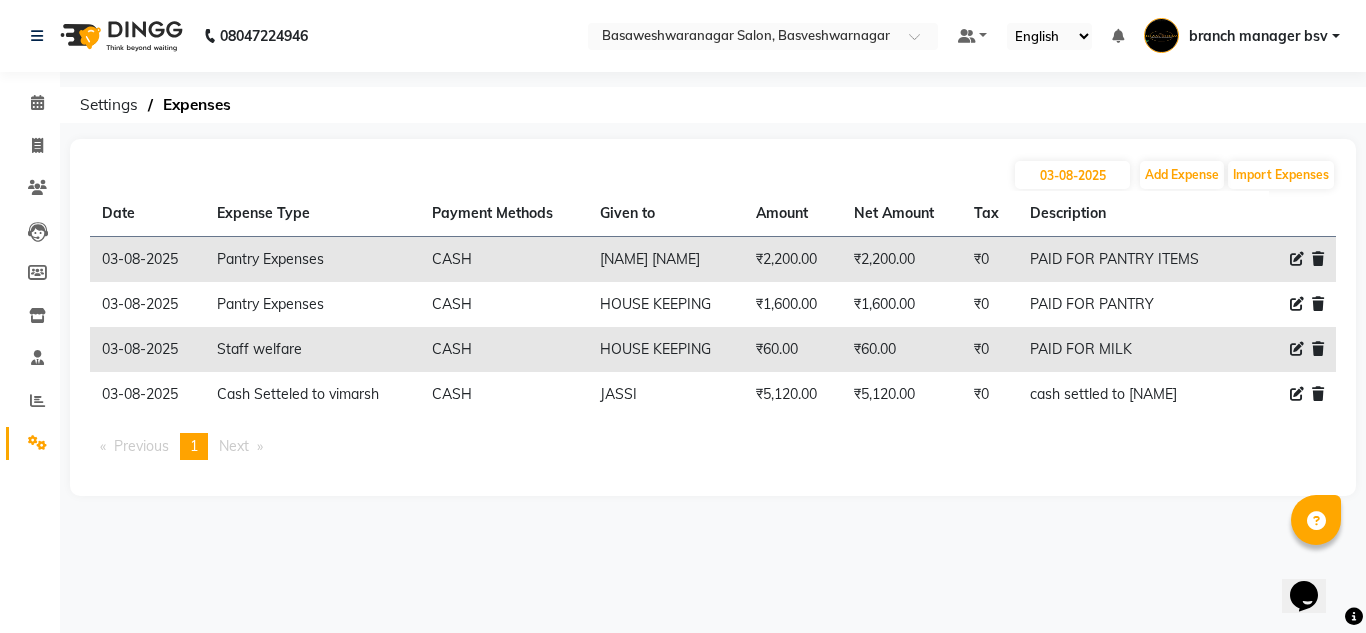 click 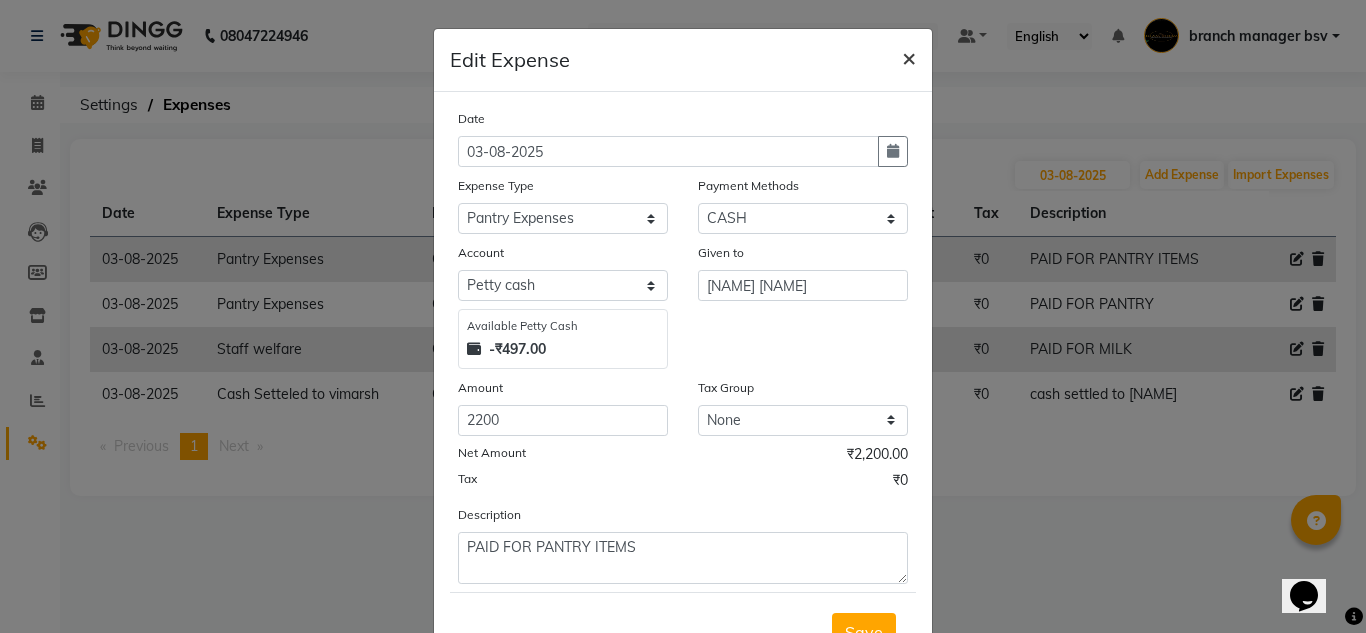 click on "×" 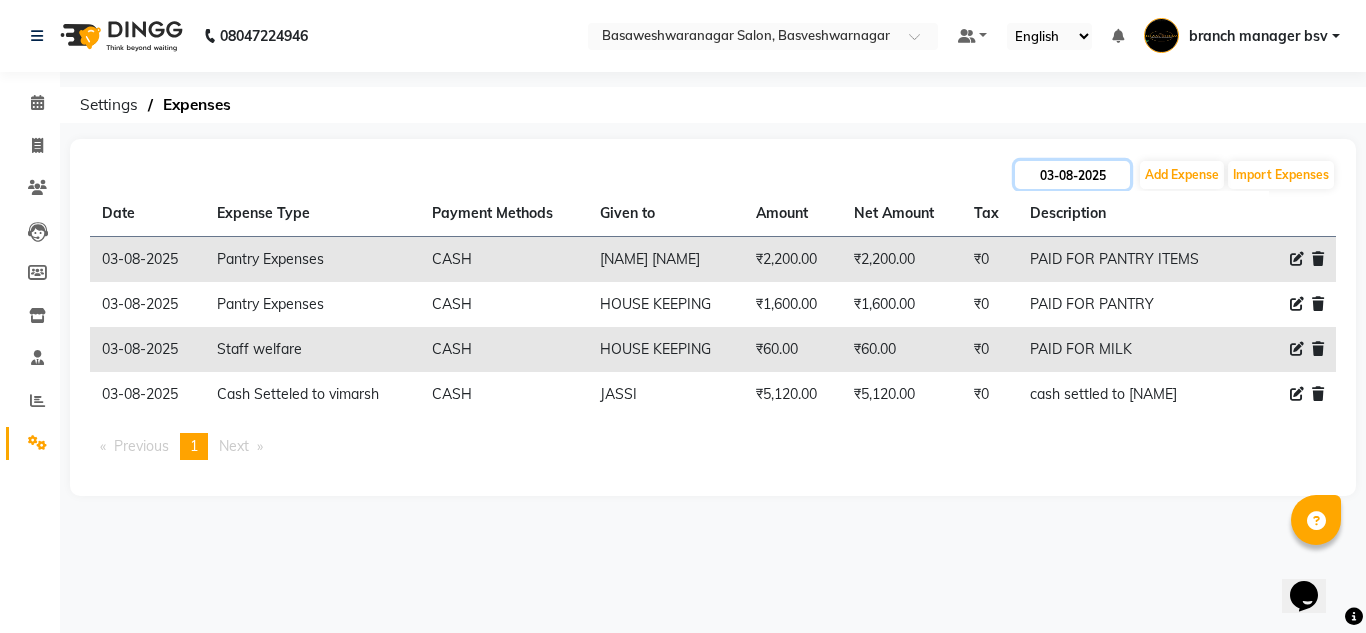 click on "03-08-2025" 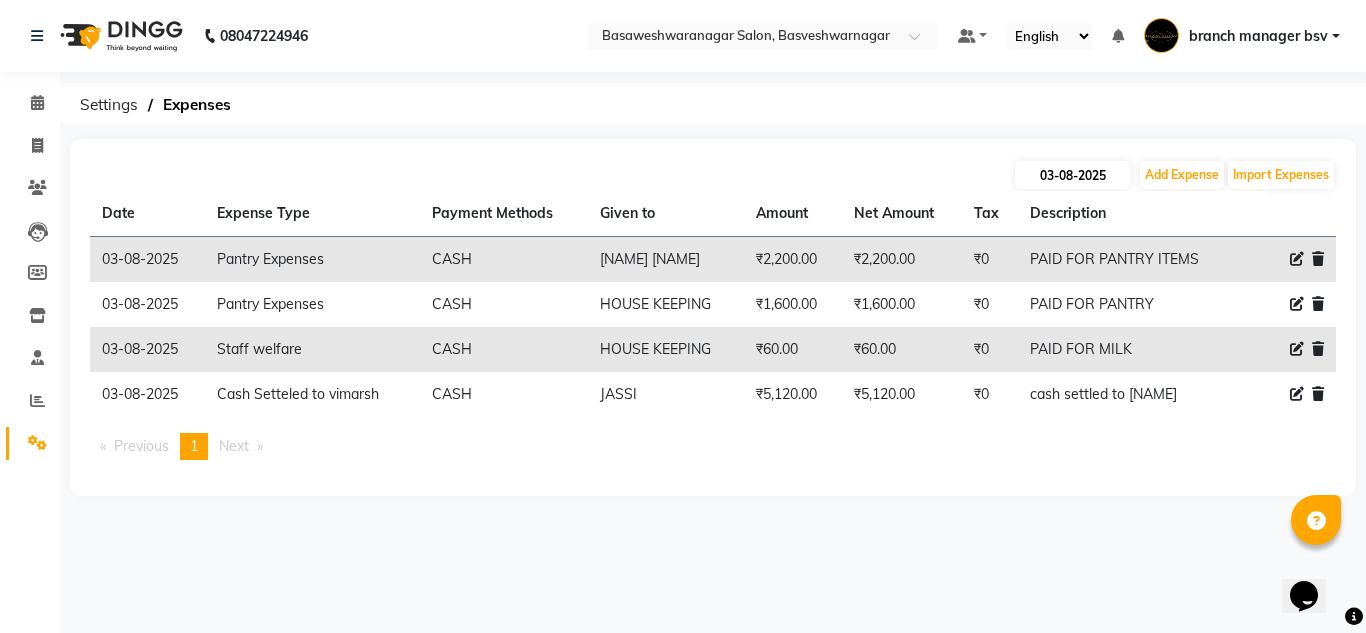 select on "8" 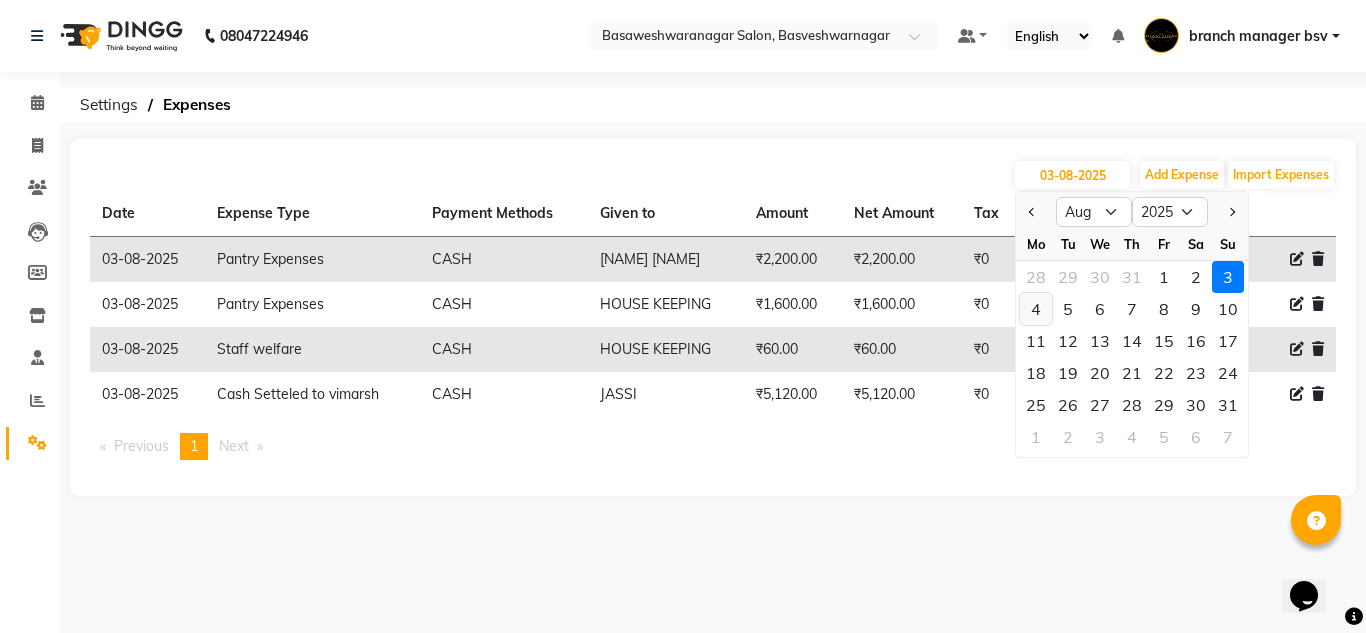 click on "4" 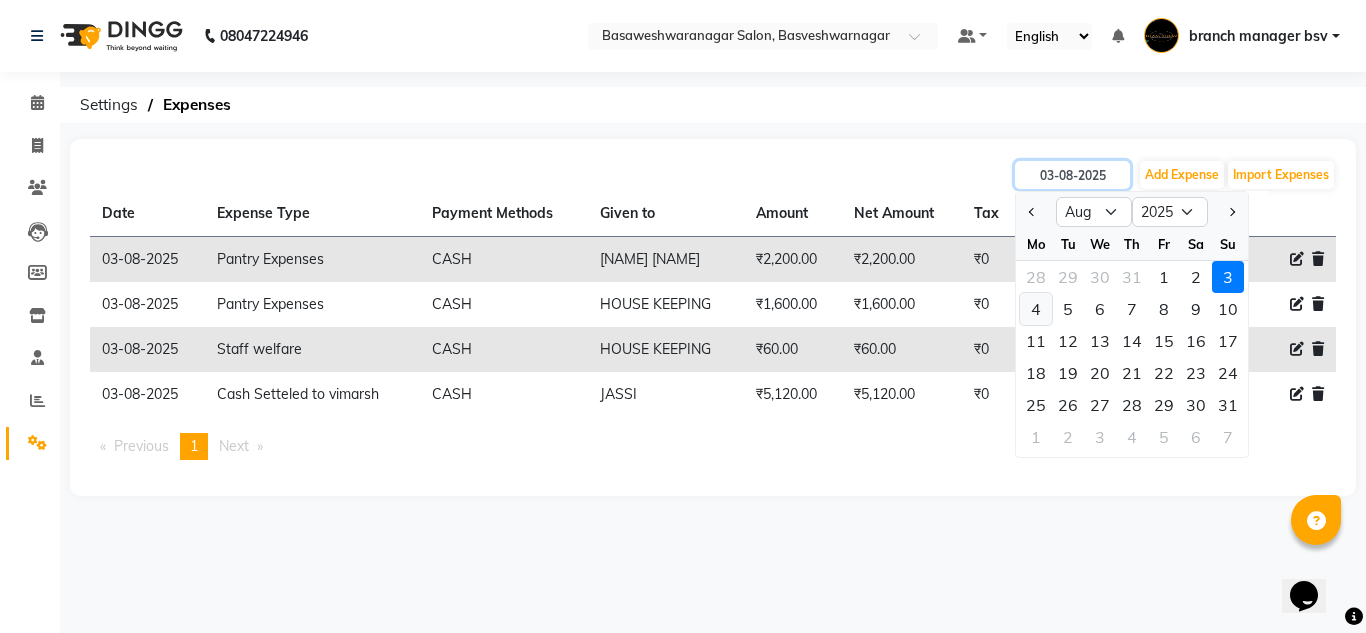 type on "04-08-2025" 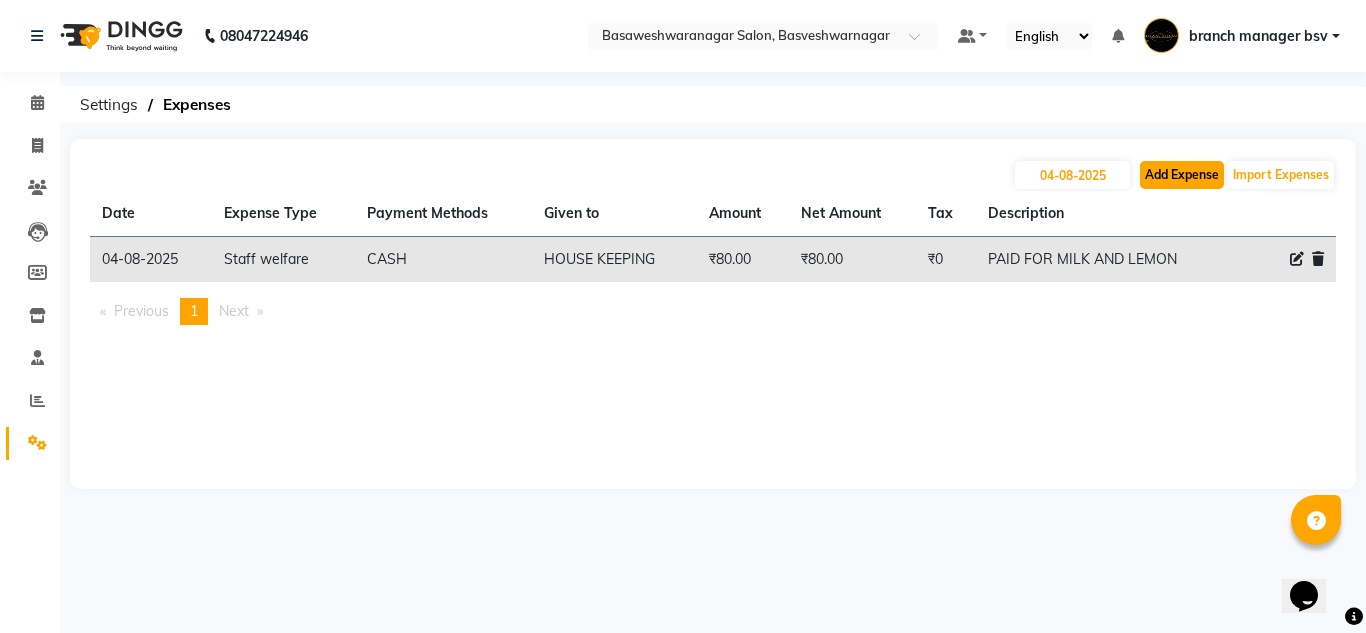 click on "Add Expense" 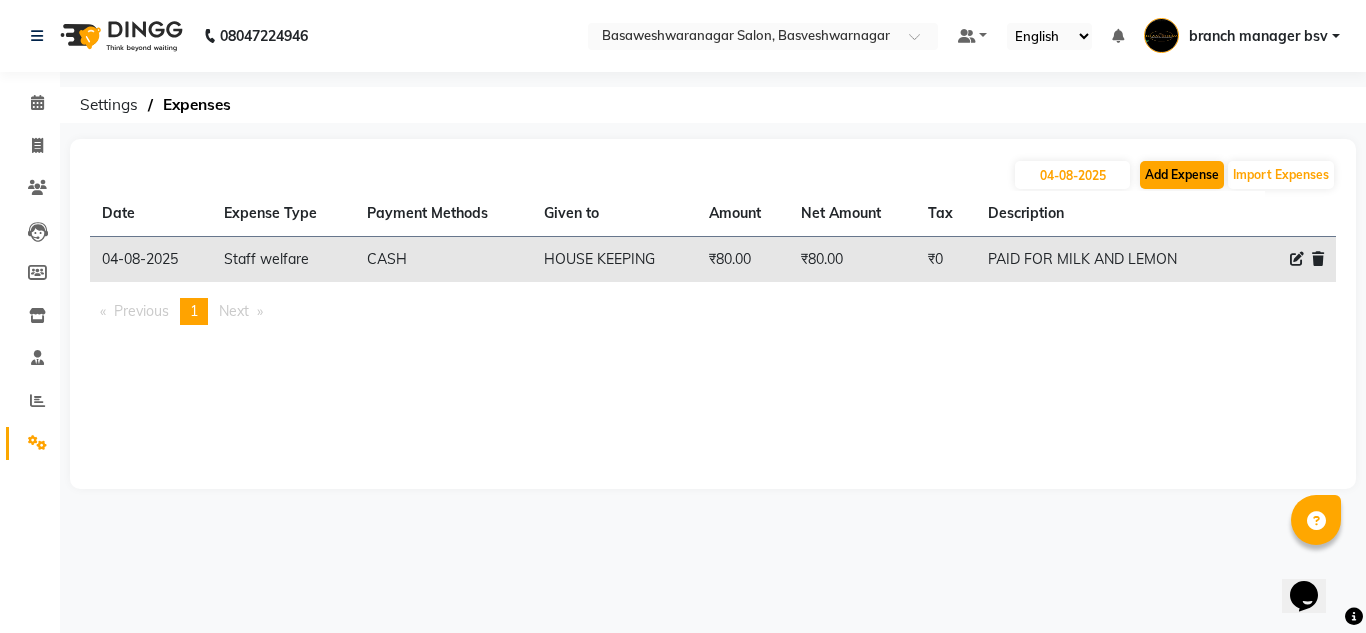 select on "1" 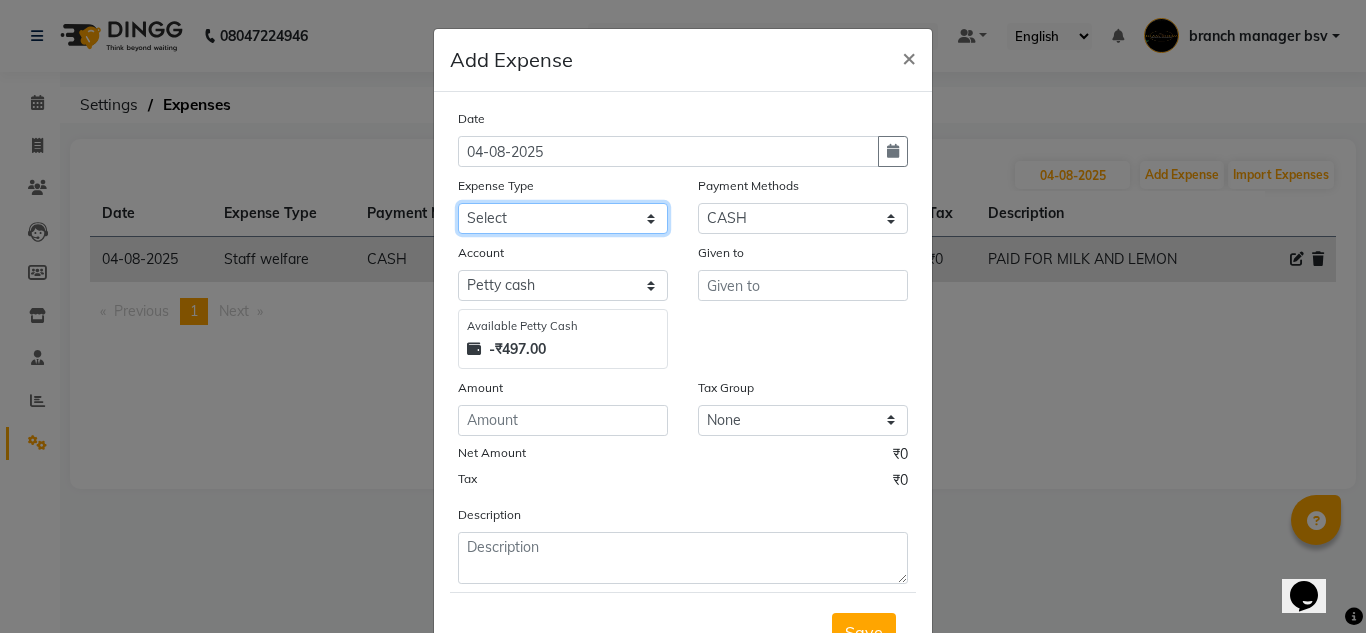 click on "Select AC SERVICE Beauty Center BLINKIT BPMP Building Rent Cash setteled to devika anti Cash Setteled to vimarsh Cash Settled to Jayshree cash settled to madesh uncle Client Refund clinical covers courier DEPOSIT drink prime Electricity and water Bill FOIL PAPER FOR CLIENT Furniture and Fixtures GARBAGE GARBAGE MAN GENERATOR FUEL CHARGES GLOBLANC incentive JAYASHREE jayshree upi jayshree upi KNK Distributors Laundry Madhu medicals MAHADEV MEDICALS MANJUNATHA PRINTERS Marketing Expenses Google Marketing expenses Meta Medigetz MILK MONTHLY BILL Pantry Expenses pavan Surge Naveen Surgical PHONE PAY PLUMPER PMU products pooja expense POOJA ITEMS Porter PRILOX Printing and Designing Charges Printing and Stationary Purchase of Products RECHARGE RENT Repair and Maintenance Salaries Salon and Clinic Cash Purchases SECURITY SERVICE CHARGES Sreenivasa Glamour Stores Staff welfare telephone and Internet Bill TRANSGENDER TRAVELLING EXPENSES WATER RECHARGE ZEPTO" 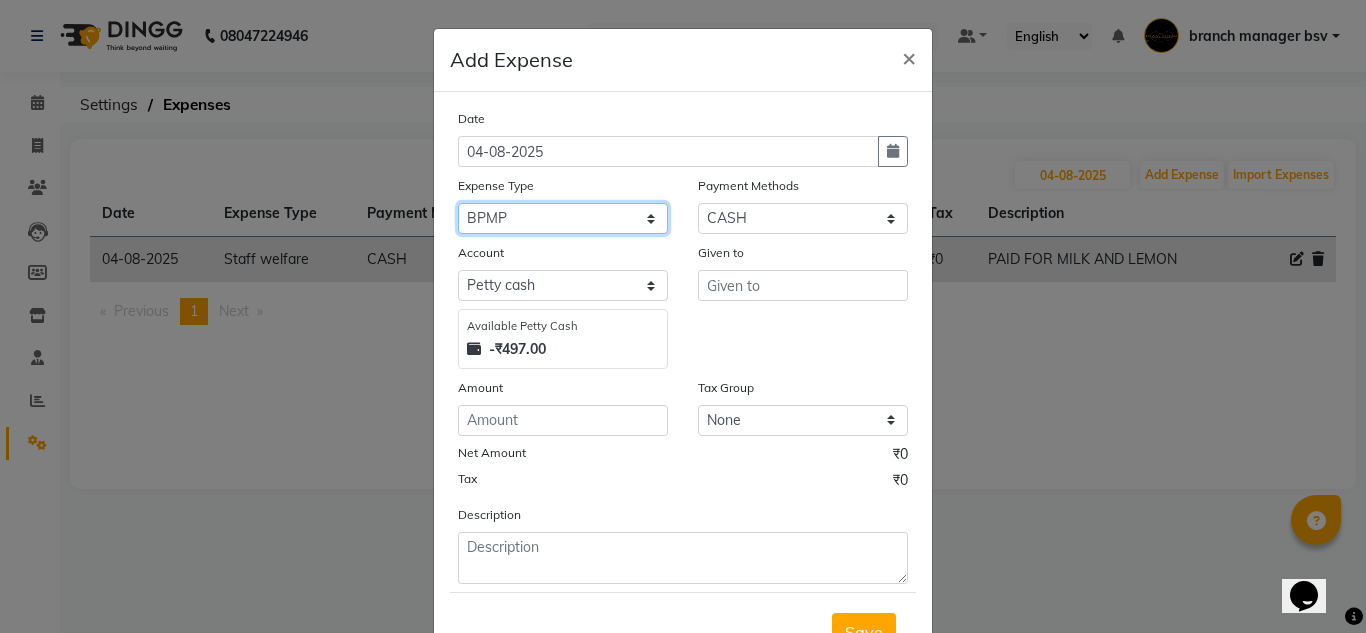 click on "Select AC SERVICE Beauty Center BLINKIT BPMP Building Rent Cash setteled to devika anti Cash Setteled to vimarsh Cash Settled to Jayshree cash settled to madesh uncle Client Refund clinical covers courier DEPOSIT drink prime Electricity and water Bill FOIL PAPER FOR CLIENT Furniture and Fixtures GARBAGE GARBAGE MAN GENERATOR FUEL CHARGES GLOBLANC incentive JAYASHREE jayshree upi jayshree upi KNK Distributors Laundry Madhu medicals MAHADEV MEDICALS MANJUNATHA PRINTERS Marketing Expenses Google Marketing expenses Meta Medigetz MILK MONTHLY BILL Pantry Expenses pavan Surge Naveen Surgical PHONE PAY PLUMPER PMU products pooja expense POOJA ITEMS Porter PRILOX Printing and Designing Charges Printing and Stationary Purchase of Products RECHARGE RENT Repair and Maintenance Salaries Salon and Clinic Cash Purchases SECURITY SERVICE CHARGES Sreenivasa Glamour Stores Staff welfare telephone and Internet Bill TRANSGENDER TRAVELLING EXPENSES WATER RECHARGE ZEPTO" 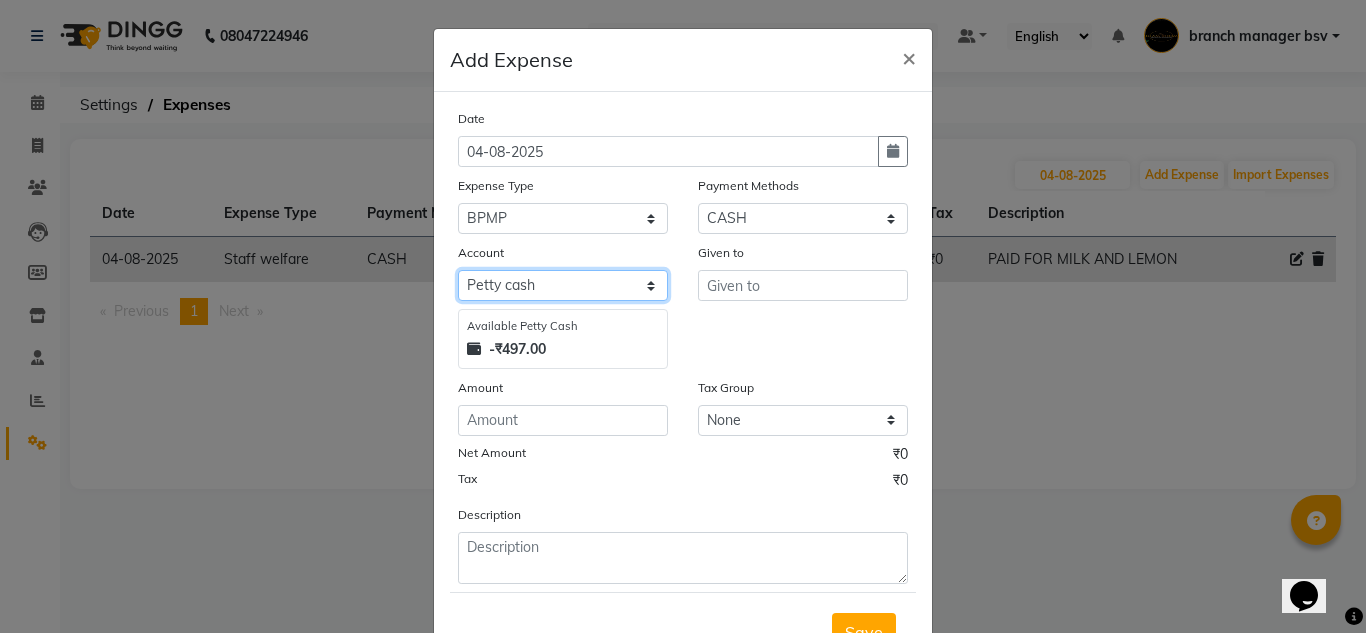 click on "Select Petty cash Cash Settlement Jayashree Bank MONTHLY EXPENSES" 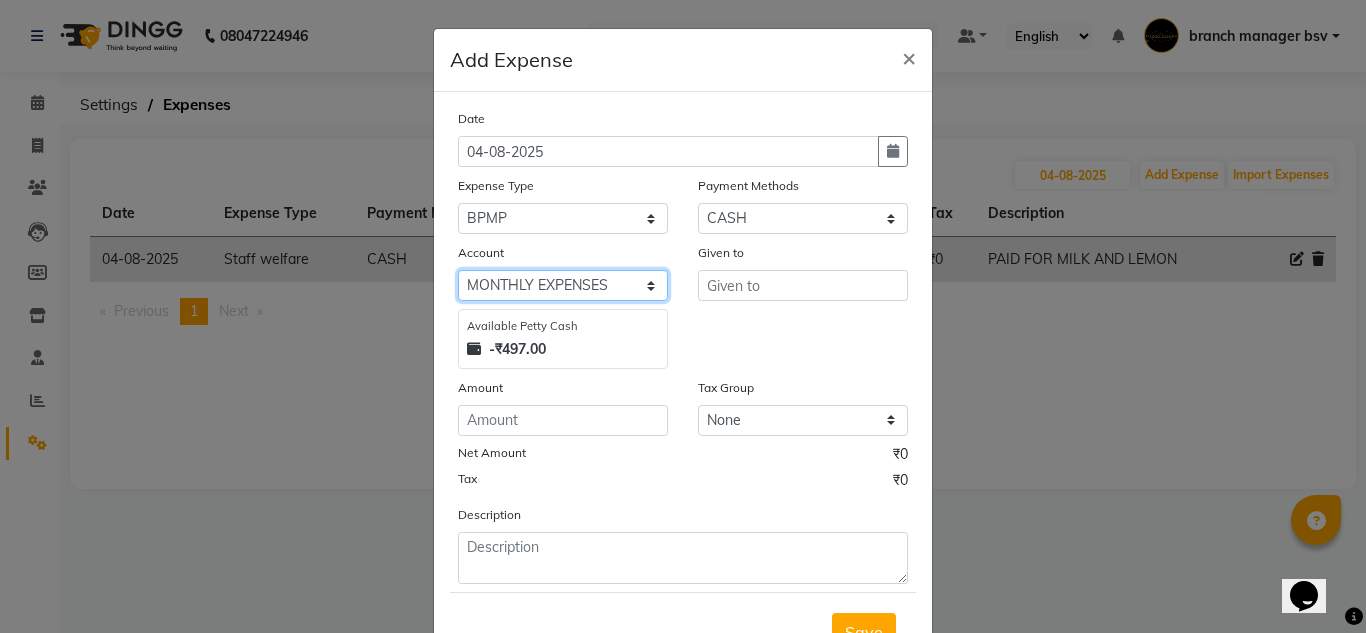 click on "Select Petty cash Cash Settlement Jayashree Bank MONTHLY EXPENSES" 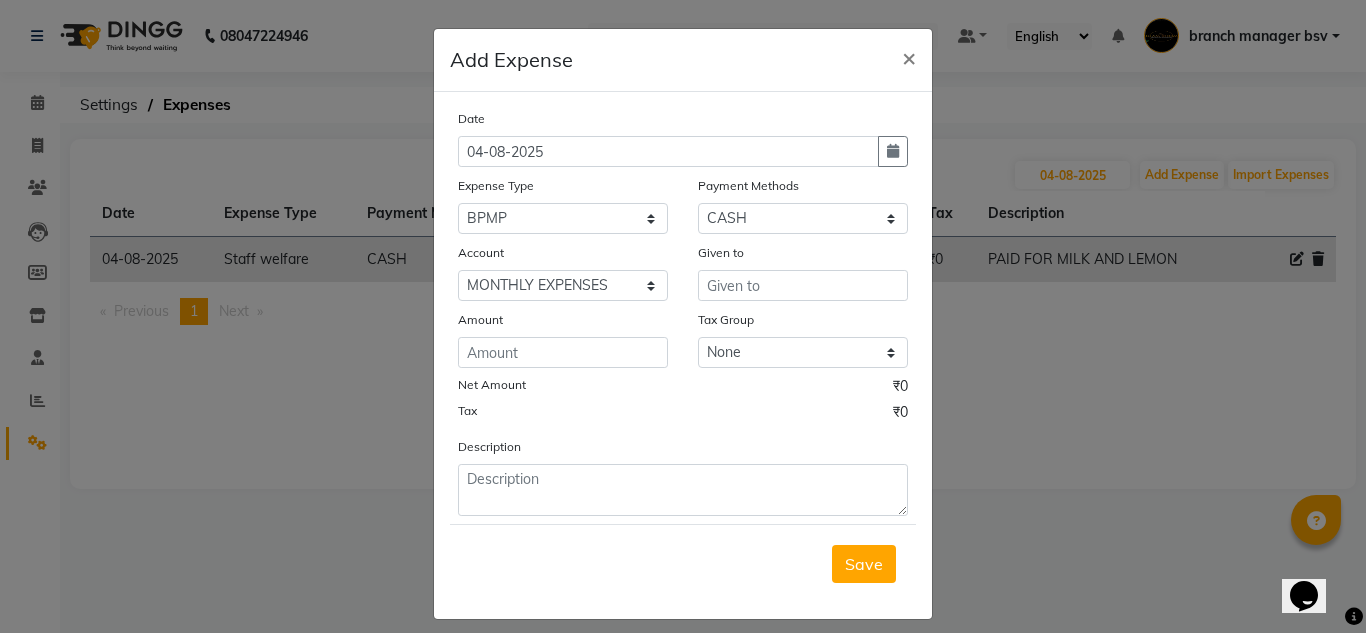 click on "Date [DATE] Expense Type Select AC SERVICE Beauty Center BLINKIT BPMP Building Rent Cash setteled to [NAME] anti Cash Setteled to [NAME] Cash Settled to [NAME] cash settled to [NAME] uncle Client Refund clinical covers courier DEPOSIT drink prime Electricity and water Bill FOIL PAPER FOR CLIENT Furniture and Fixtures GARBAGE GARBAGE MAN GENERATOR FUEL CHARGES GLOBLANC incentive [NAME] [NAME] upi [NAME] upi KNK Distributors Laundry Madhu medicals MAHADEV MEDICALS MANJUNATHA PRINTERS Marketing Expenses Google Marketing expenses Meta Medigetz MILK MONTHLY BILL Pantry Expenses [NAME] Surge Naveen Surgical PHONE PAY PLUMPER PMU products pooja expense POOJA ITEMS Porter PRILOX Printing and Designing Charges Printing and Stationary Purchase of Products RECHARGE RENT Repair and Maintenance Salaries Salon and Clinic Cash Purchases SECURITY SERVICE CHARGES Sreenivasa Glamour Stores Staff welfare telephone and Internet Bill TRANSGENDER TRAVELLING EXPENSES WATER RECHARGE ZEPTO Payment Methods Select CARD UPI" 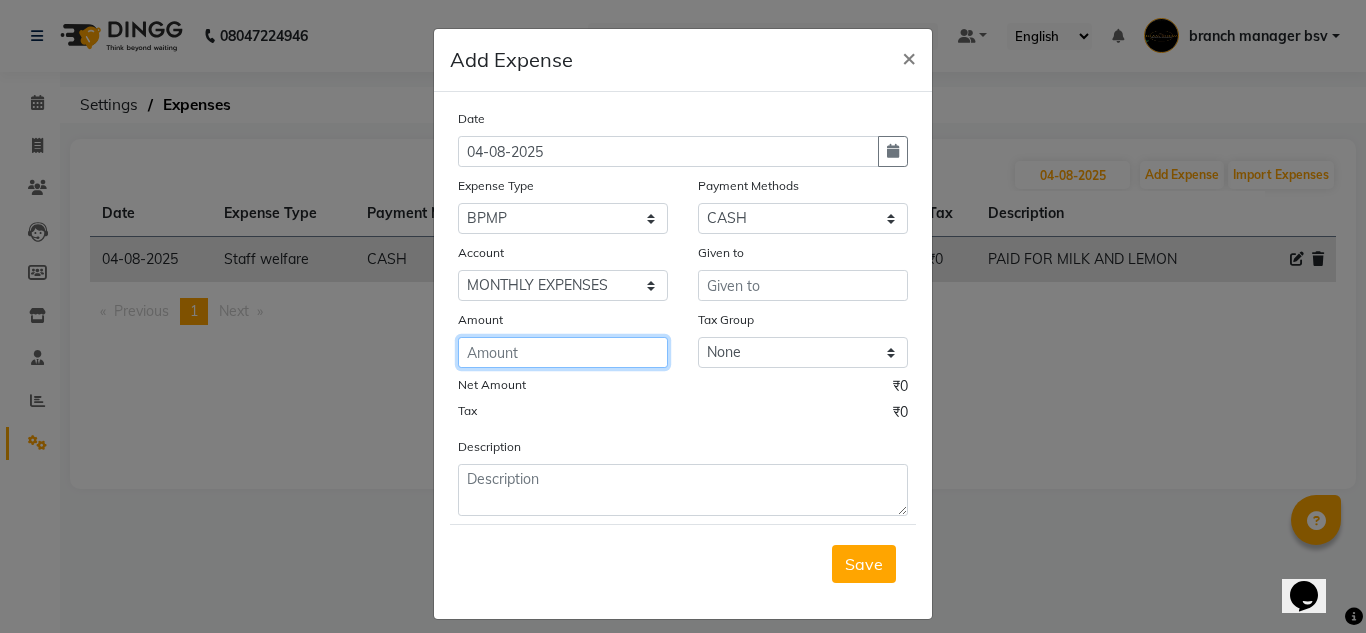 click 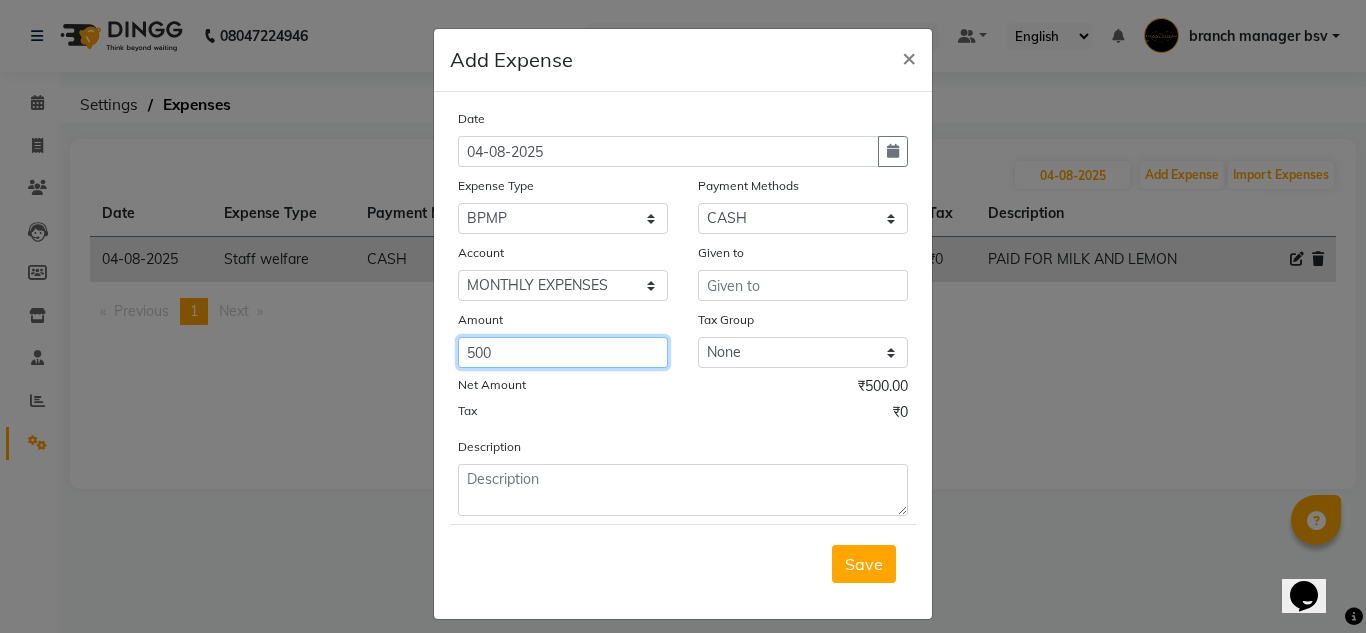 type on "500" 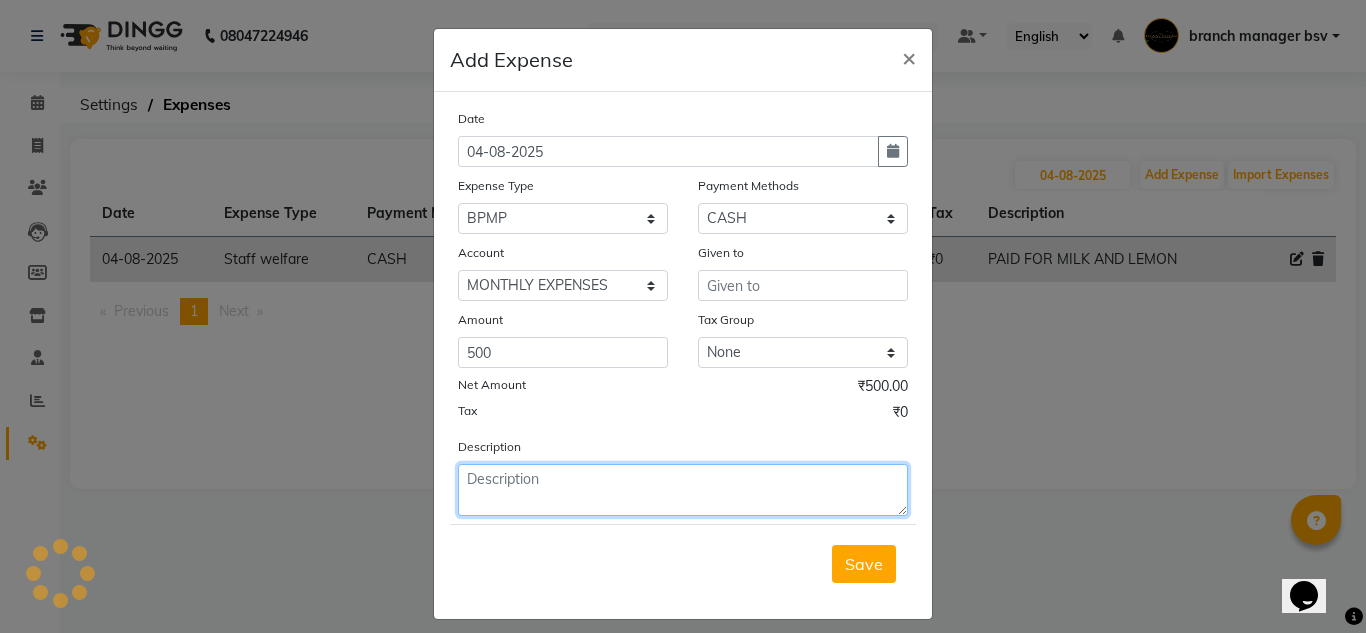 click 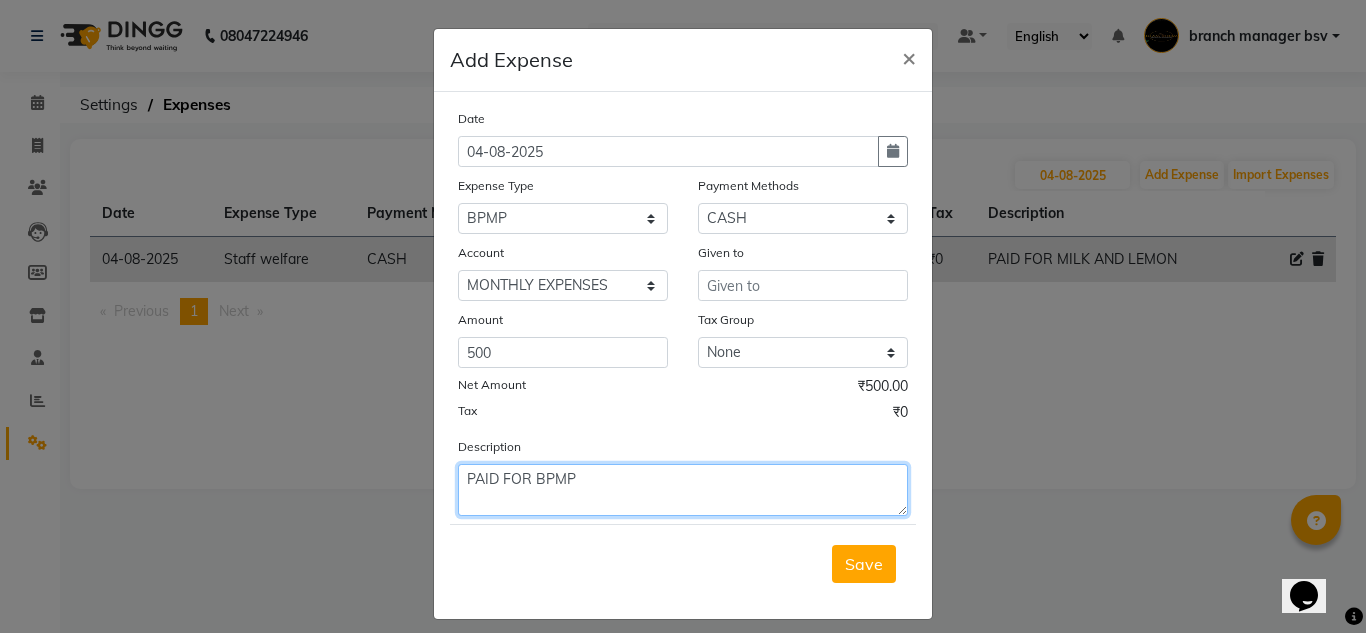 type on "PAID FOR BPMP" 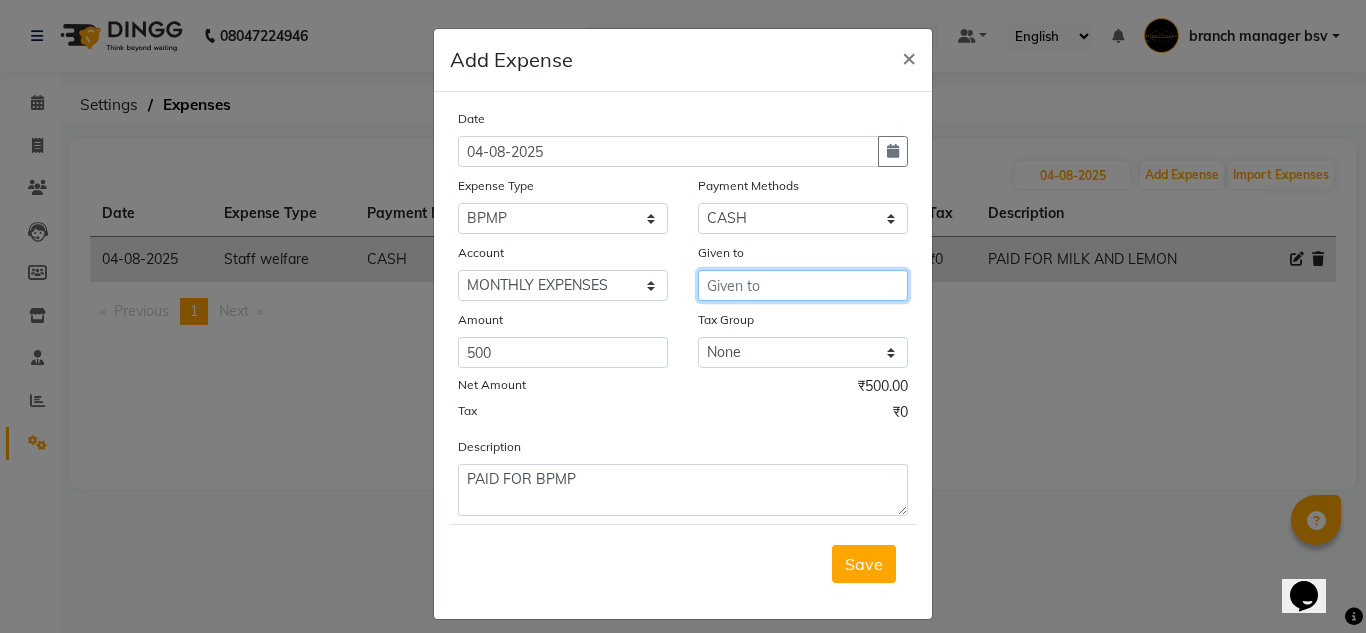 click at bounding box center [803, 285] 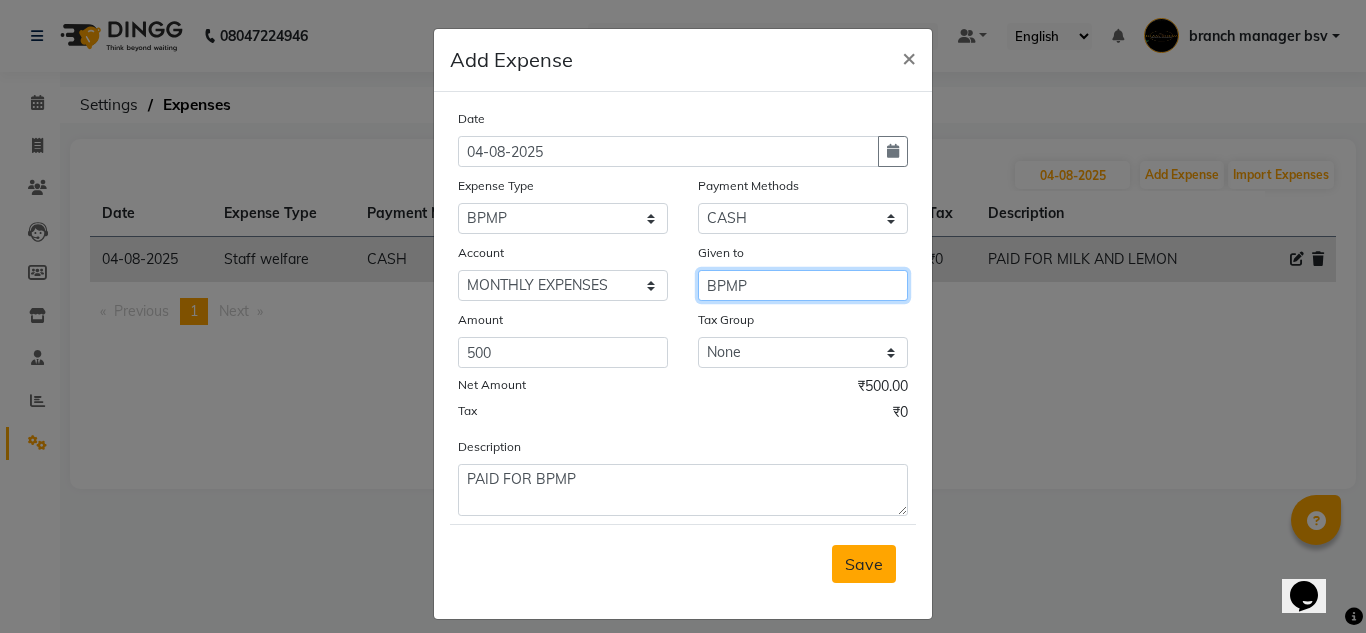 type on "BPMP" 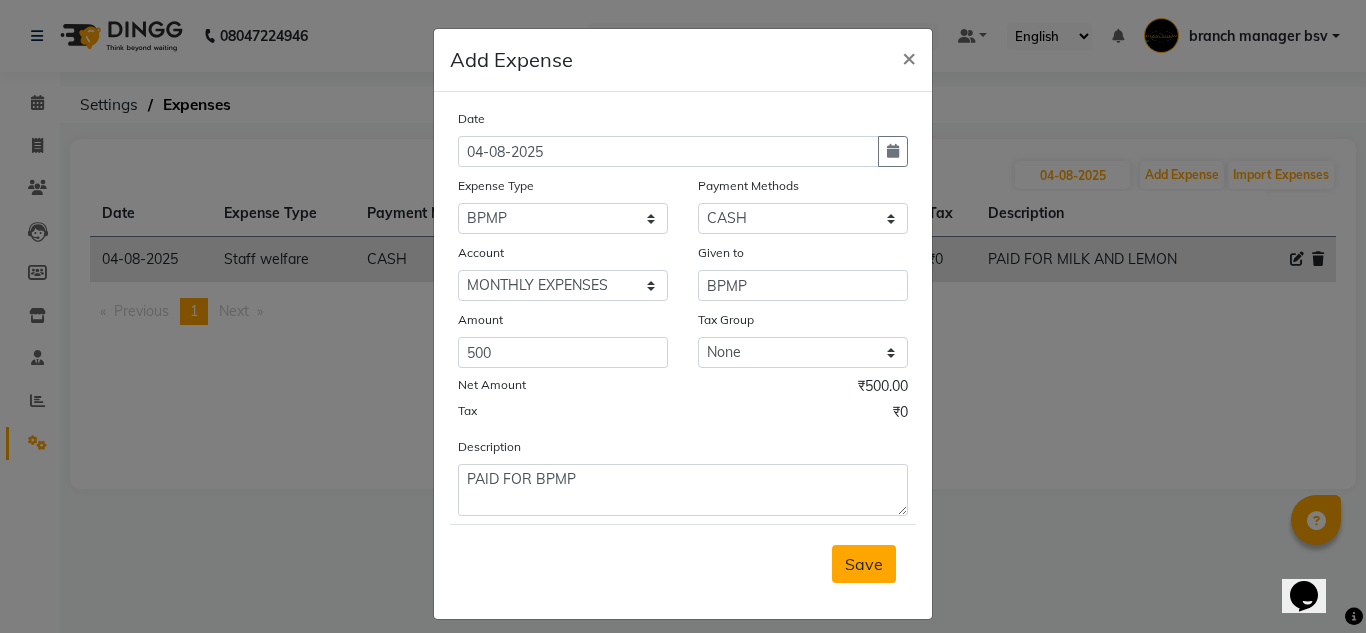 click on "Save" at bounding box center (864, 564) 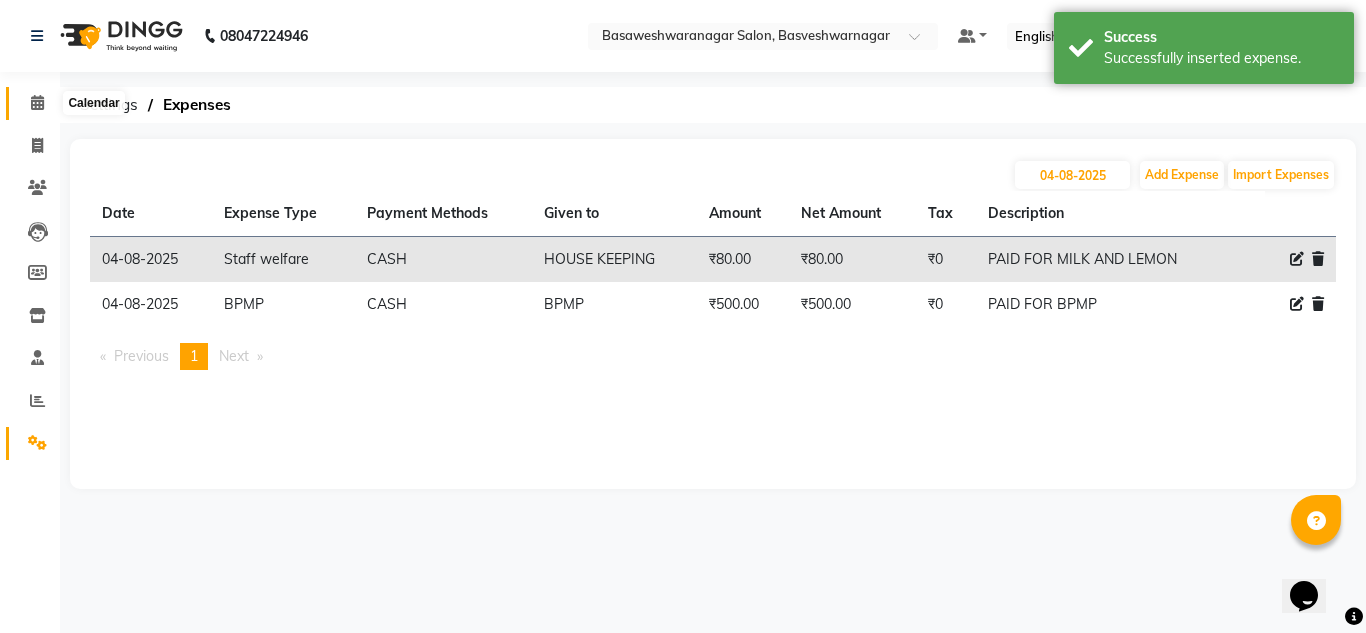 click 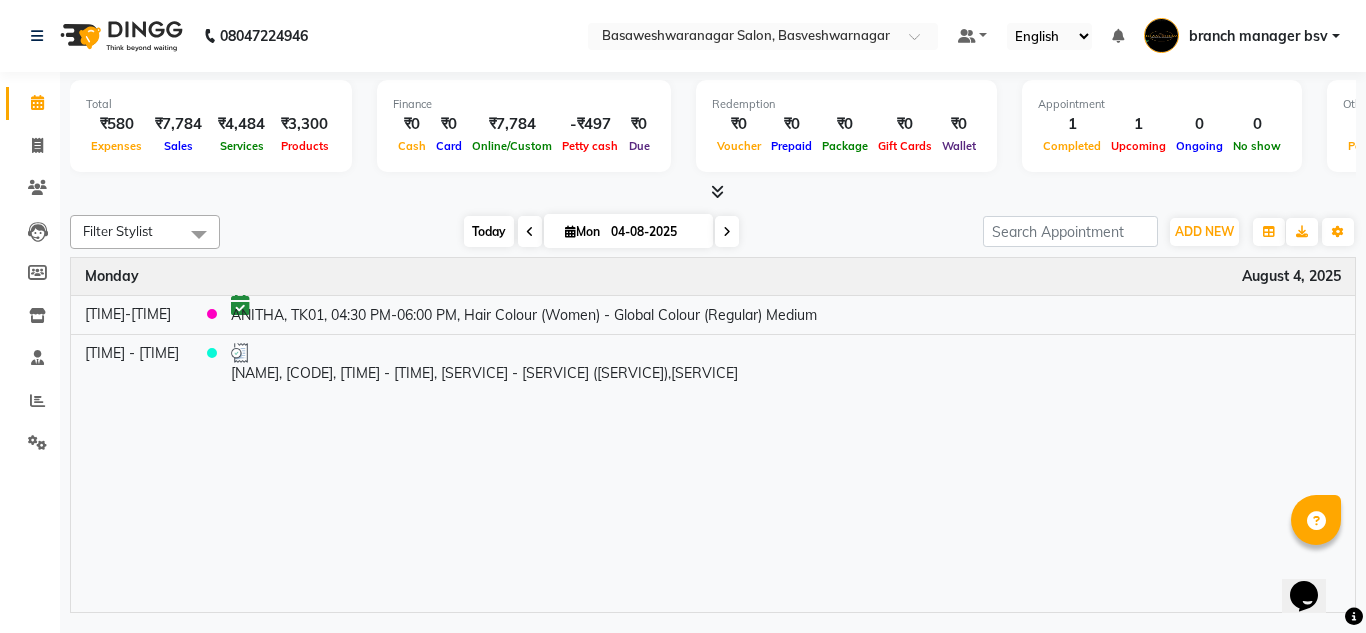 click on "Today" at bounding box center [489, 231] 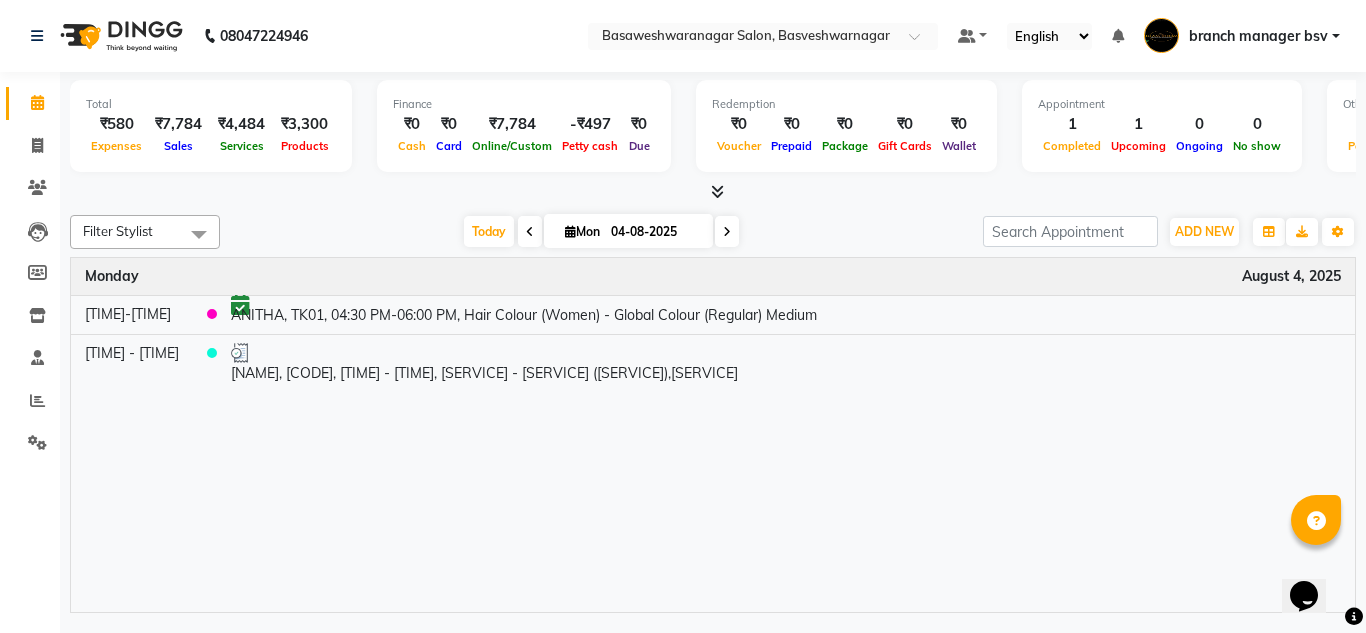 click at bounding box center [727, 232] 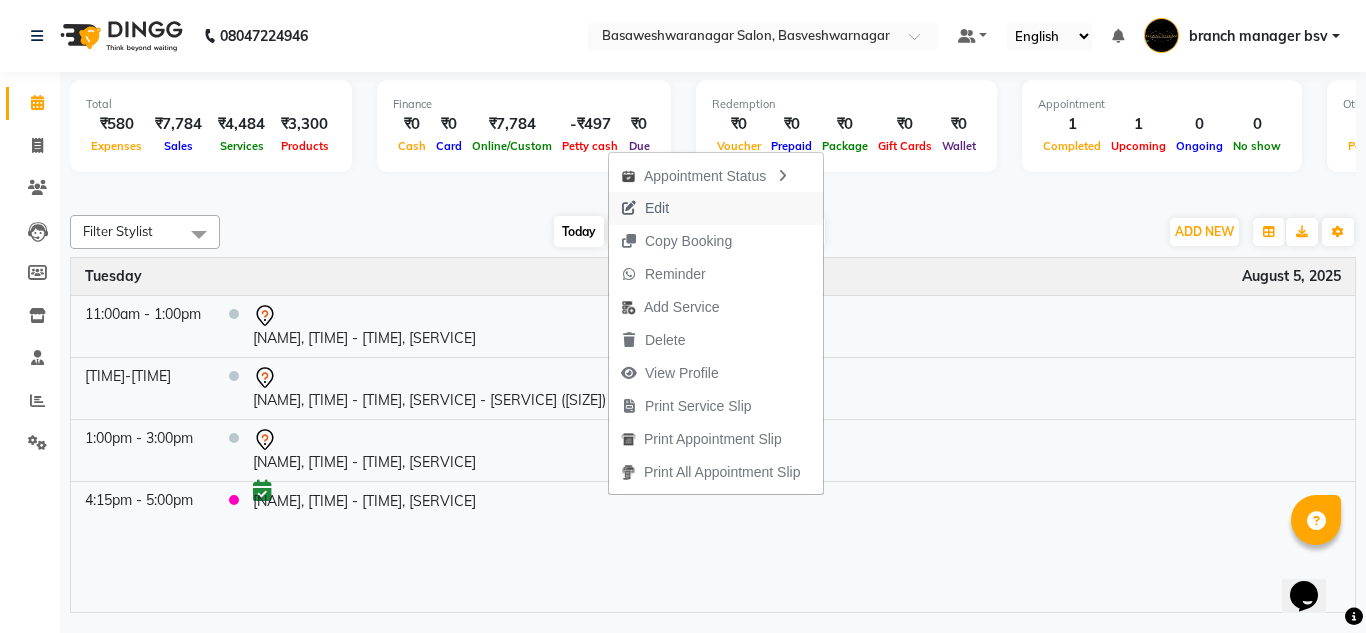 click on "Edit" at bounding box center (716, 208) 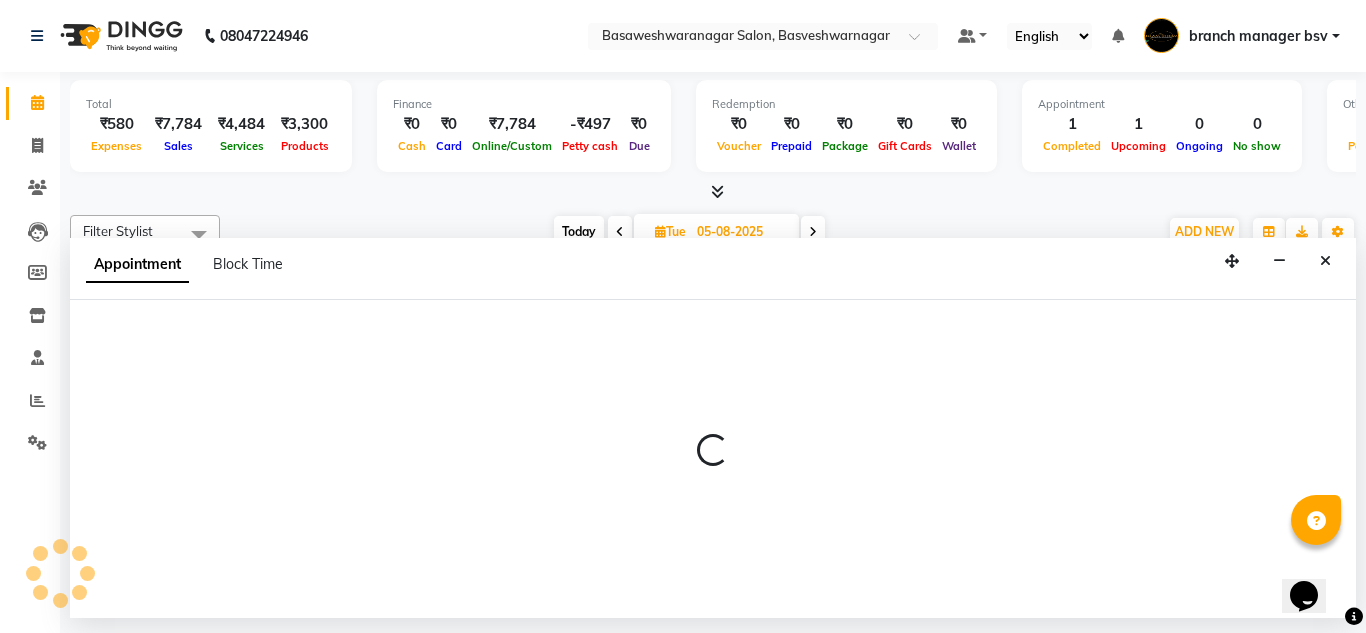 select on "tentative" 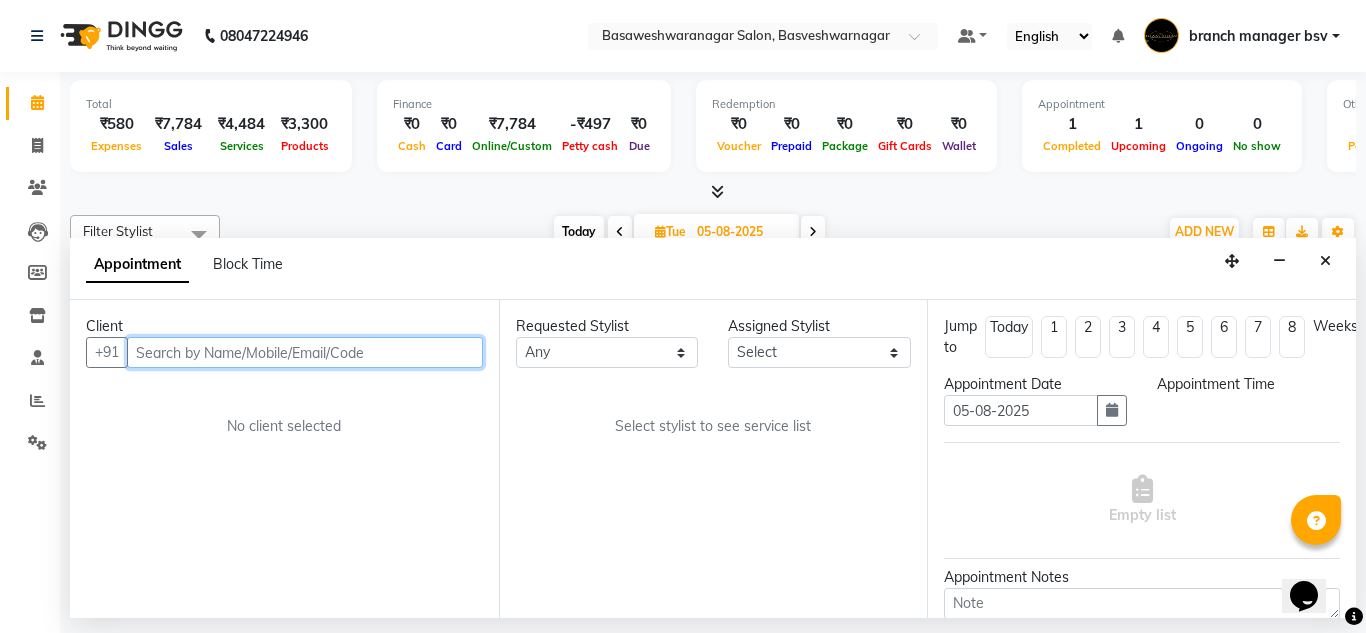 select on "80855" 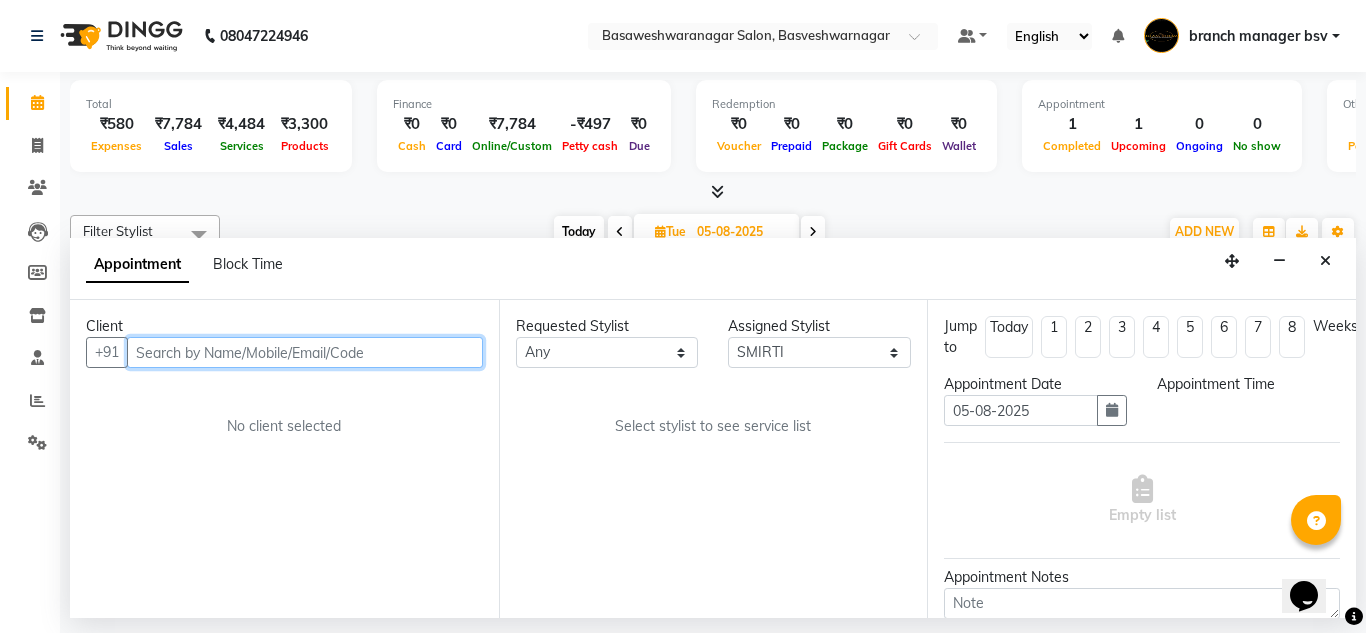 select on "660" 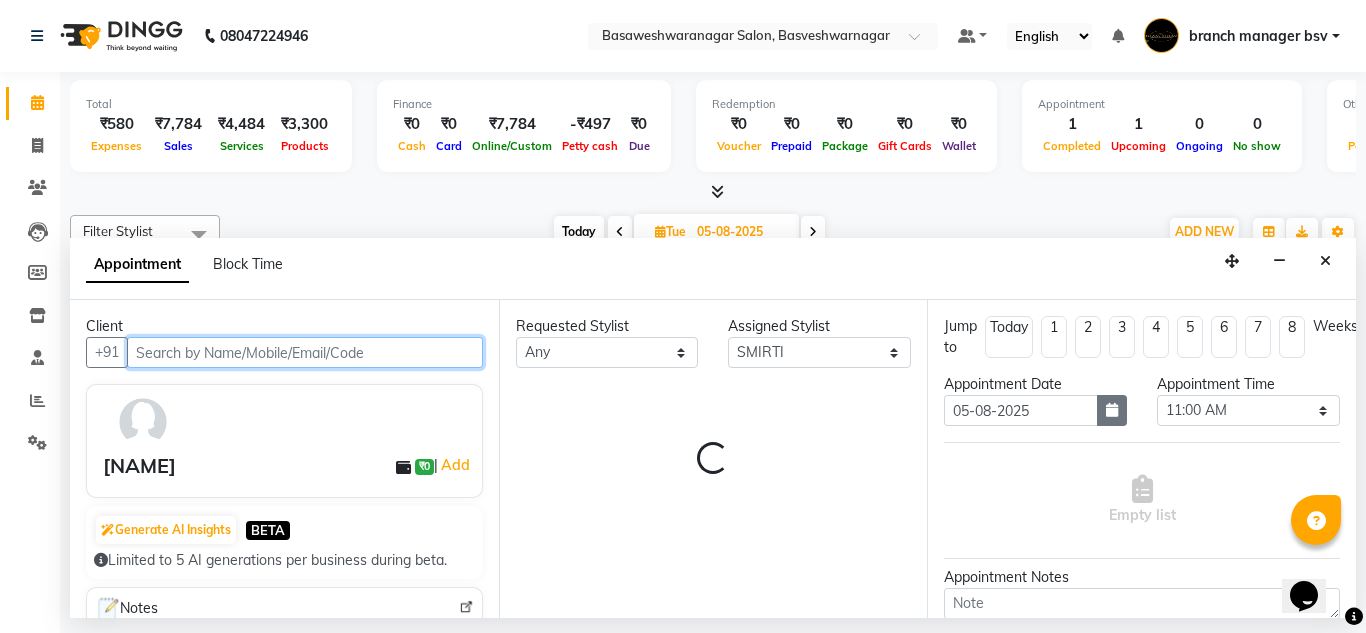 select on "1239" 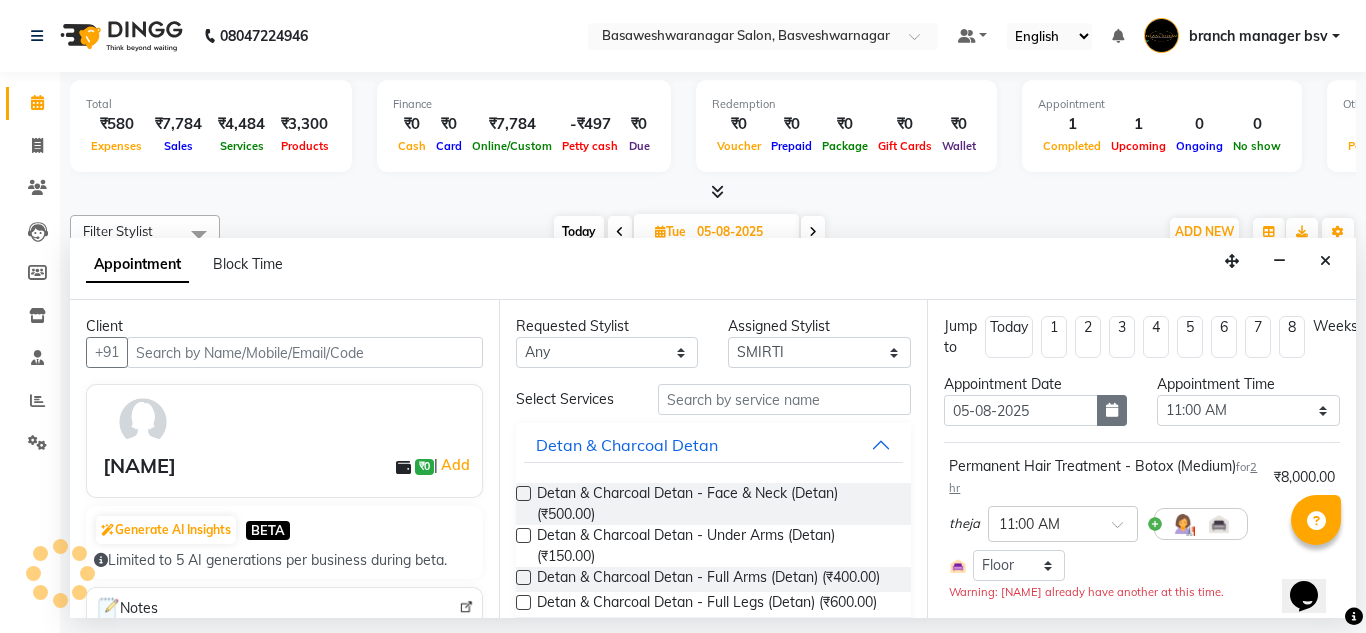 click at bounding box center (1112, 410) 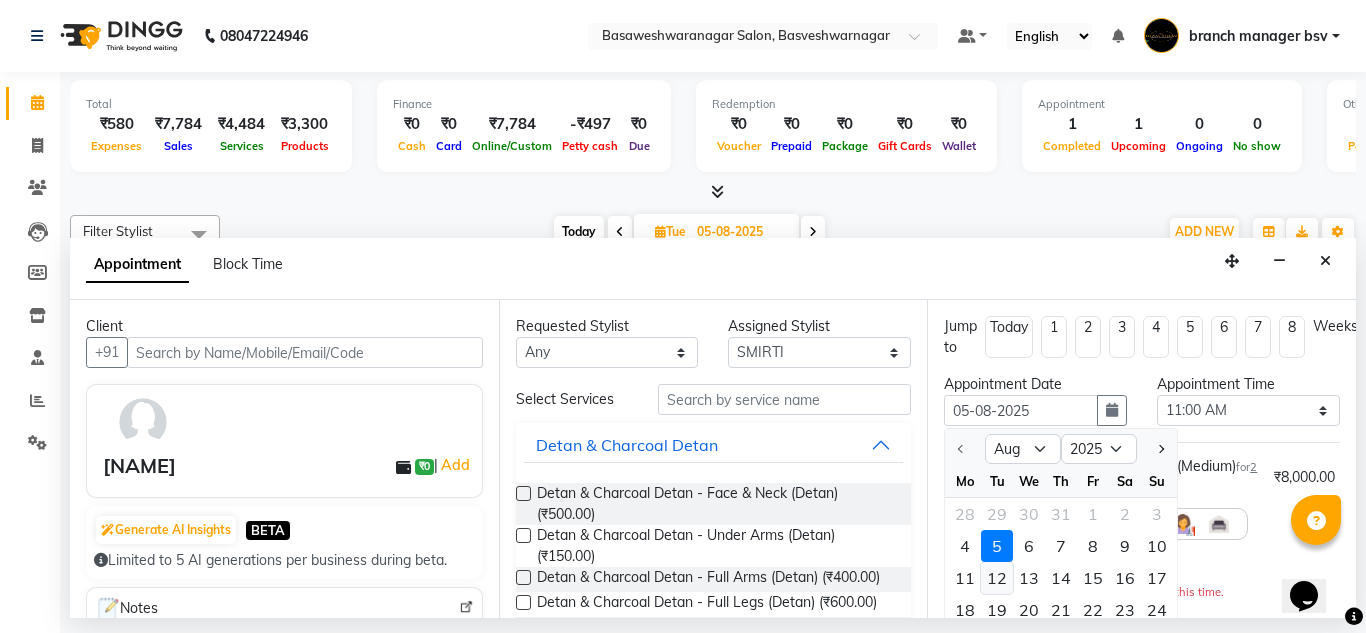 click on "12" at bounding box center [997, 578] 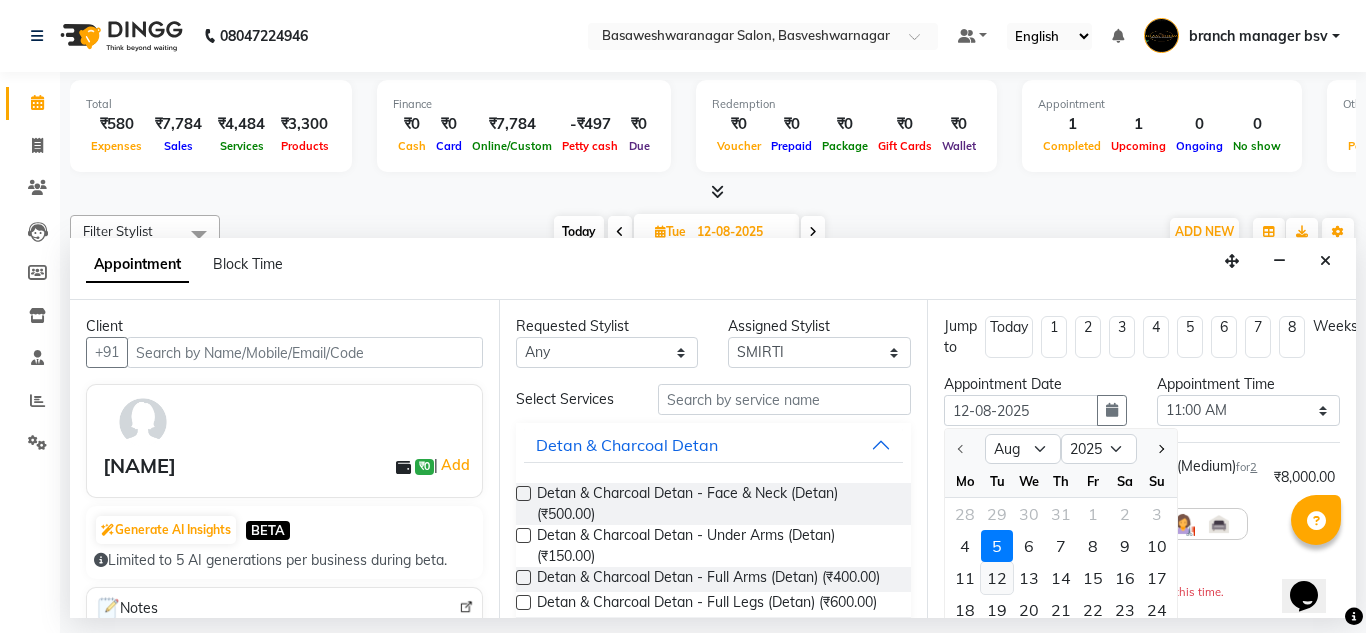 select on "660" 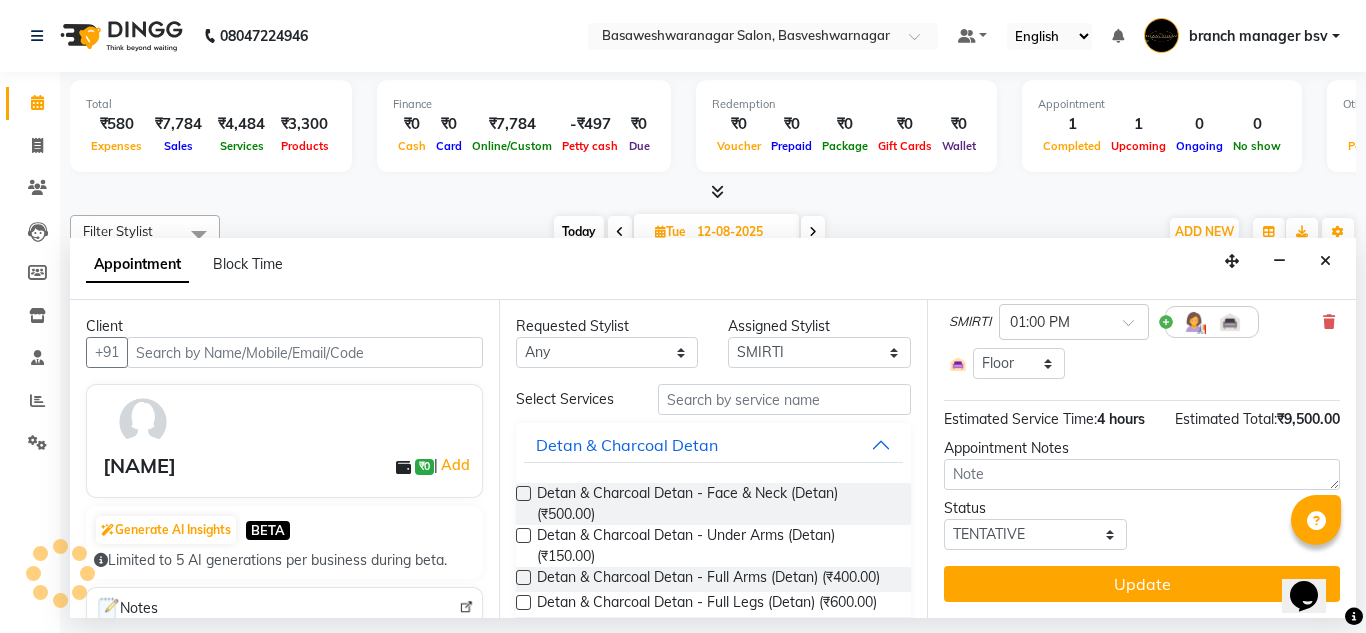 scroll, scrollTop: 360, scrollLeft: 0, axis: vertical 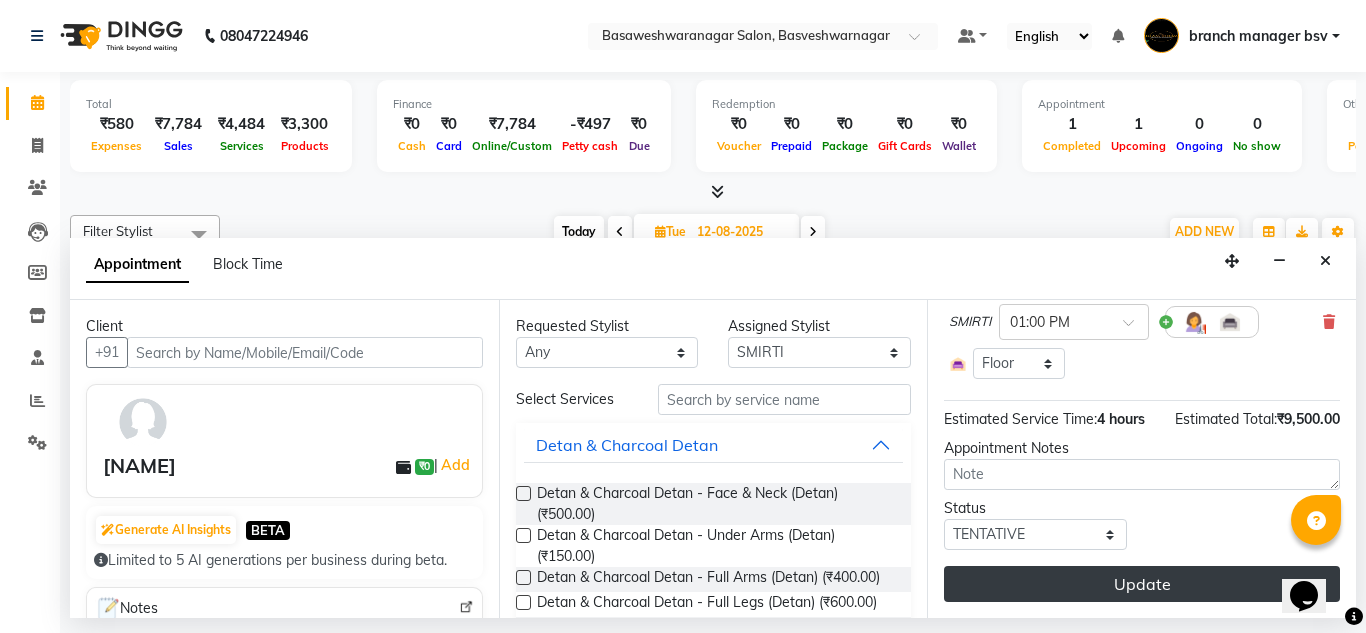 click on "Update" at bounding box center (1142, 584) 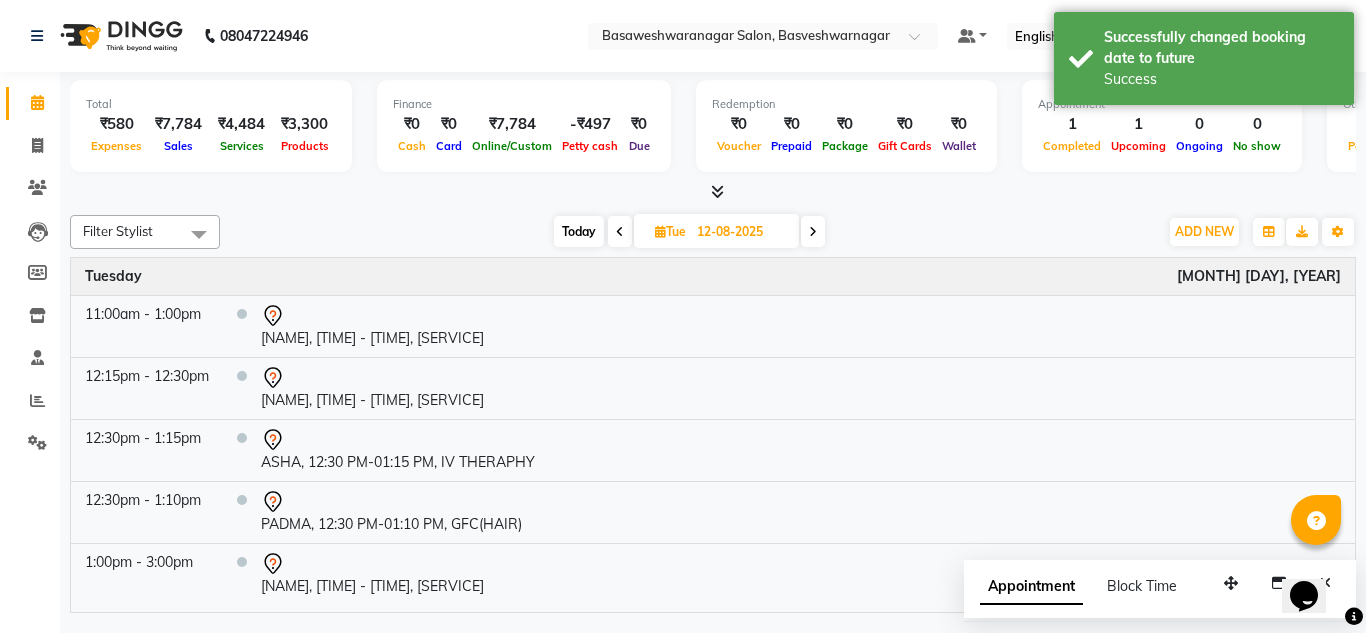 click on "Today" at bounding box center (579, 231) 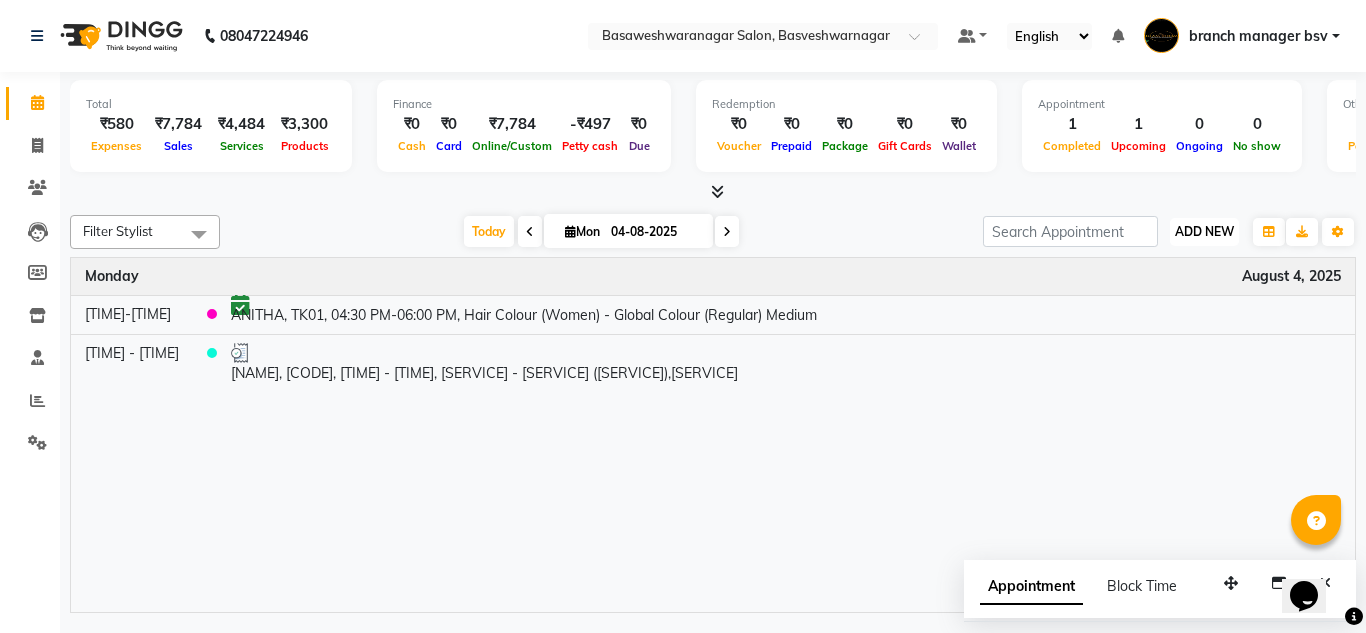 click on "ADD NEW" at bounding box center [1204, 231] 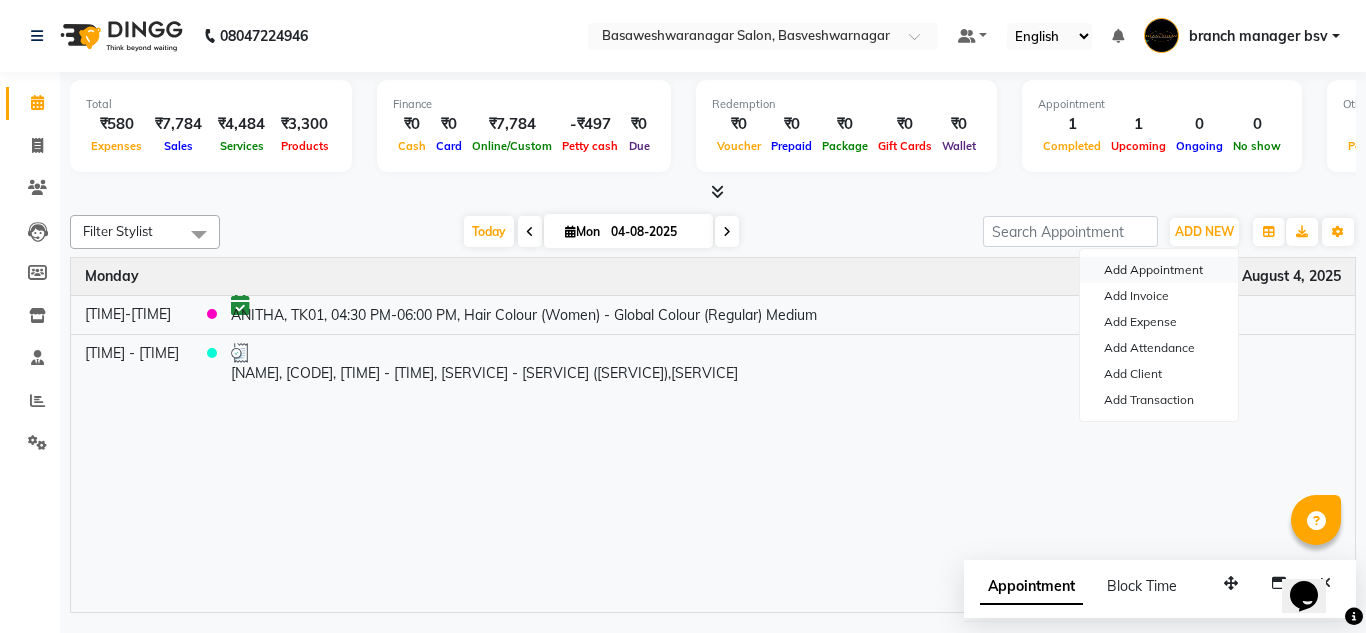 click on "Add Appointment" at bounding box center [1159, 270] 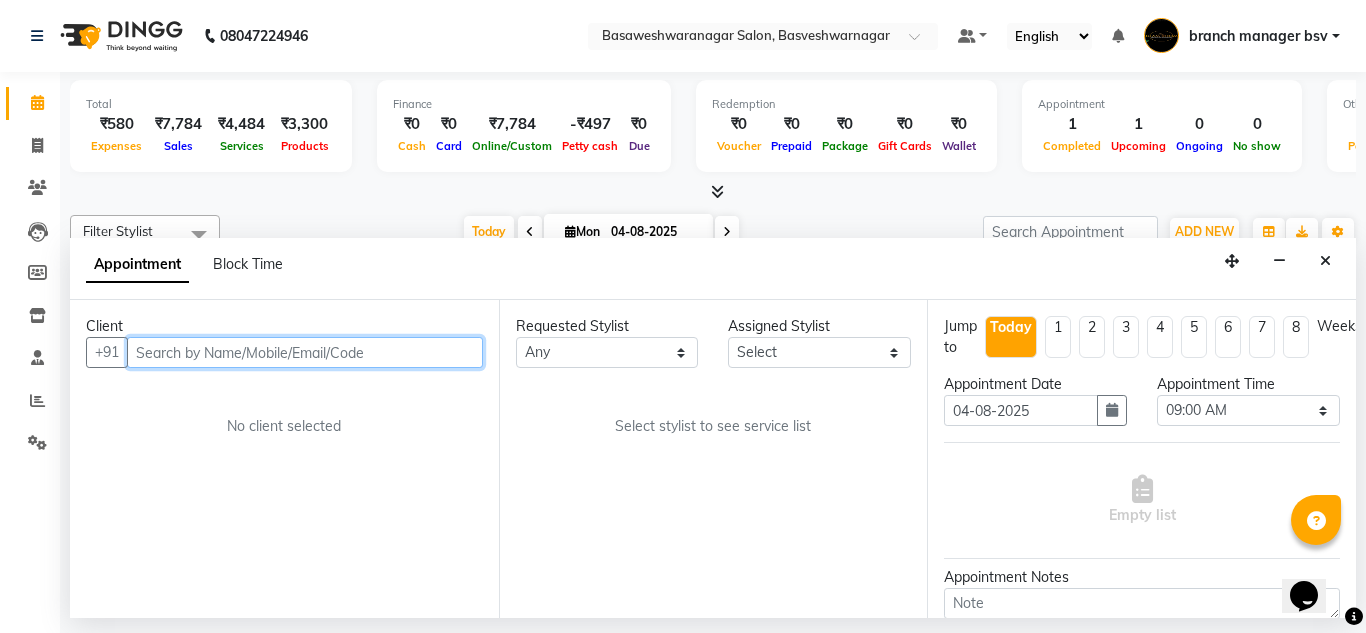 click at bounding box center (305, 352) 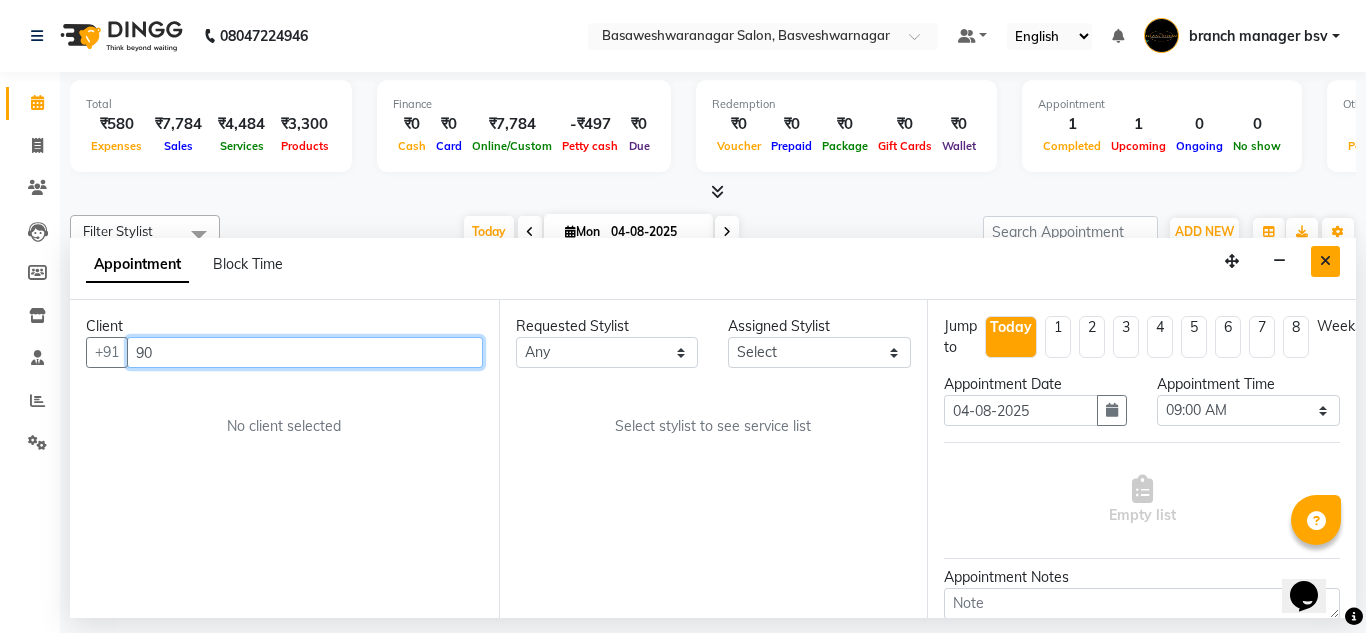 type on "90" 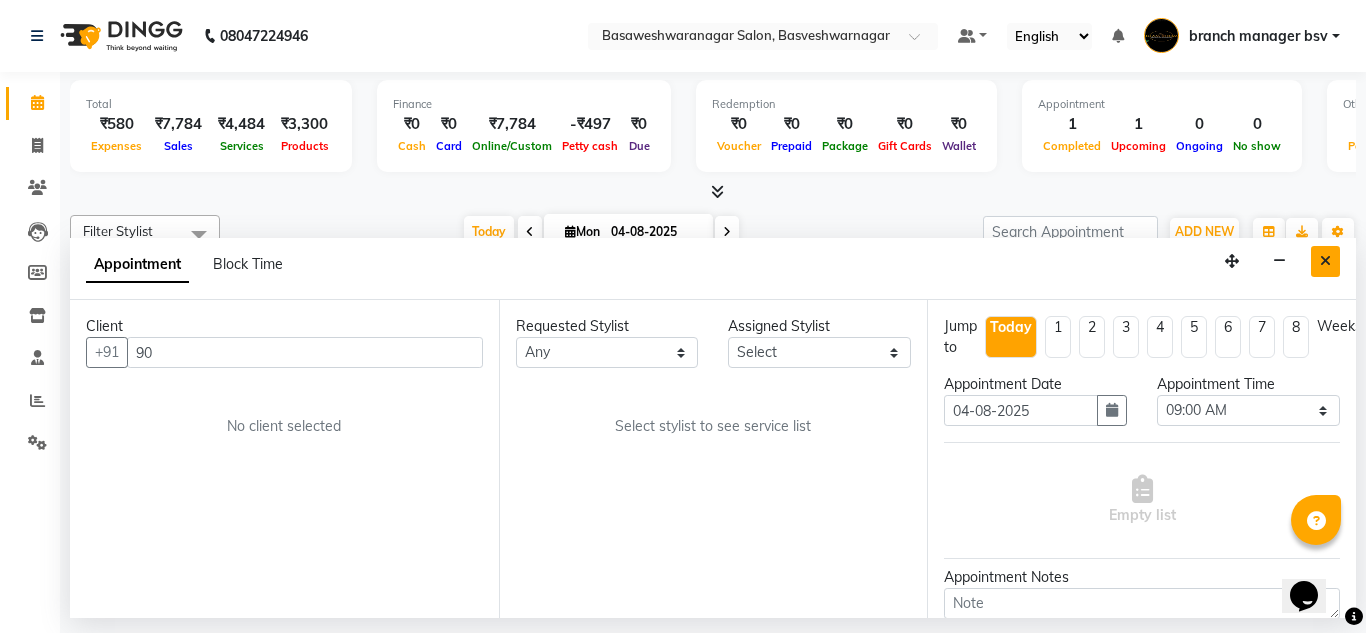 click at bounding box center (1325, 261) 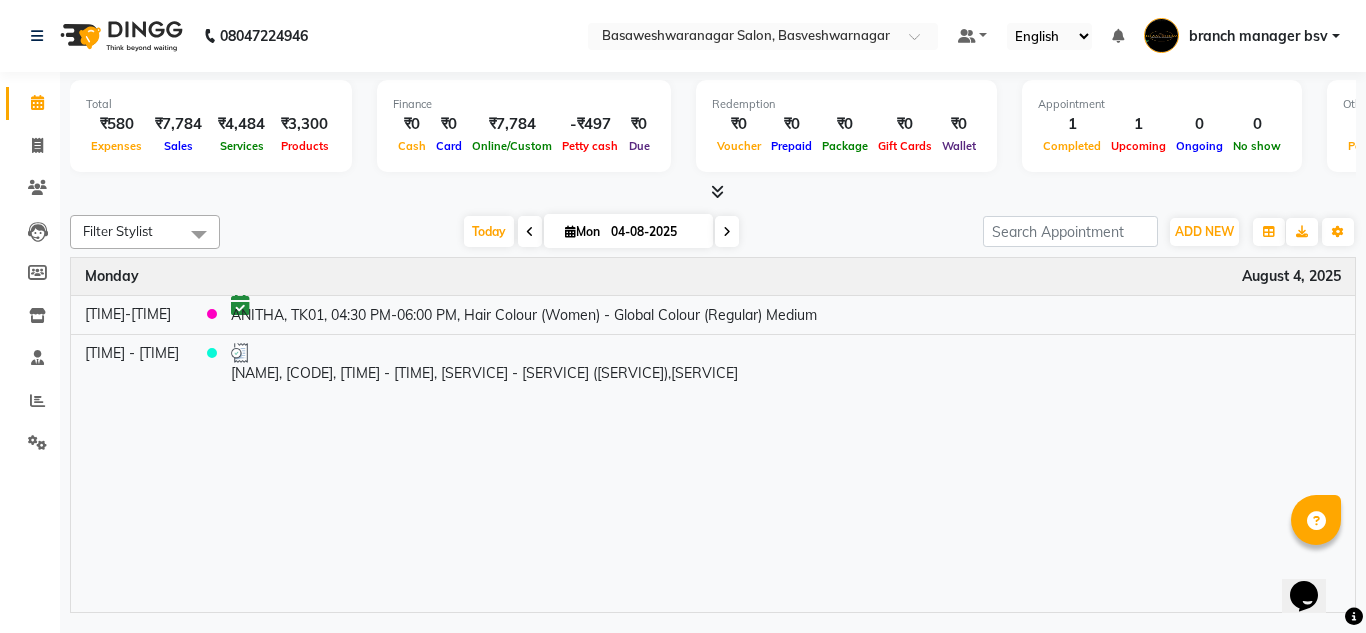 click on "04-08-2025" at bounding box center (655, 232) 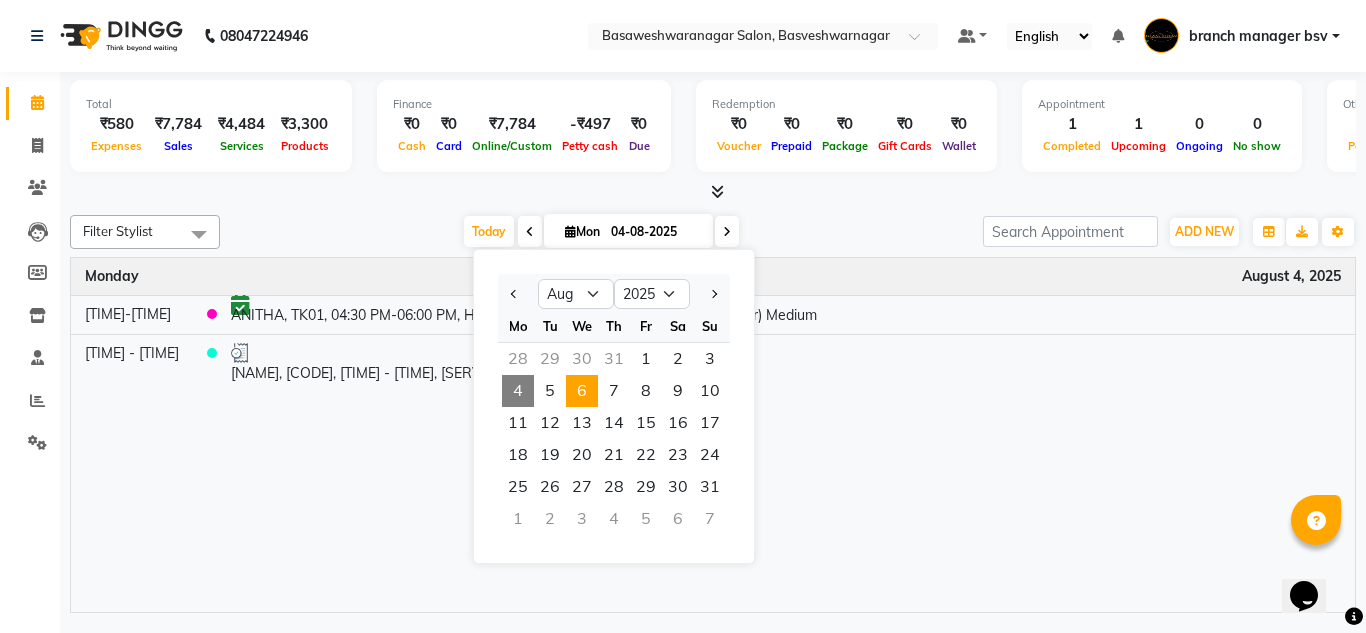 click on "6" at bounding box center (582, 391) 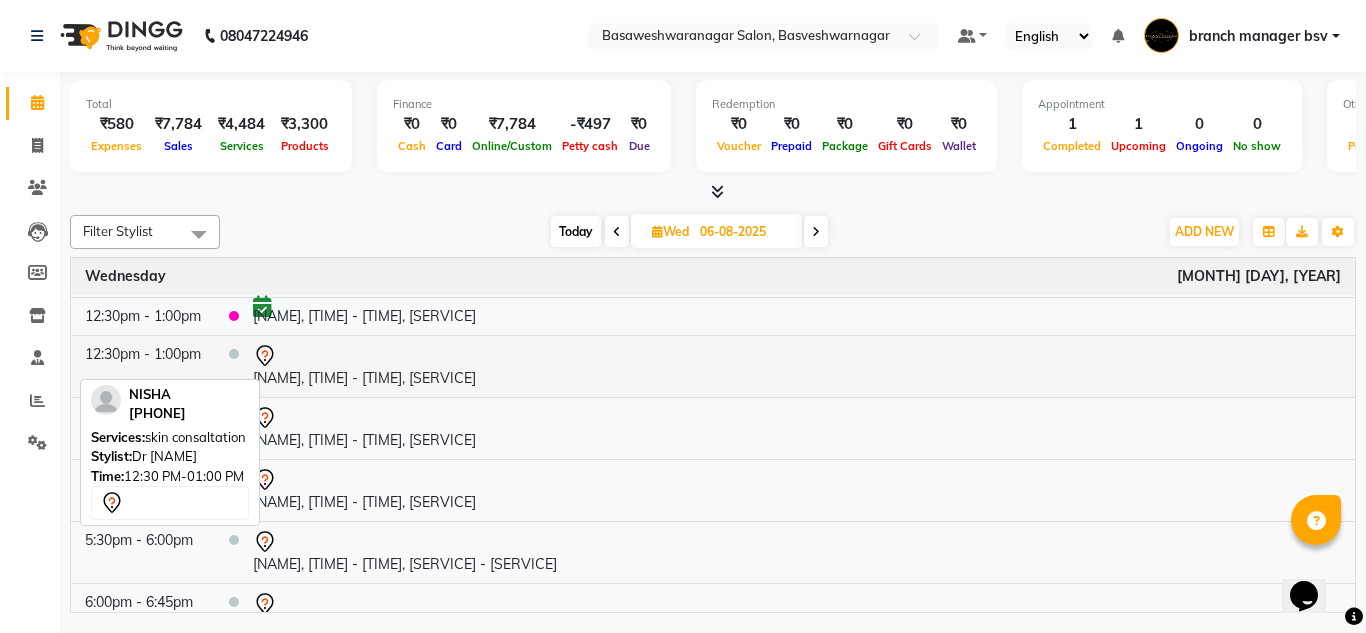 scroll, scrollTop: 109, scrollLeft: 0, axis: vertical 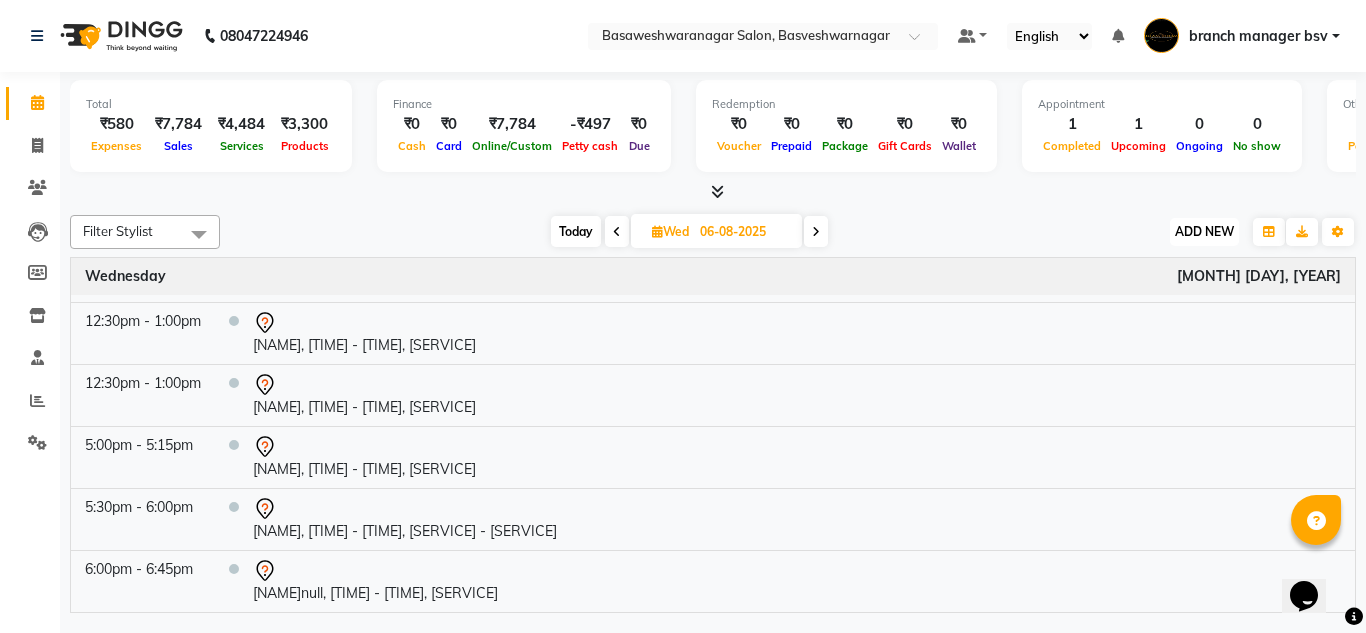 click on "ADD NEW" at bounding box center [1204, 231] 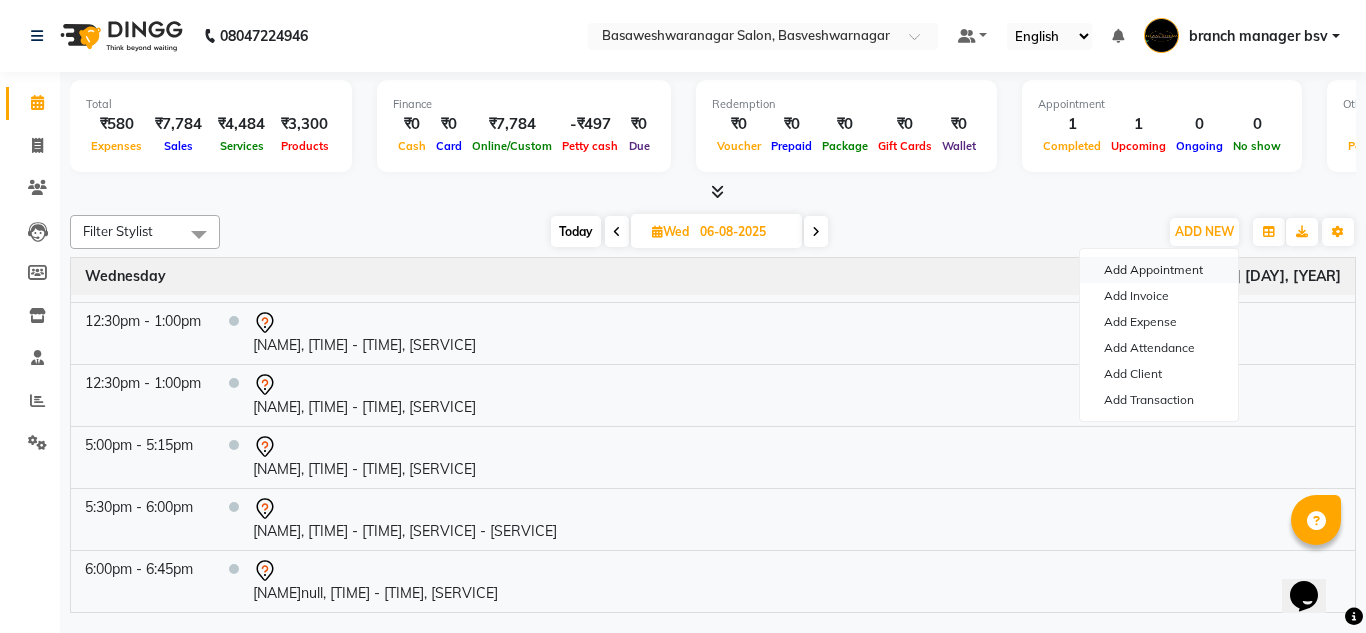 click on "Add Appointment" at bounding box center [1159, 270] 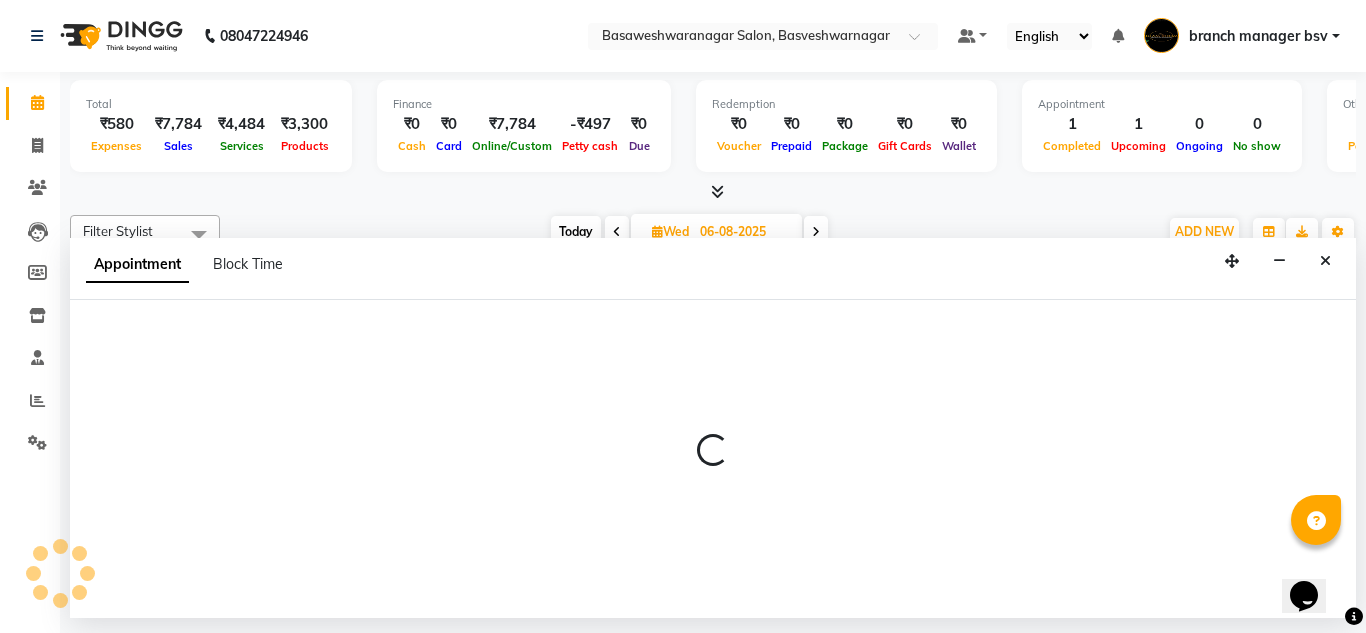select on "tentative" 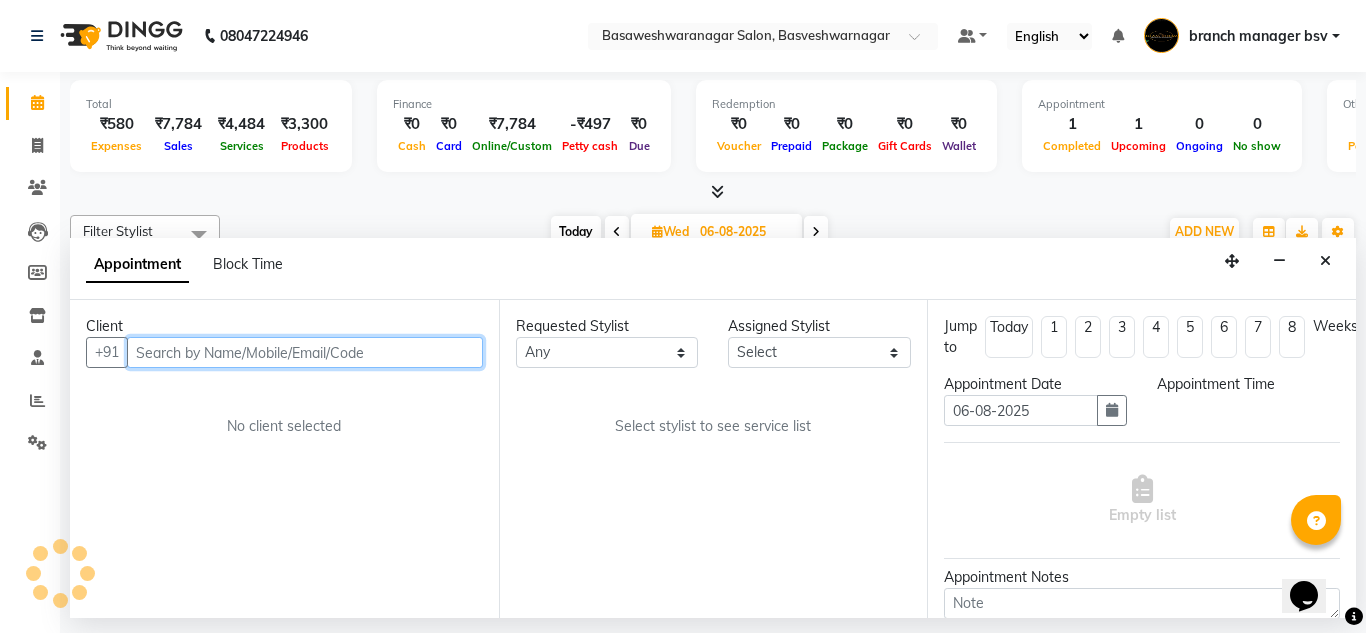 select on "540" 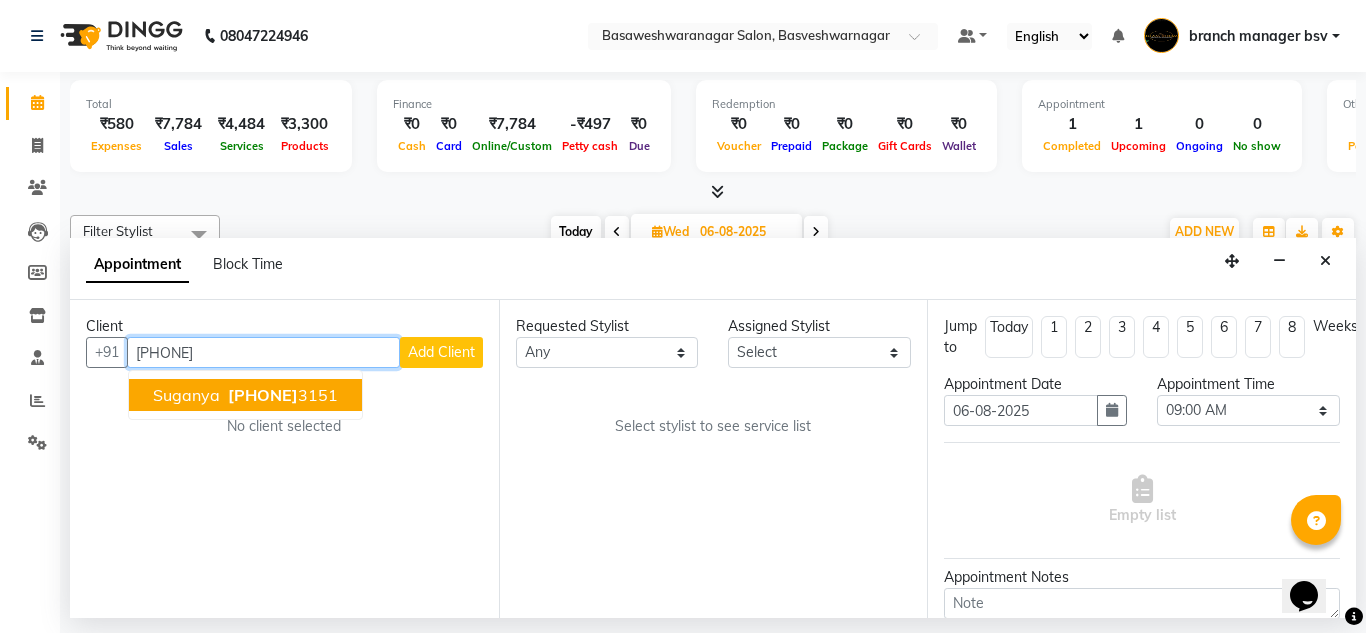 click on "[PHONE]" at bounding box center (281, 395) 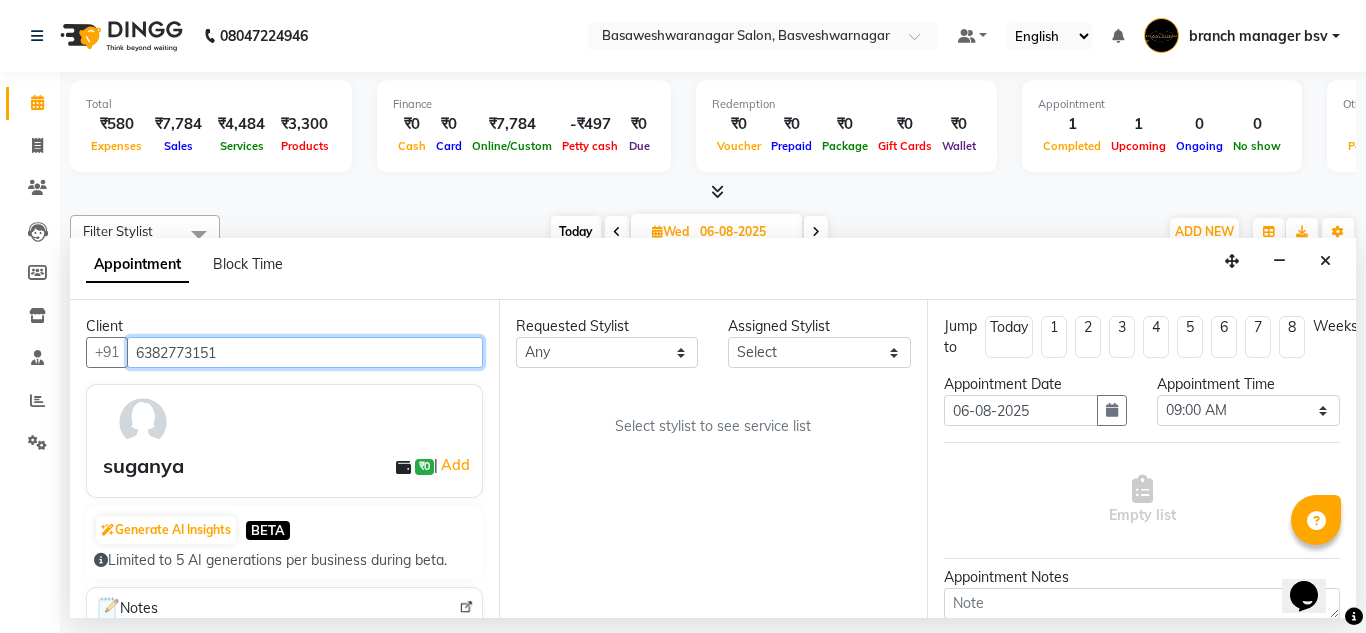 type on "6382773151" 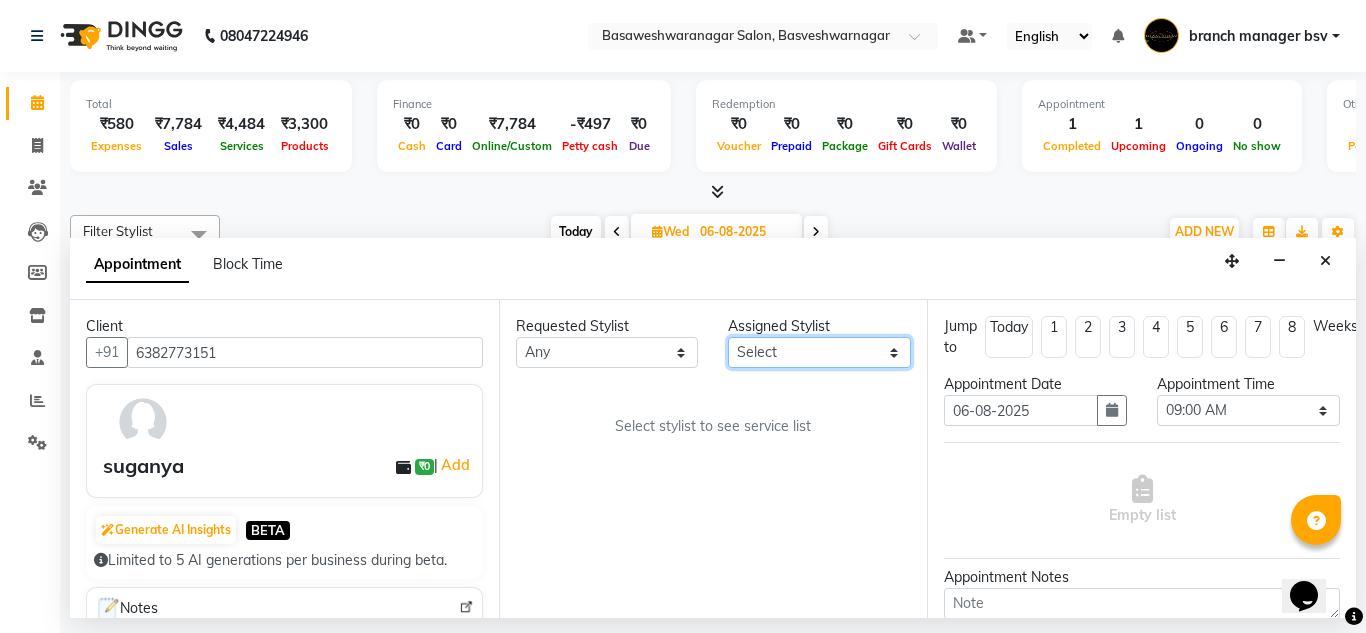 click on "Select ashwini branch manager bsv Dr.Jabin Dr mehzabin GURISH JASSI Jayshree Navya pooja accounts PRATIK RAJEESHA Rasna Sanskruthi shangnimwom SMIRTI SUMITH SUNITHA SUNNY Tanveer  TEZZ The Glam Room theja Trishna urmi" at bounding box center (819, 352) 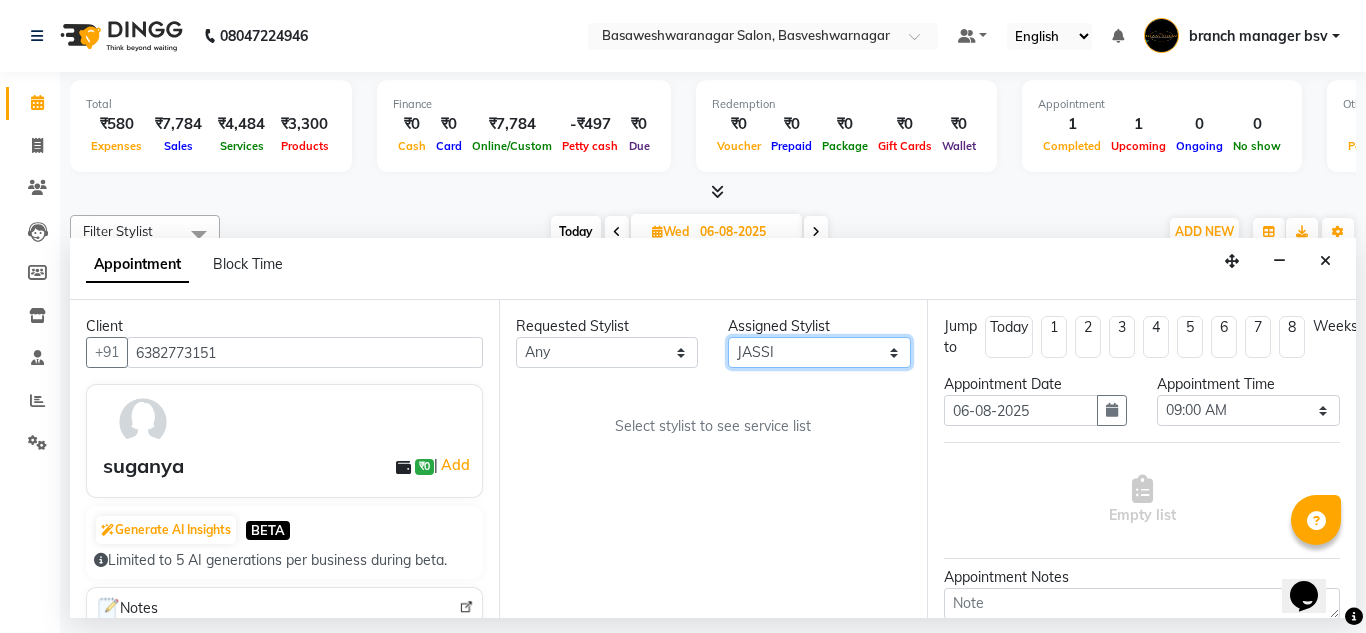 click on "Select ashwini branch manager bsv Dr.Jabin Dr mehzabin GURISH JASSI Jayshree Navya pooja accounts PRATIK RAJEESHA Rasna Sanskruthi shangnimwom SMIRTI SUMITH SUNITHA SUNNY Tanveer  TEZZ The Glam Room theja Trishna urmi" at bounding box center (819, 352) 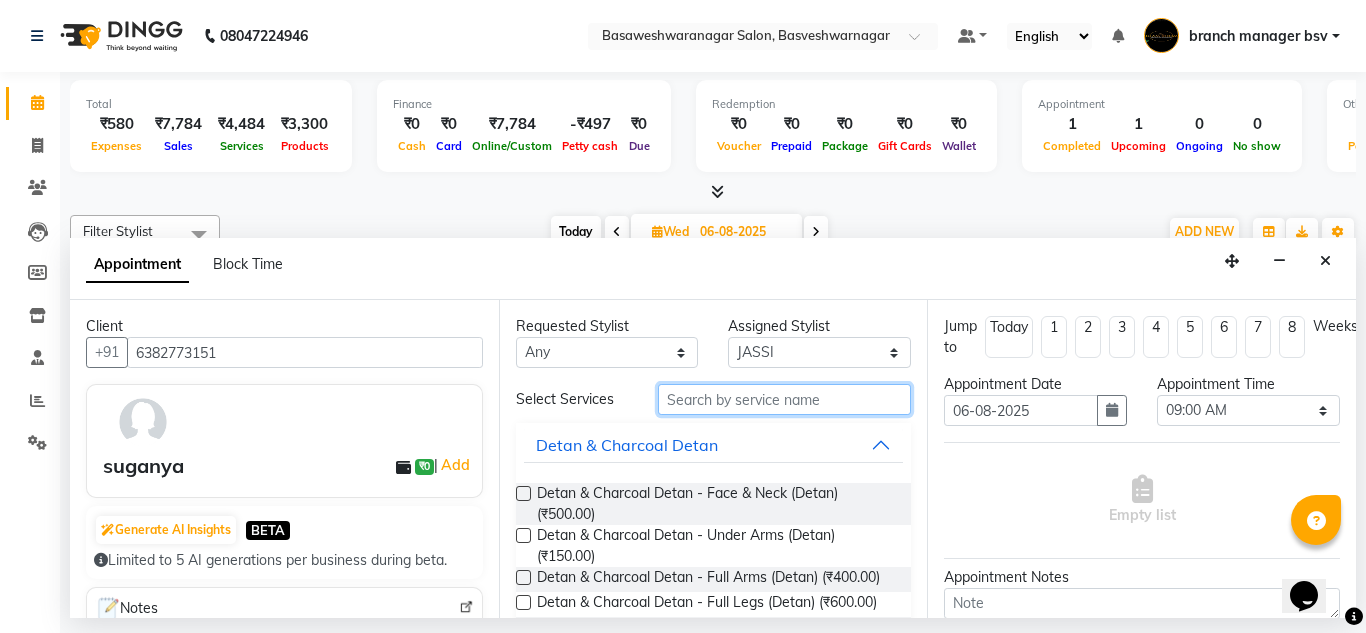 click at bounding box center (785, 399) 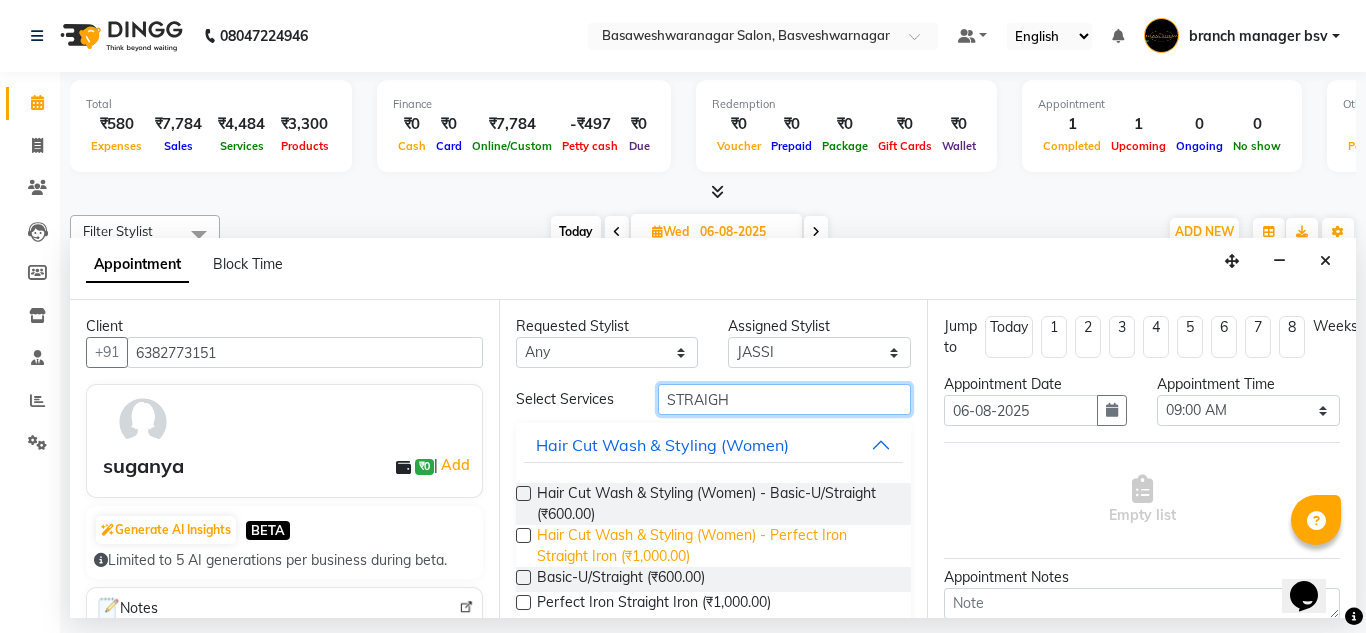 scroll, scrollTop: 119, scrollLeft: 0, axis: vertical 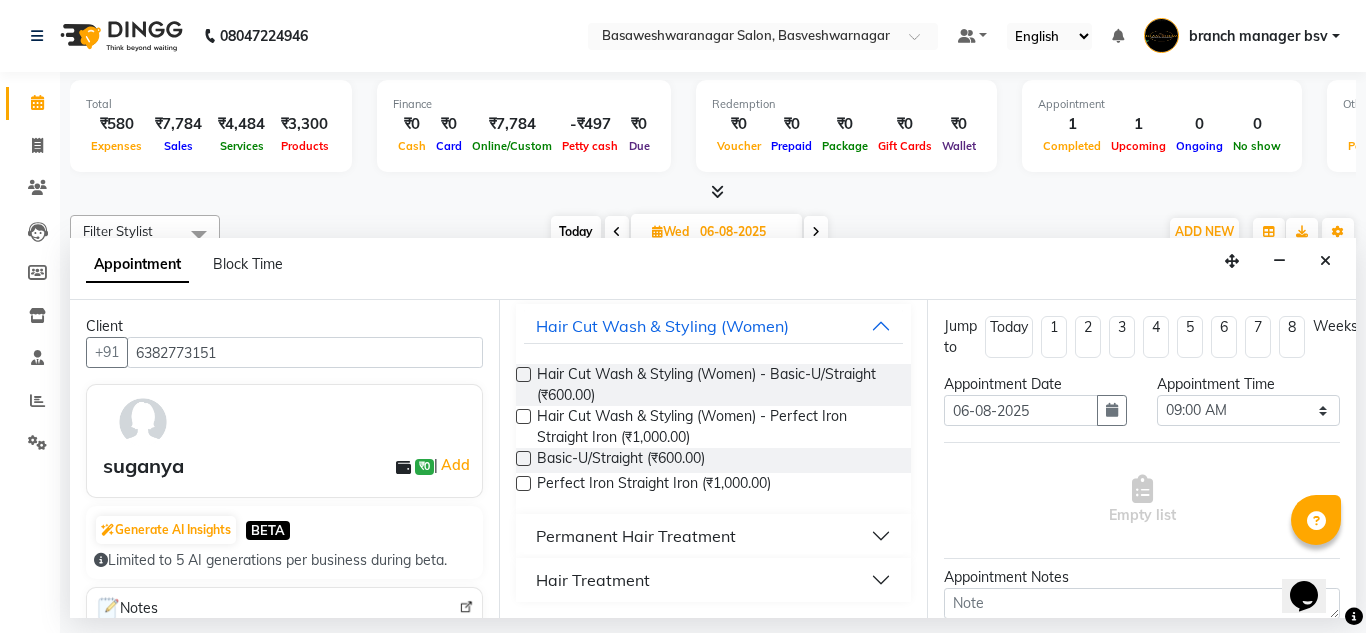 type on "STRAIGH" 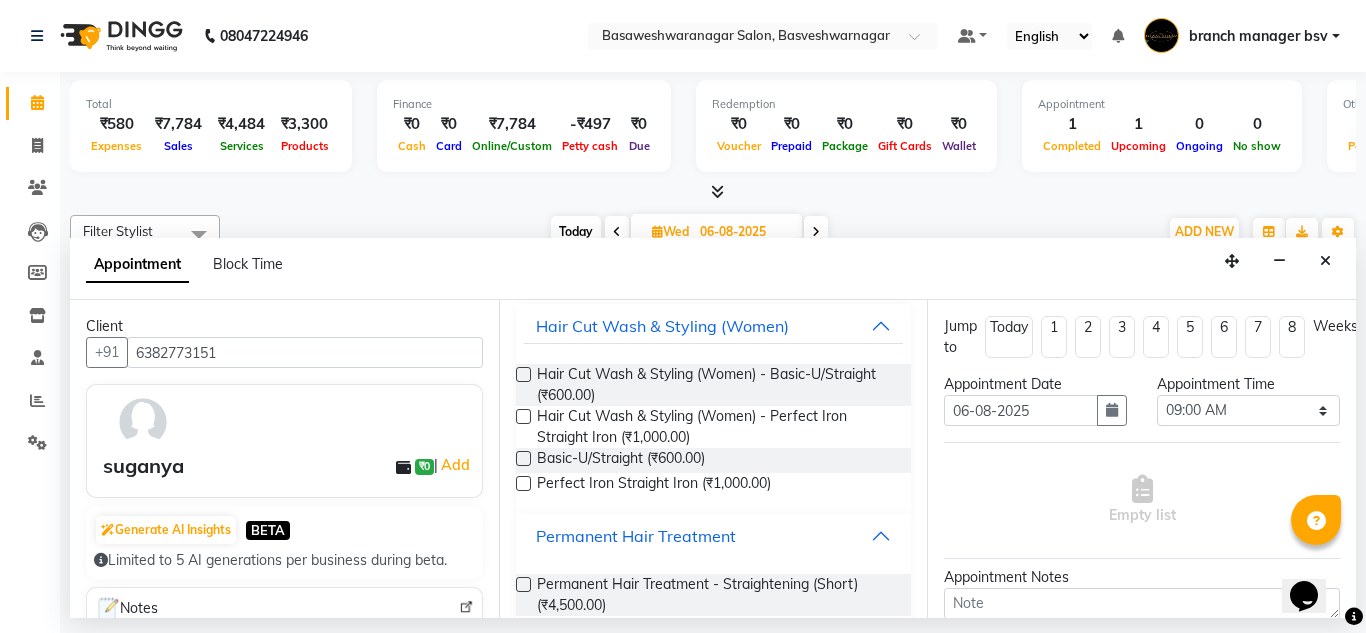 scroll, scrollTop: 277, scrollLeft: 0, axis: vertical 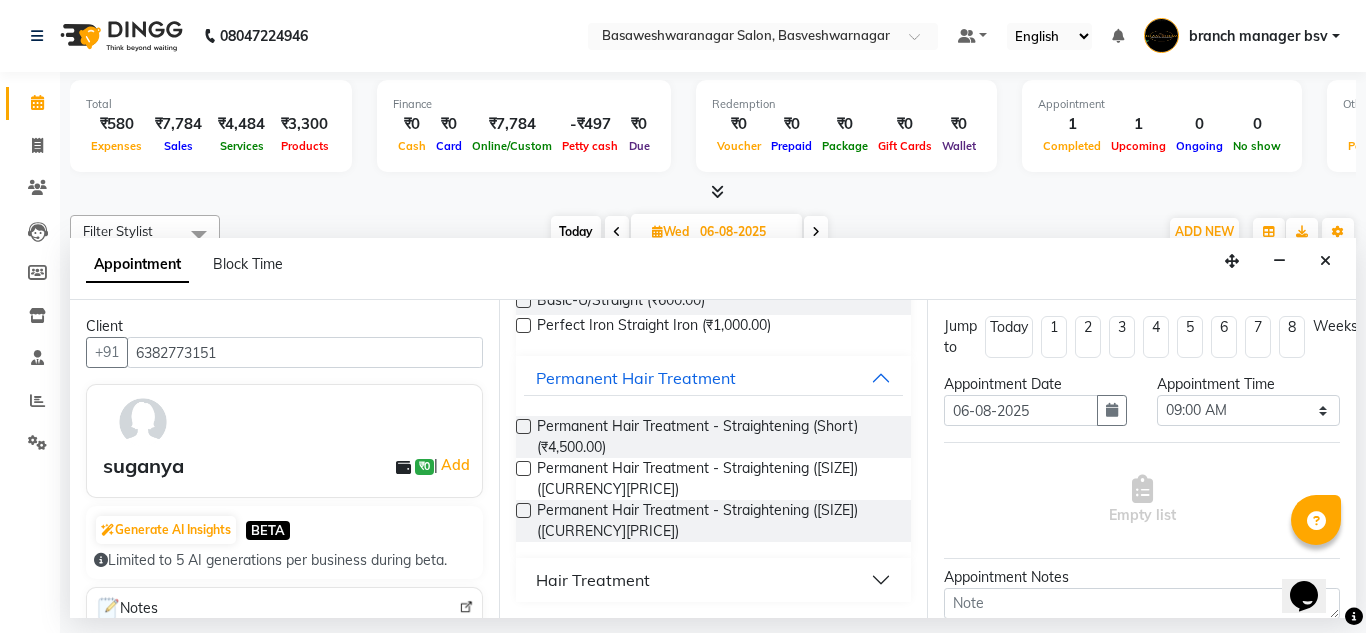 click at bounding box center [523, 468] 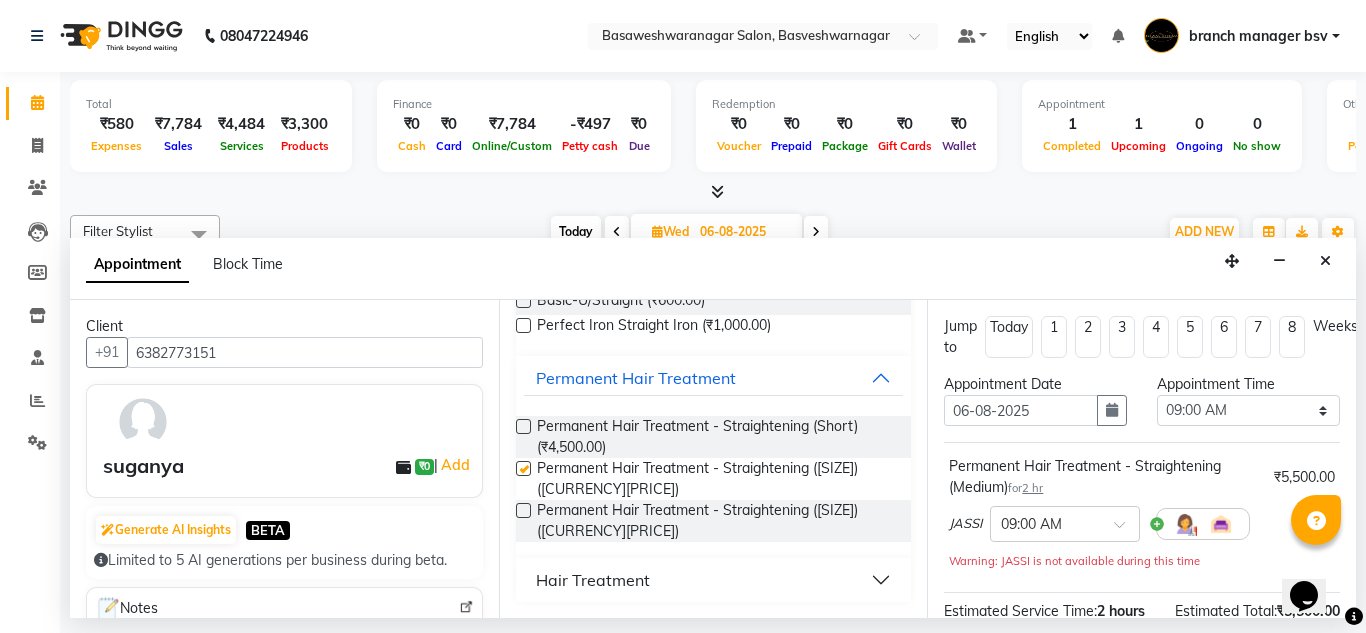 checkbox on "false" 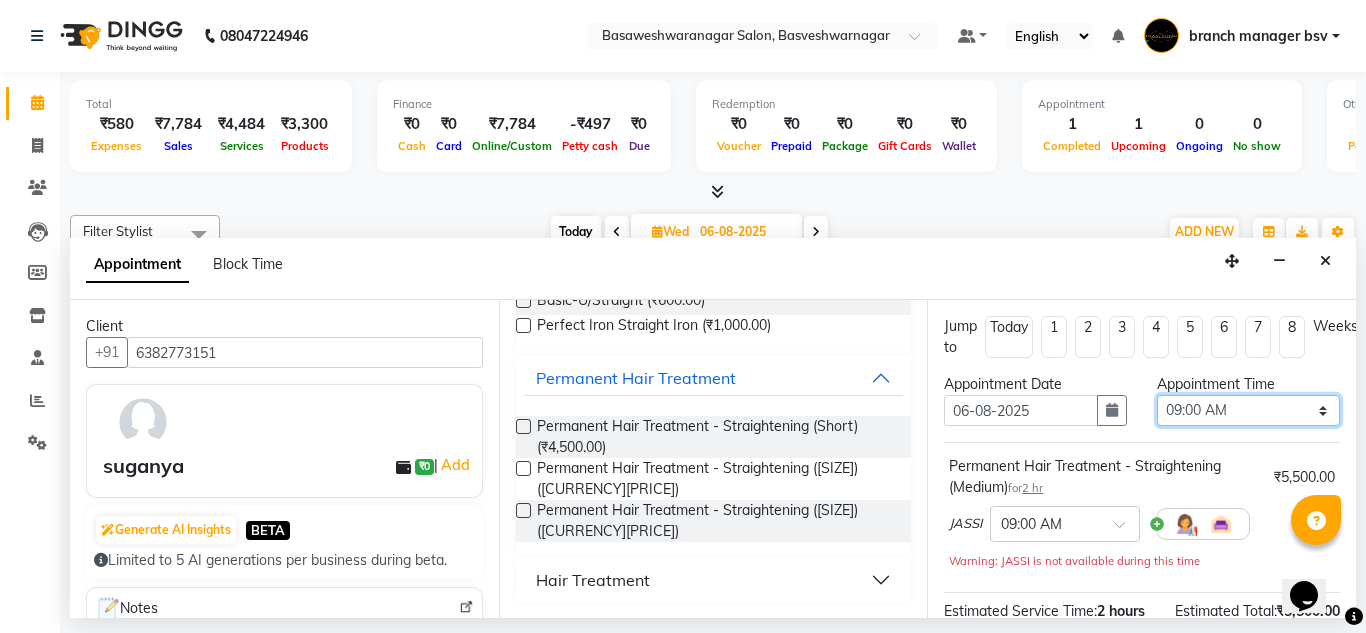 click on "Select 09:00 AM 09:15 AM 09:30 AM 09:45 AM 10:00 AM 10:15 AM 10:30 AM 10:45 AM 11:00 AM 11:15 AM 11:30 AM 11:45 AM 12:00 PM 12:15 PM 12:30 PM 12:45 PM 01:00 PM 01:15 PM 01:30 PM 01:45 PM 02:00 PM 02:15 PM 02:30 PM 02:45 PM 03:00 PM 03:15 PM 03:30 PM 03:45 PM 04:00 PM 04:15 PM 04:30 PM 04:45 PM 05:00 PM 05:15 PM 05:30 PM 05:45 PM 06:00 PM 06:15 PM 06:30 PM 06:45 PM 07:00 PM 07:15 PM 07:30 PM 07:45 PM 08:00 PM" at bounding box center [1248, 410] 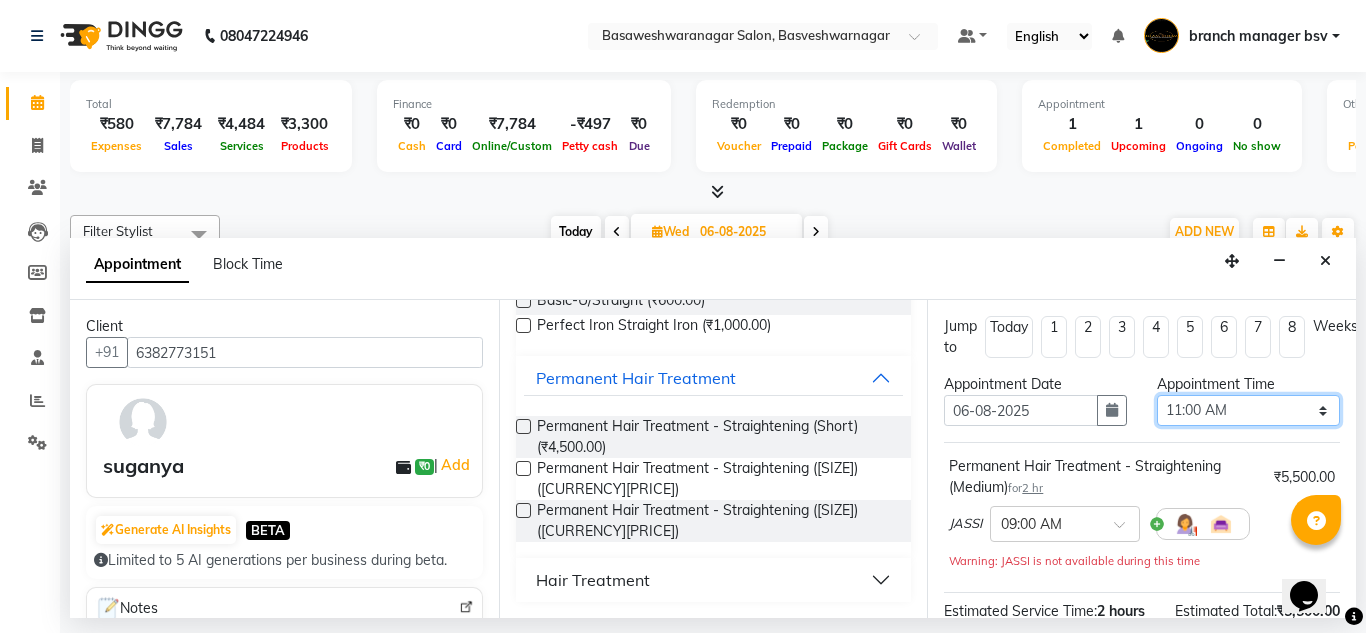 click on "Select 09:00 AM 09:15 AM 09:30 AM 09:45 AM 10:00 AM 10:15 AM 10:30 AM 10:45 AM 11:00 AM 11:15 AM 11:30 AM 11:45 AM 12:00 PM 12:15 PM 12:30 PM 12:45 PM 01:00 PM 01:15 PM 01:30 PM 01:45 PM 02:00 PM 02:15 PM 02:30 PM 02:45 PM 03:00 PM 03:15 PM 03:30 PM 03:45 PM 04:00 PM 04:15 PM 04:30 PM 04:45 PM 05:00 PM 05:15 PM 05:30 PM 05:45 PM 06:00 PM 06:15 PM 06:30 PM 06:45 PM 07:00 PM 07:15 PM 07:30 PM 07:45 PM 08:00 PM" at bounding box center [1248, 410] 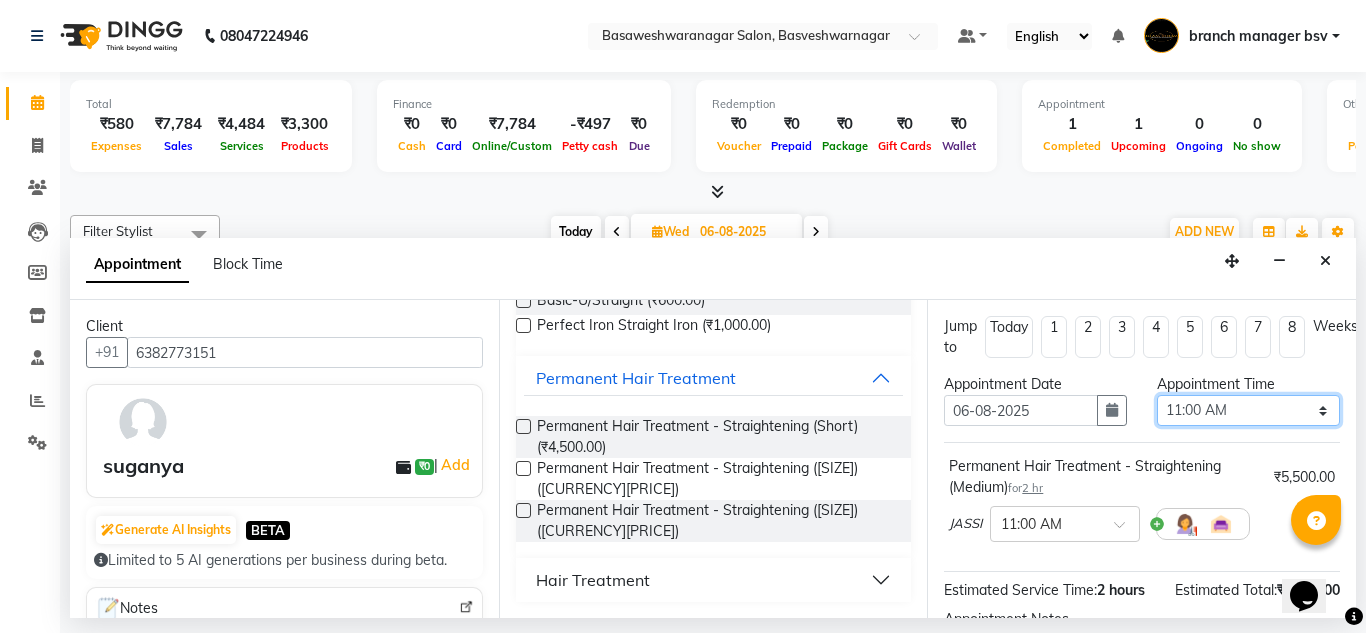 scroll, scrollTop: 265, scrollLeft: 0, axis: vertical 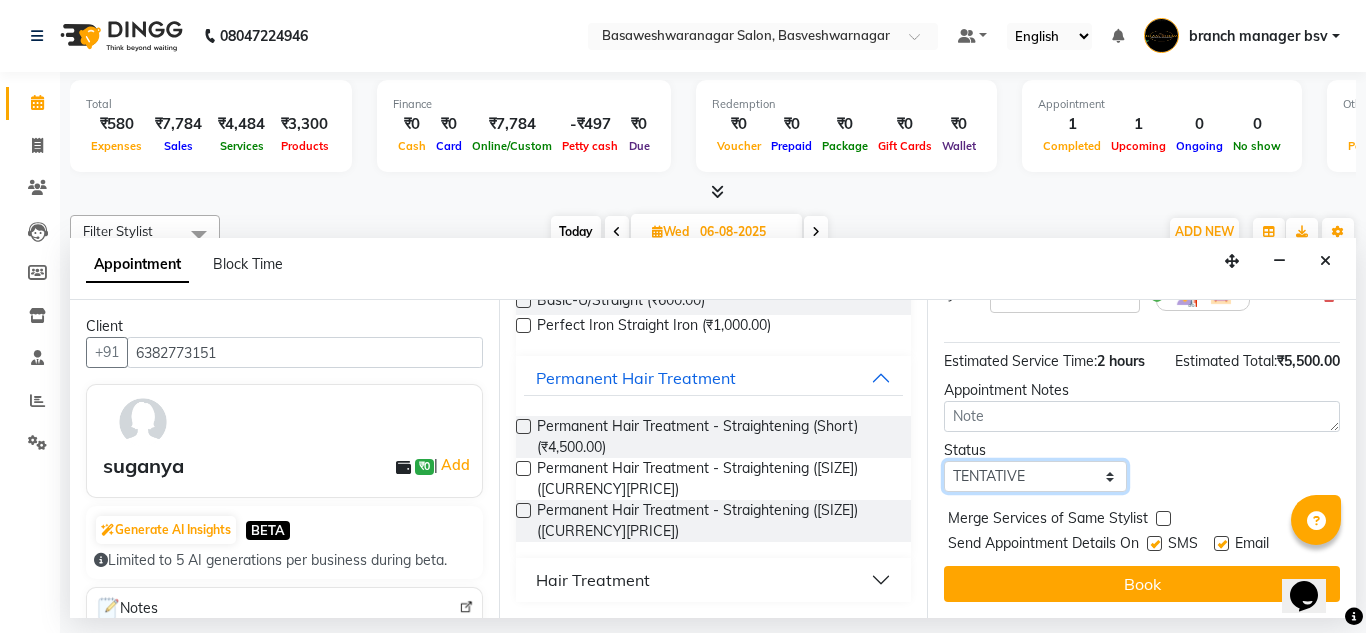 click on "Select TENTATIVE CONFIRM UPCOMING" at bounding box center [1035, 476] 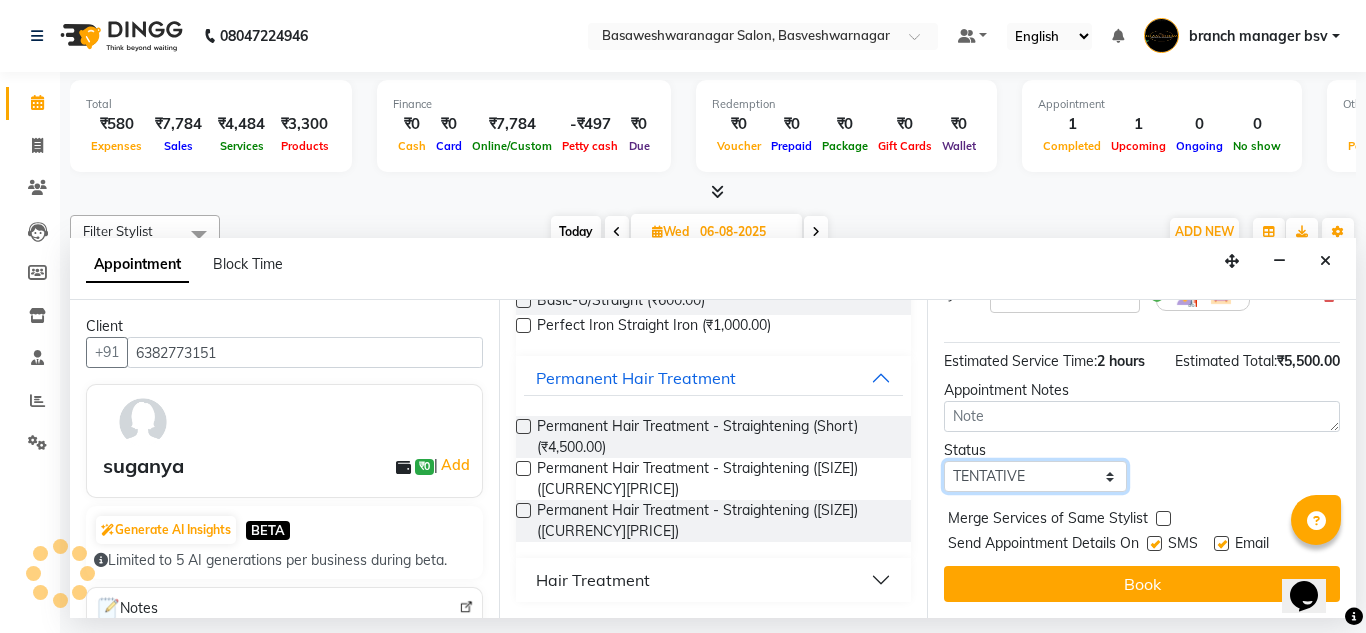 select on "confirm booking" 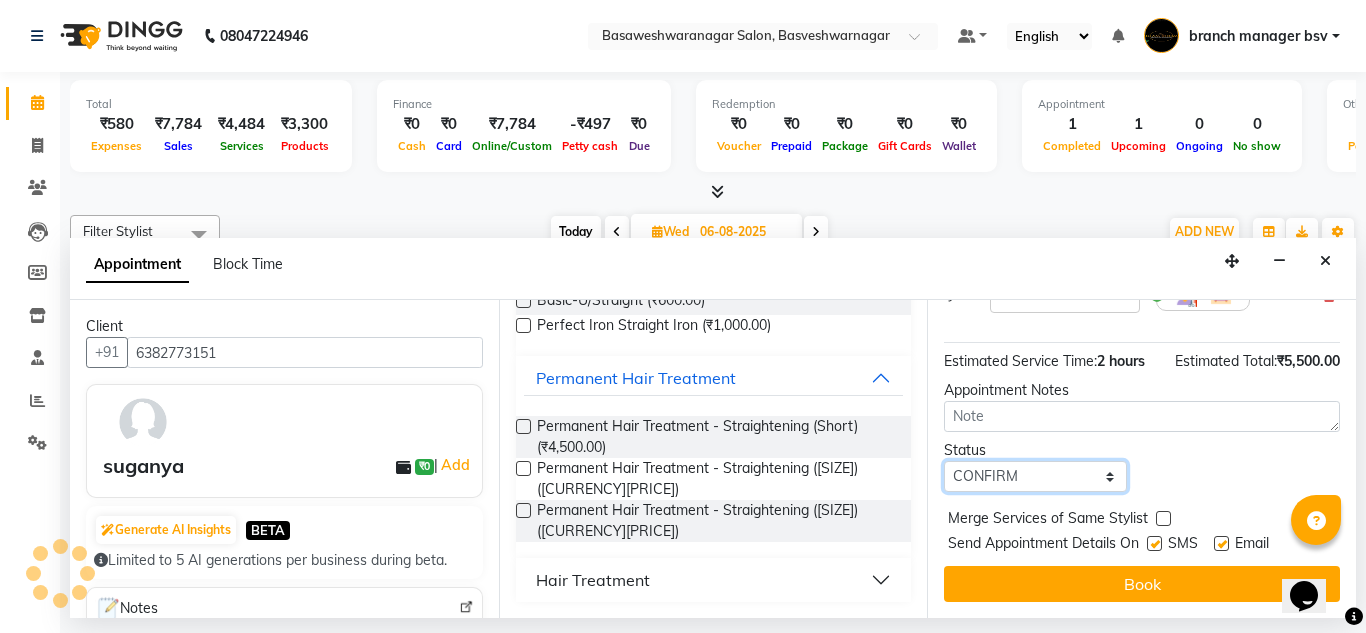 click on "Select TENTATIVE CONFIRM UPCOMING" at bounding box center [1035, 476] 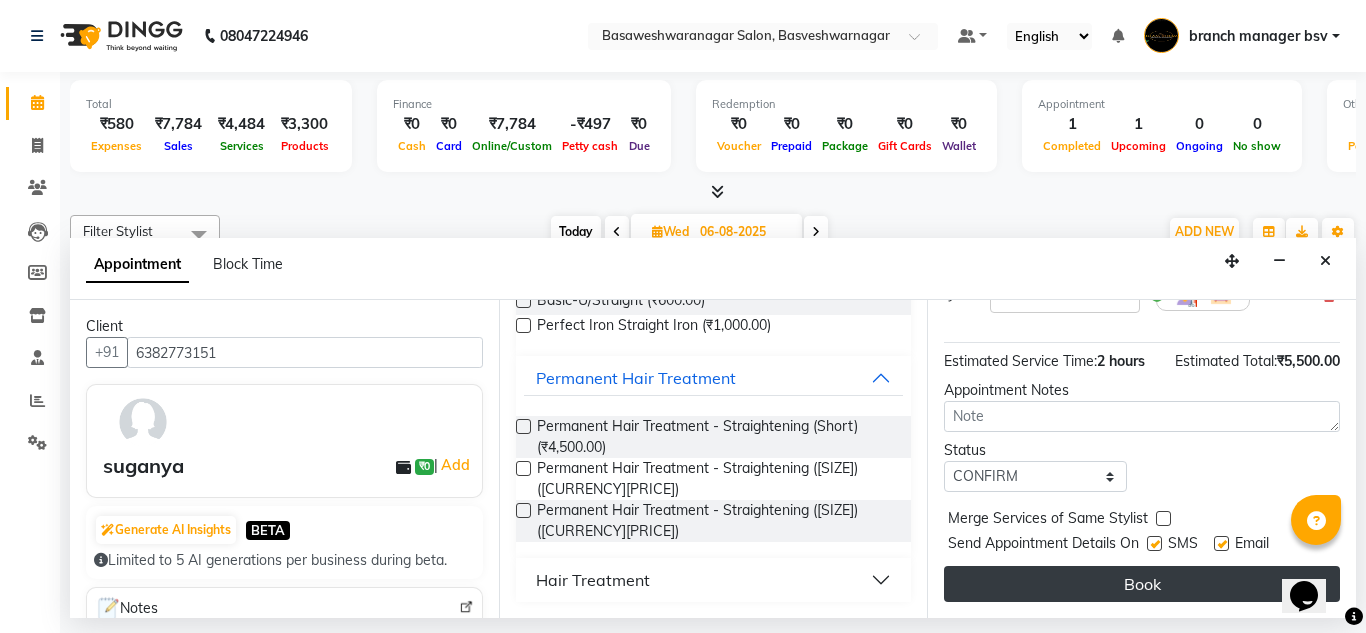 click on "Book" at bounding box center (1142, 584) 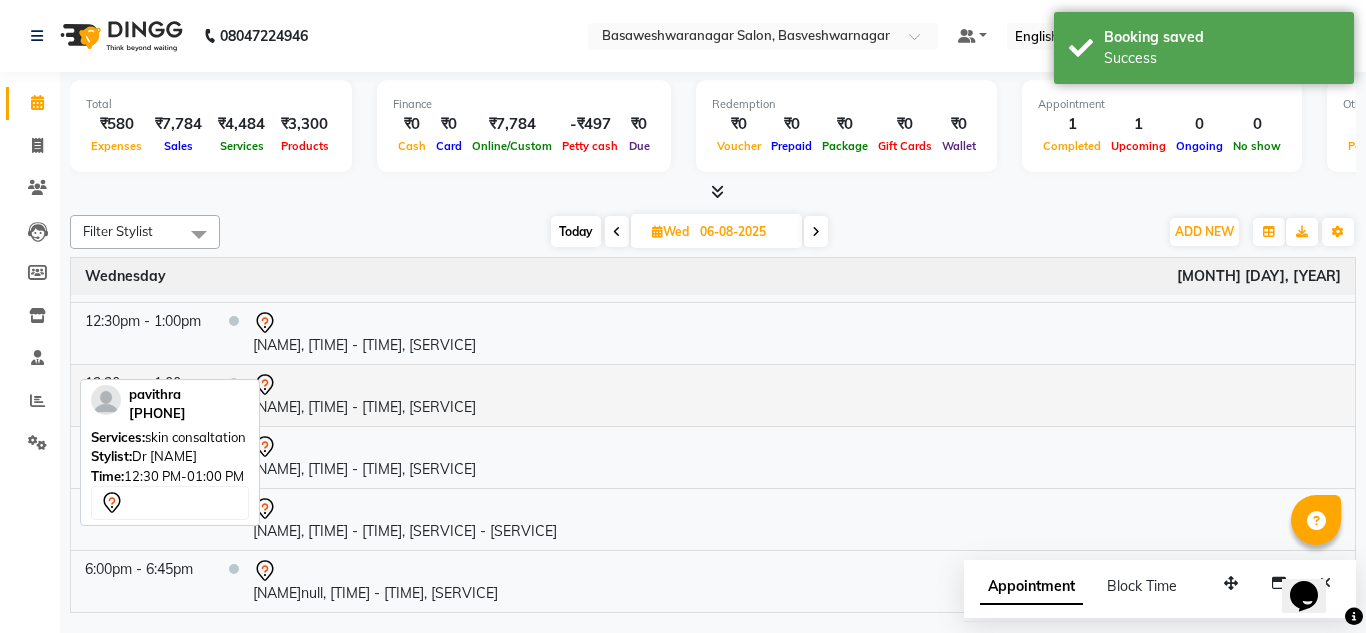 scroll, scrollTop: 0, scrollLeft: 0, axis: both 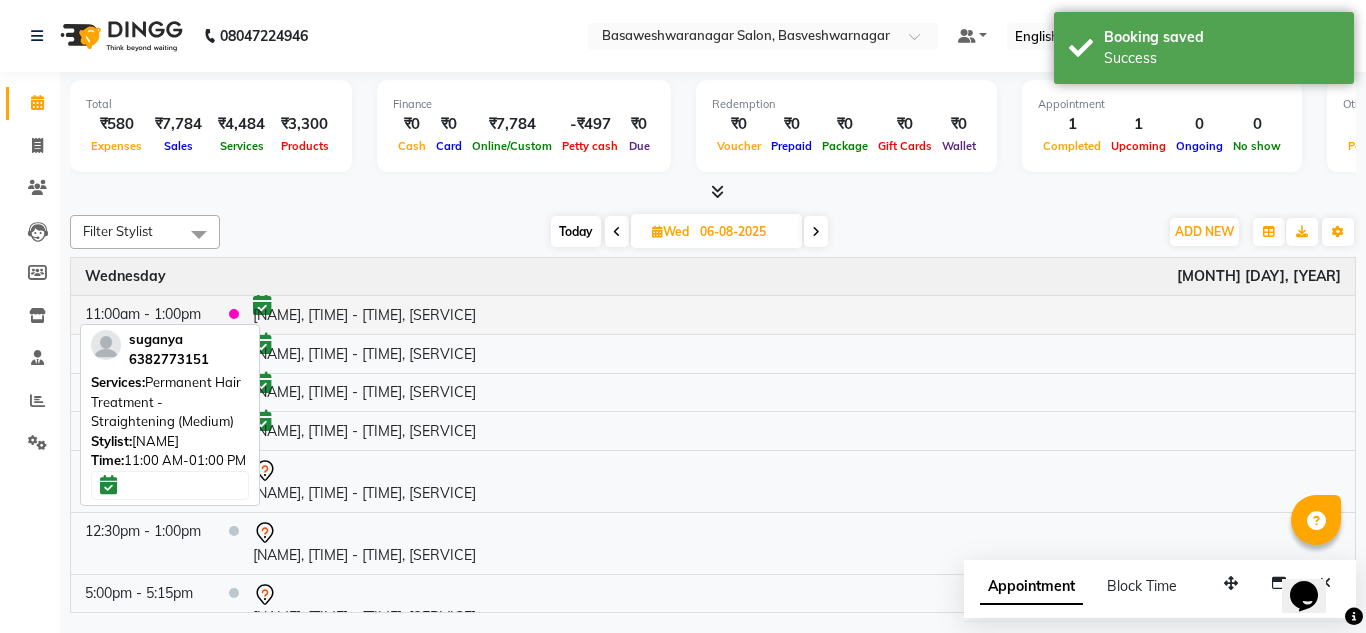 click on "[NAME], [TIME] - [TIME], [SERVICE]" at bounding box center [797, 314] 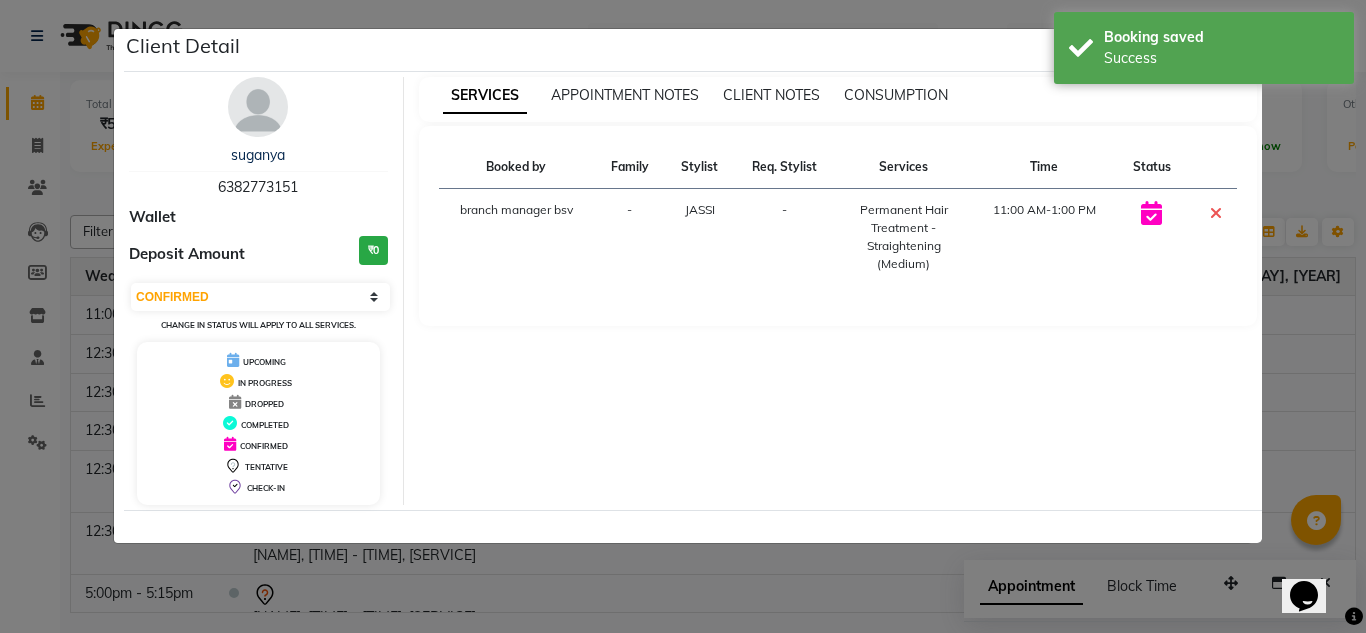 click on "[NAME]    [PHONE]" at bounding box center (258, 171) 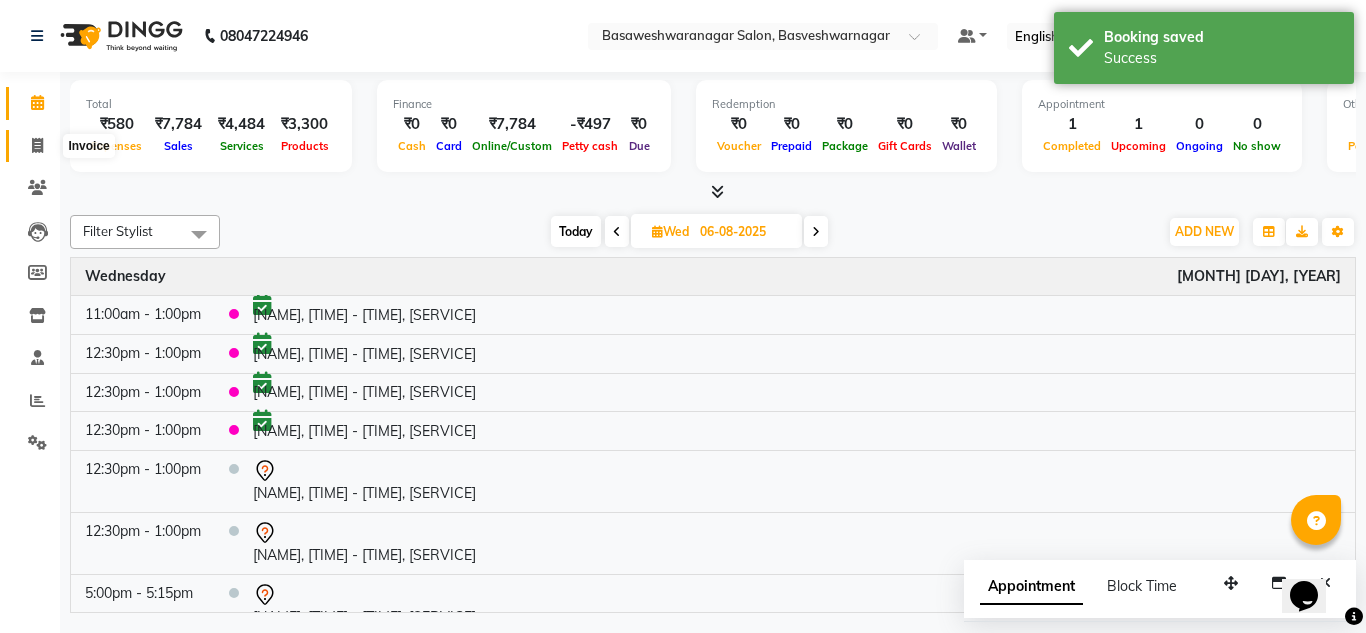 click 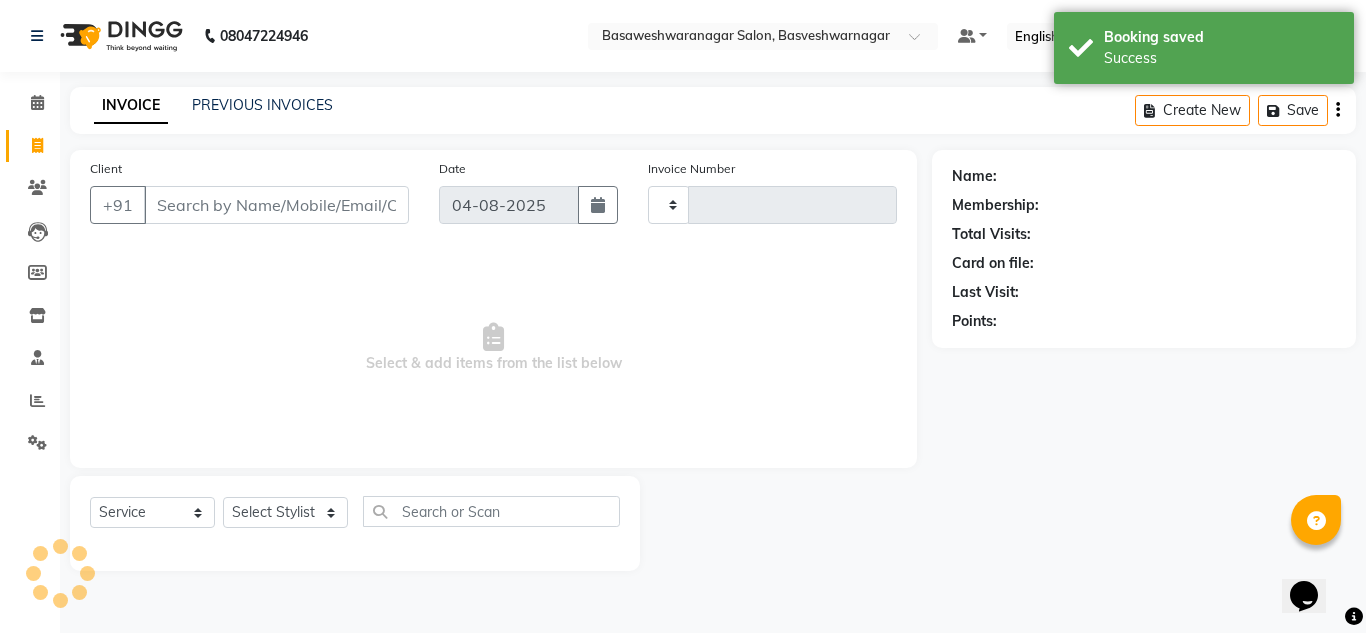 type on "0833" 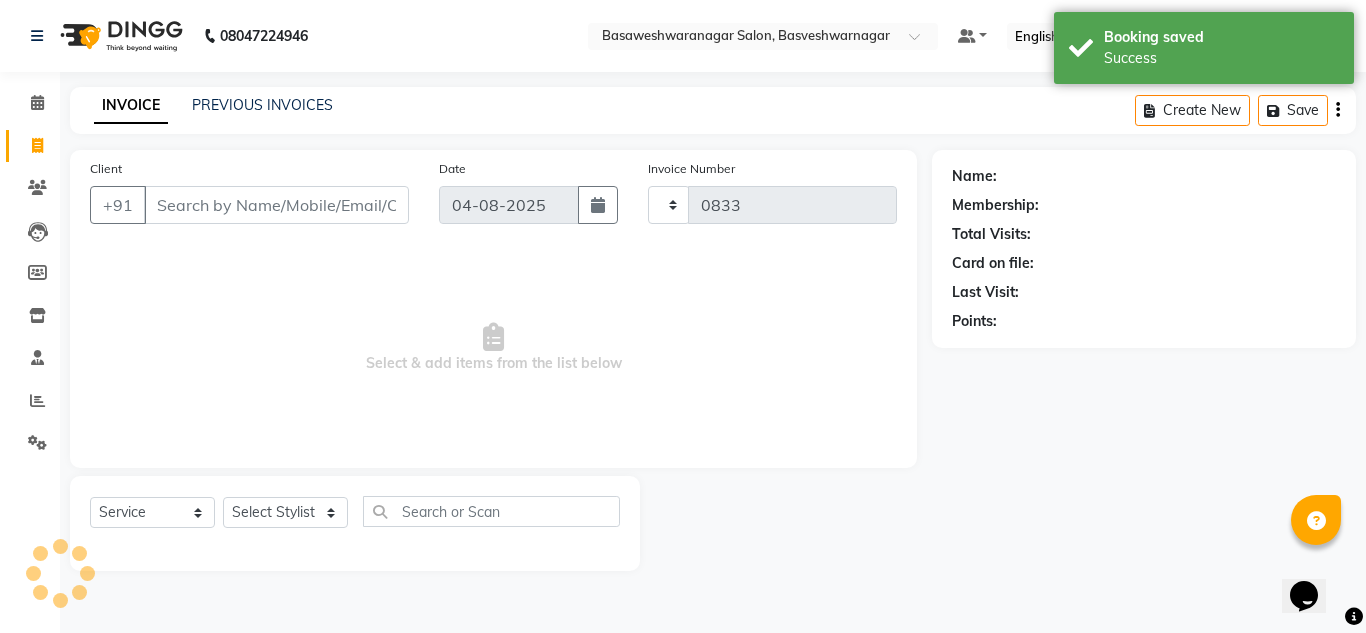 select on "842" 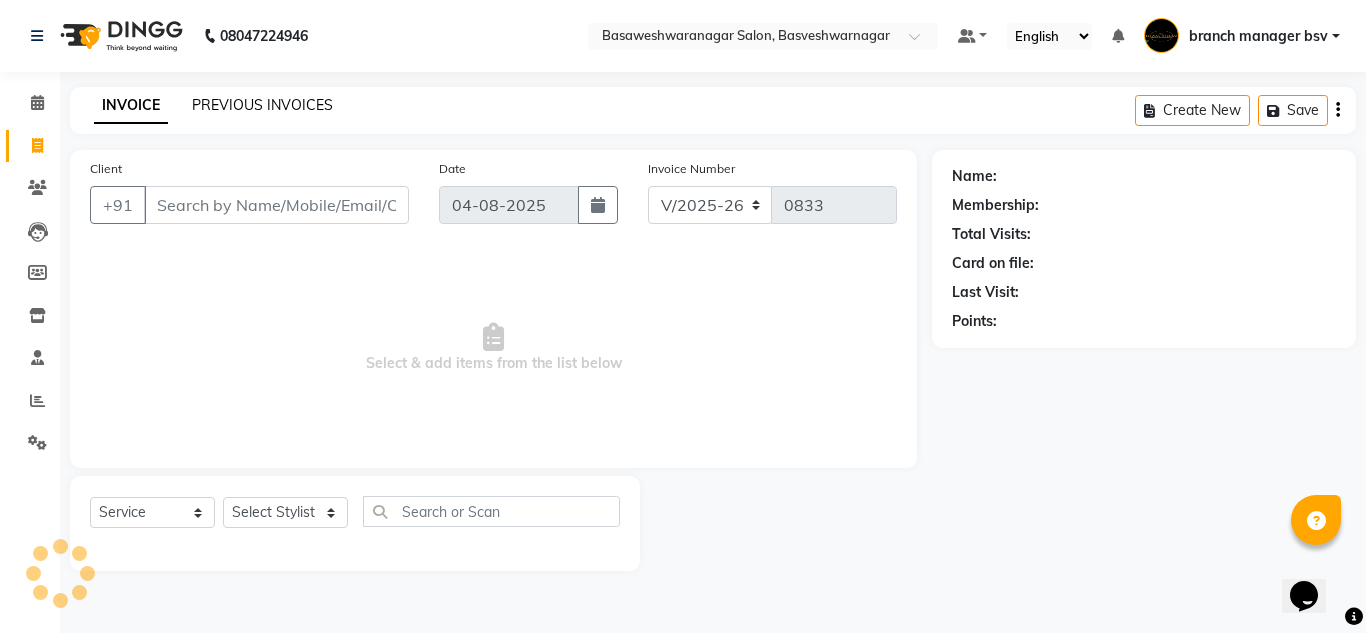 click on "PREVIOUS INVOICES" 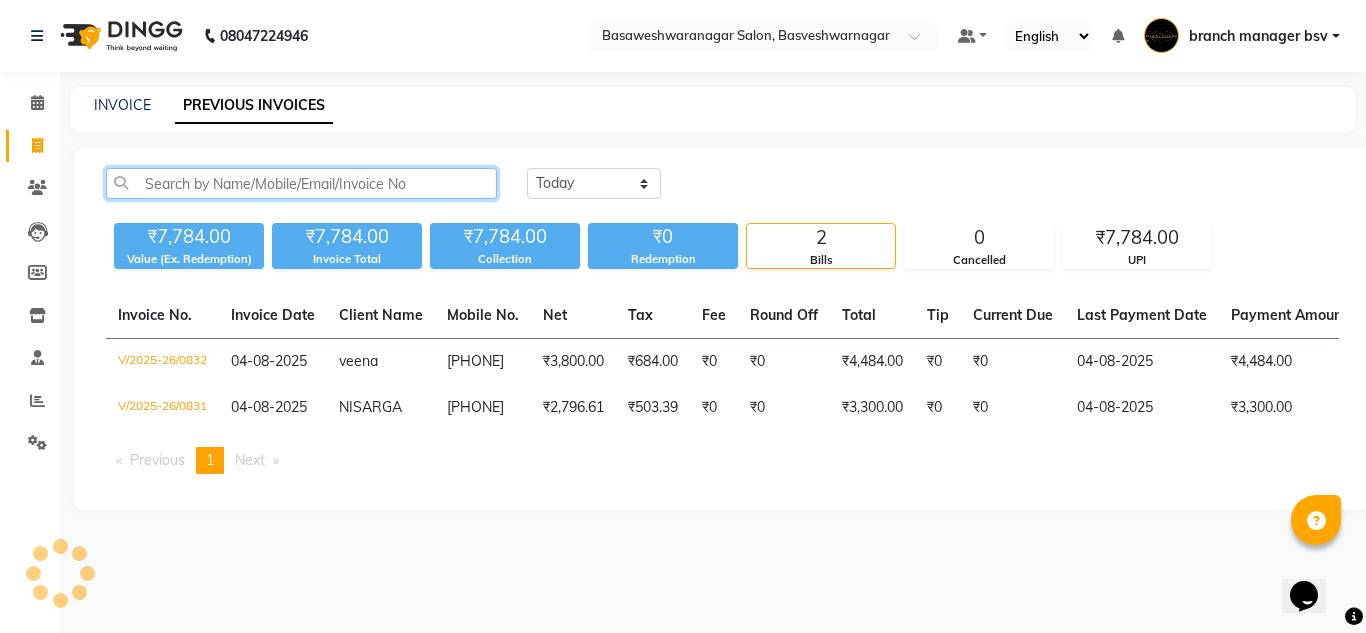 click 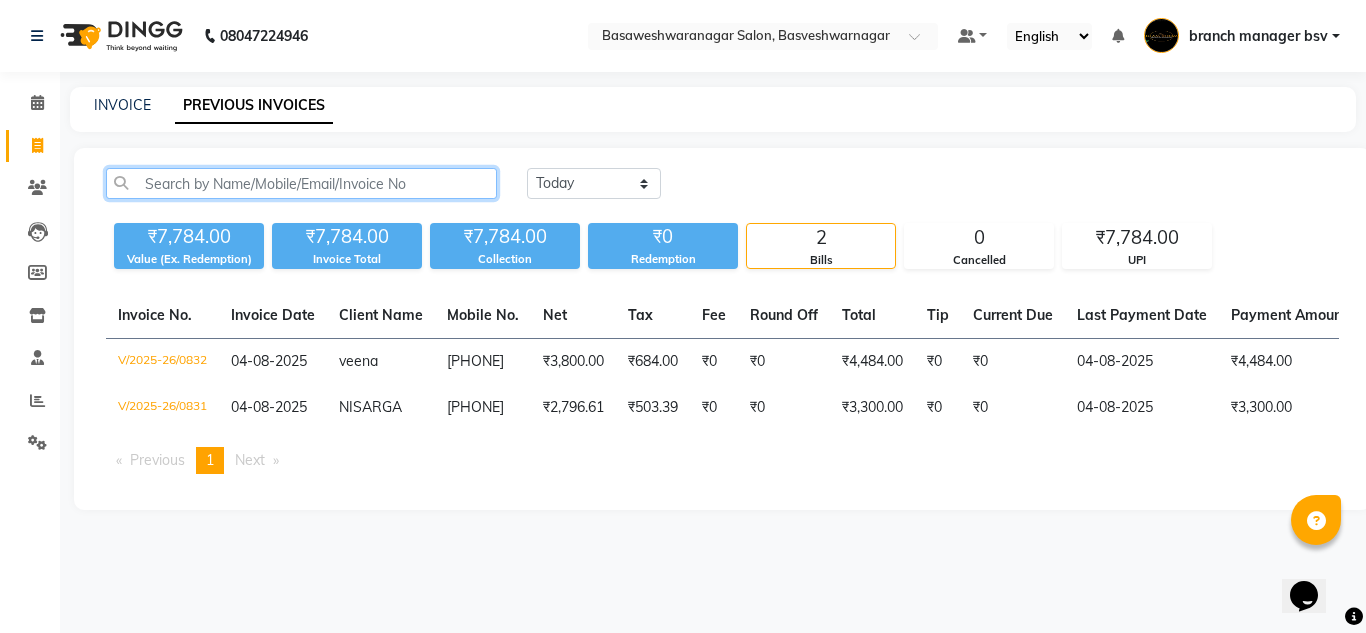 paste on "6382773151" 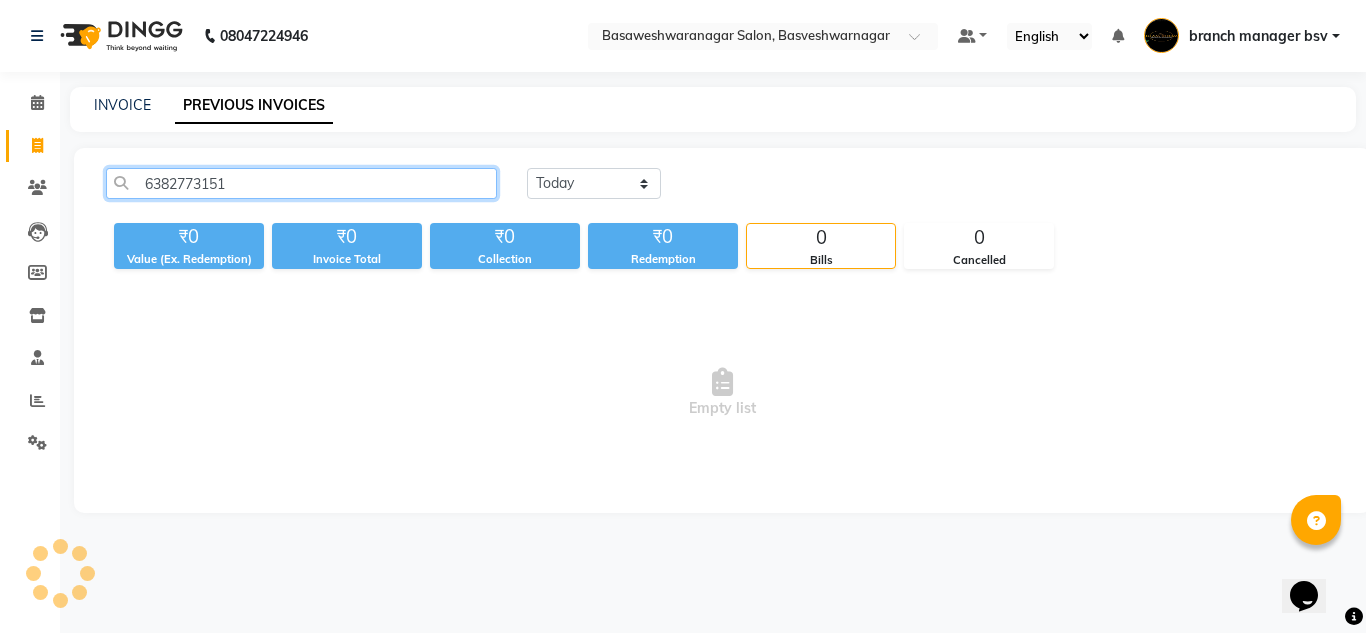 click on "6382773151" 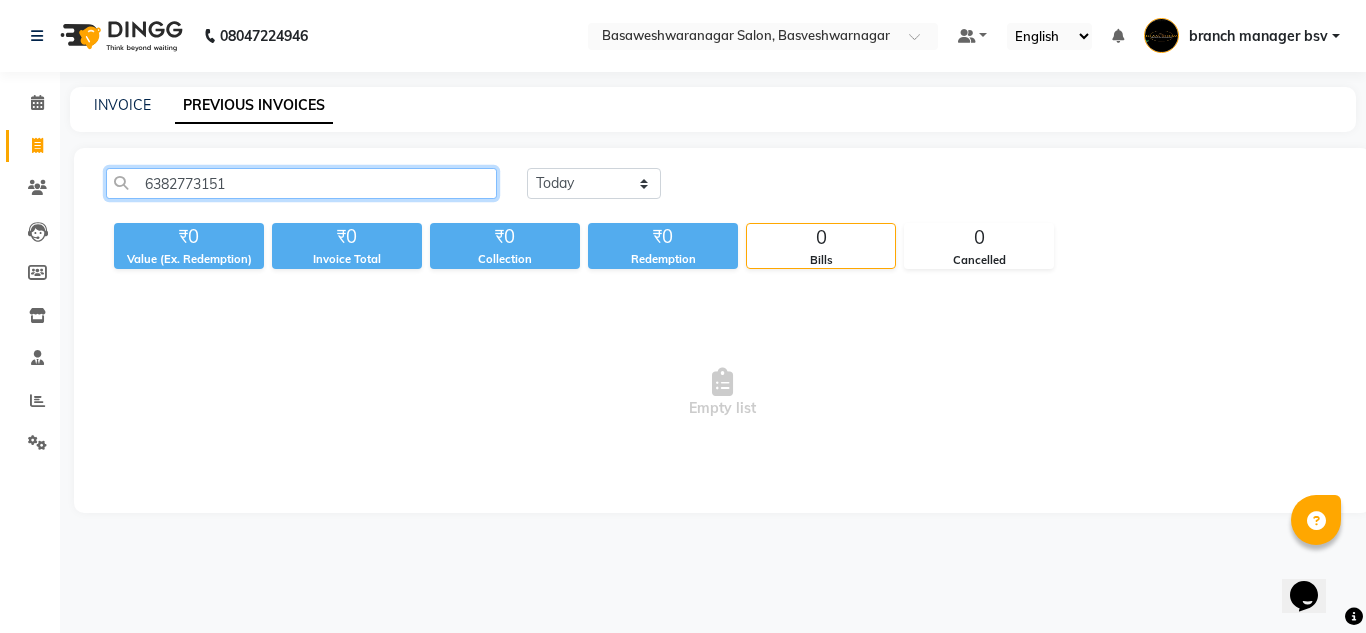 click on "6382773151" 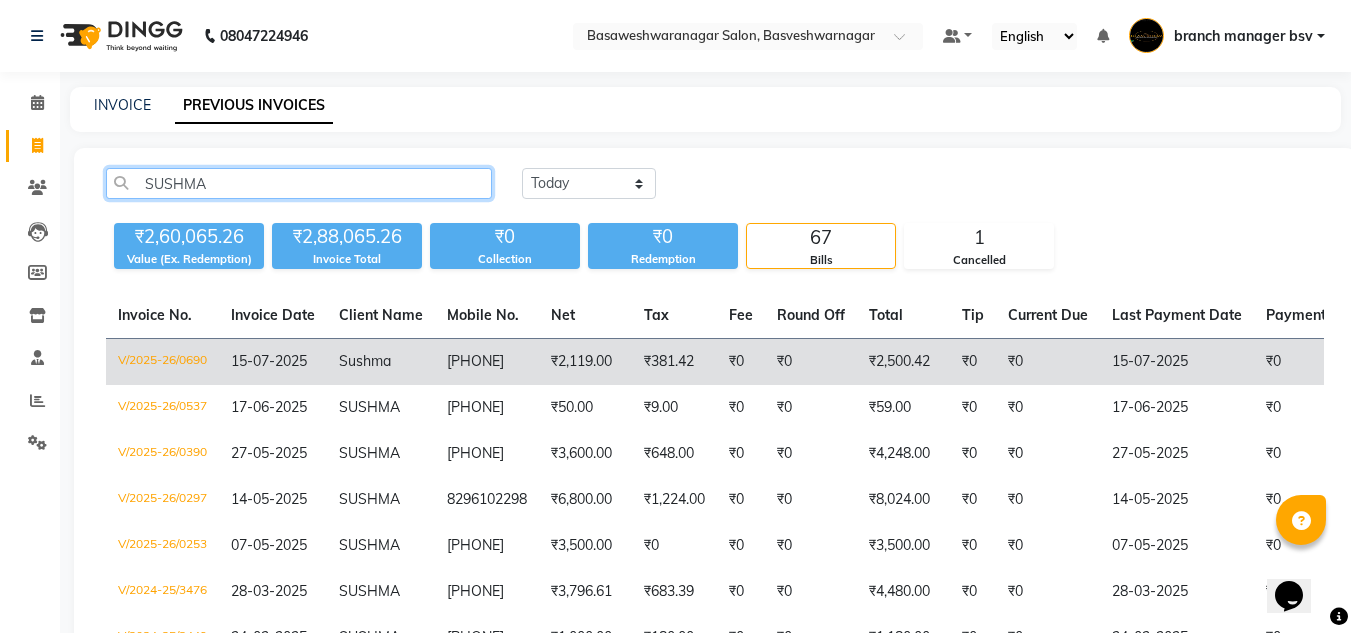 type on "SUSHMA" 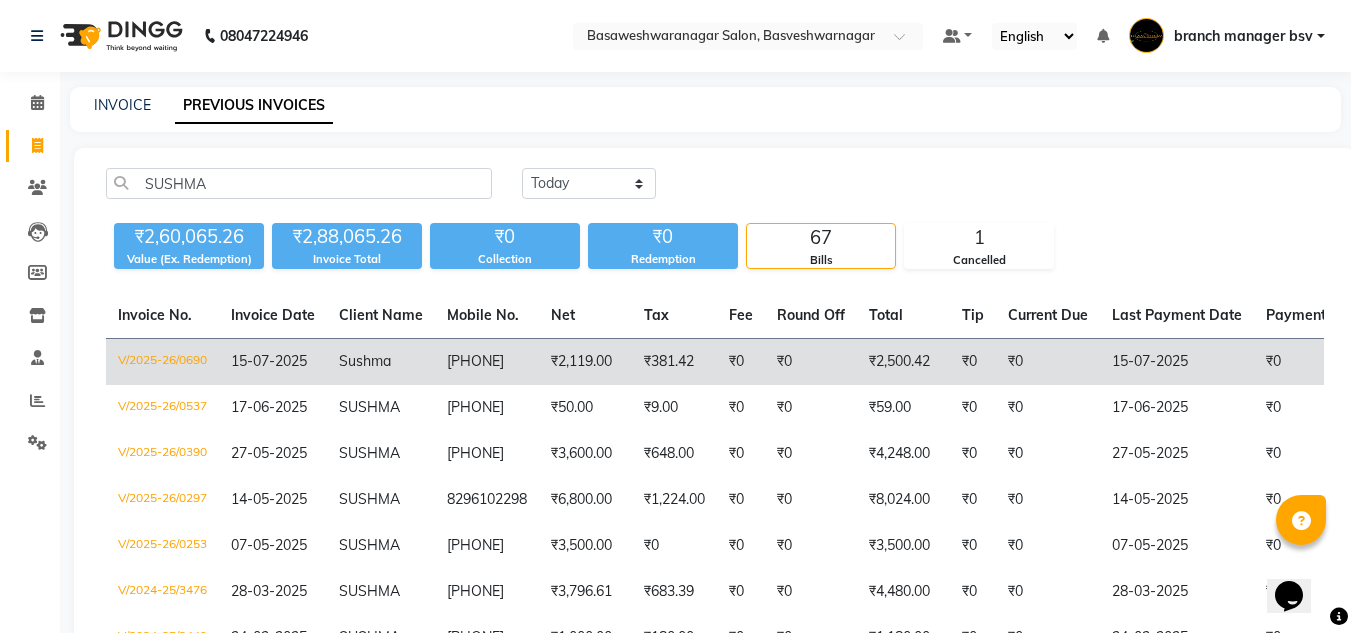 click on "Sushma" 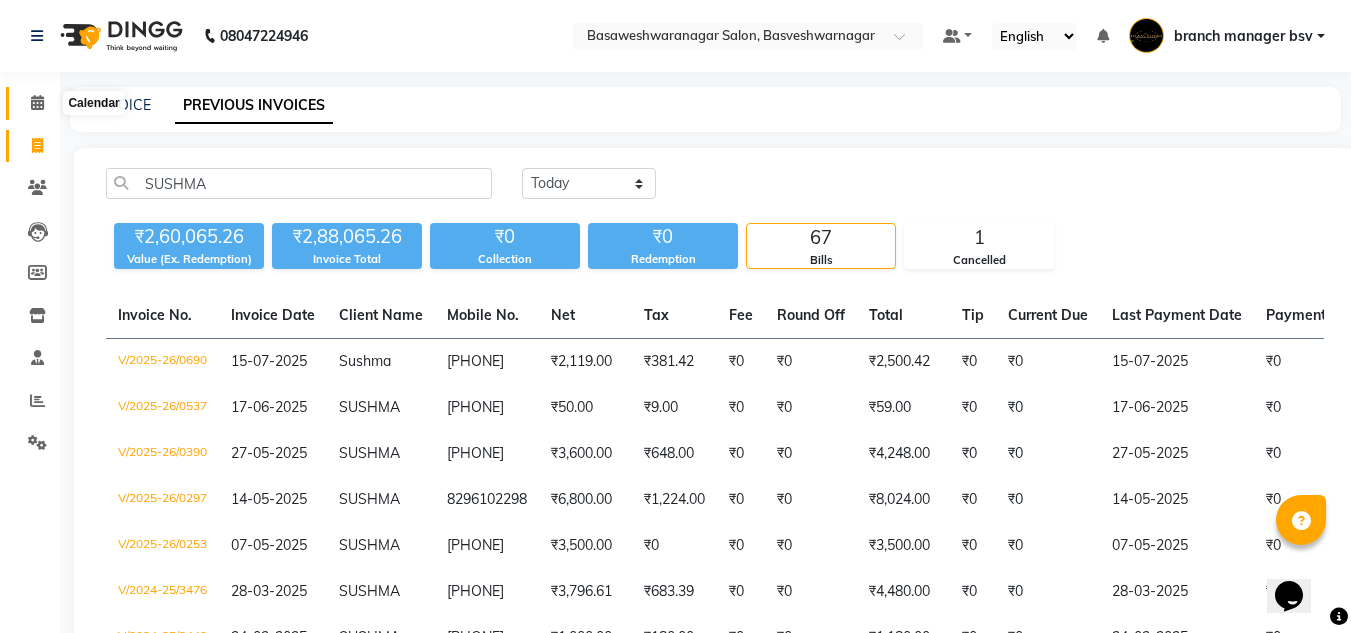 click 